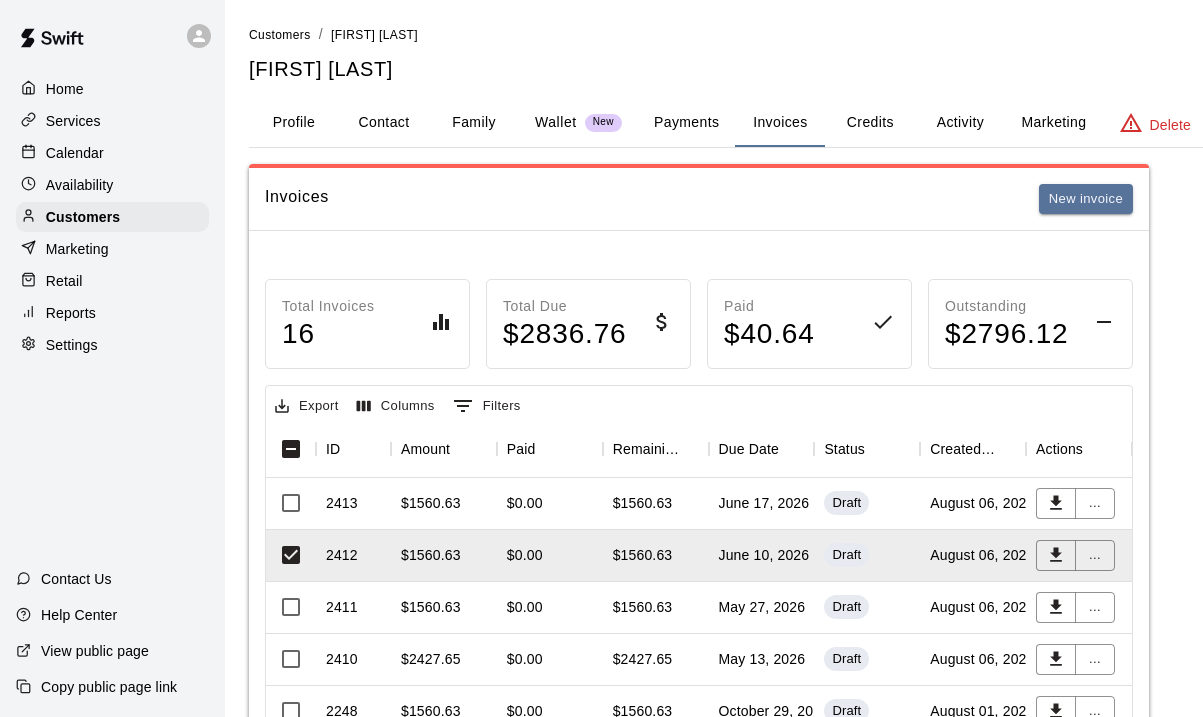 scroll, scrollTop: 154, scrollLeft: 0, axis: vertical 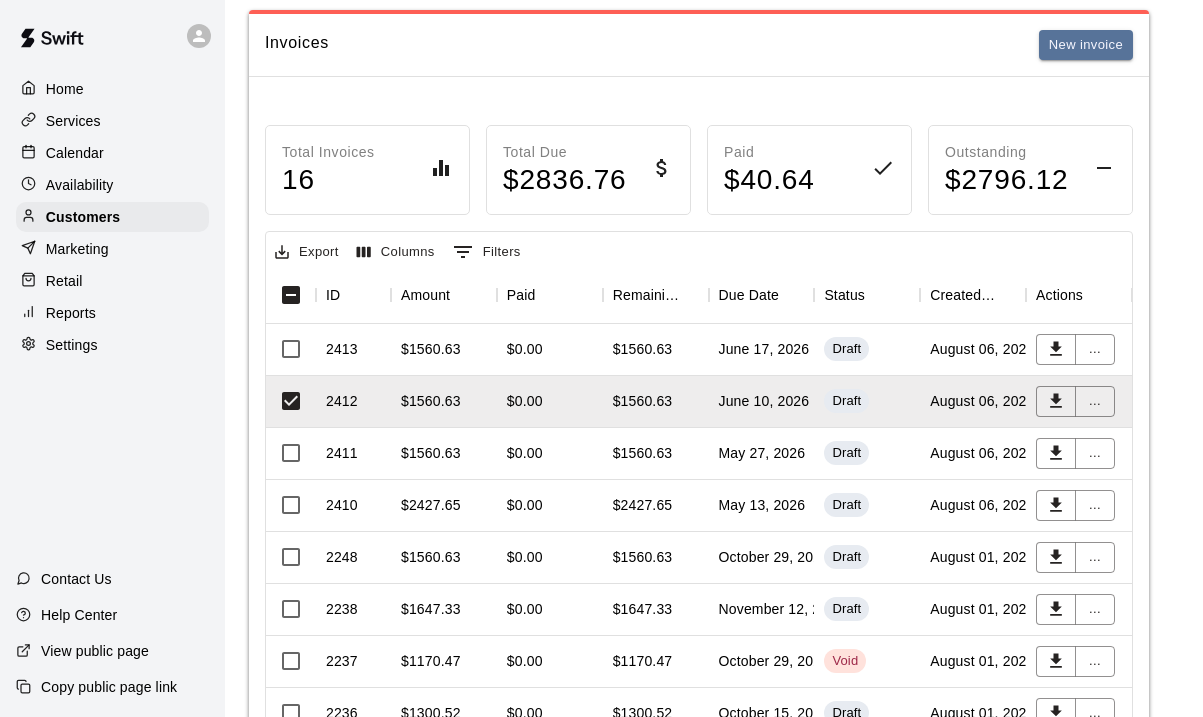 click on "Calendar" at bounding box center (112, 153) 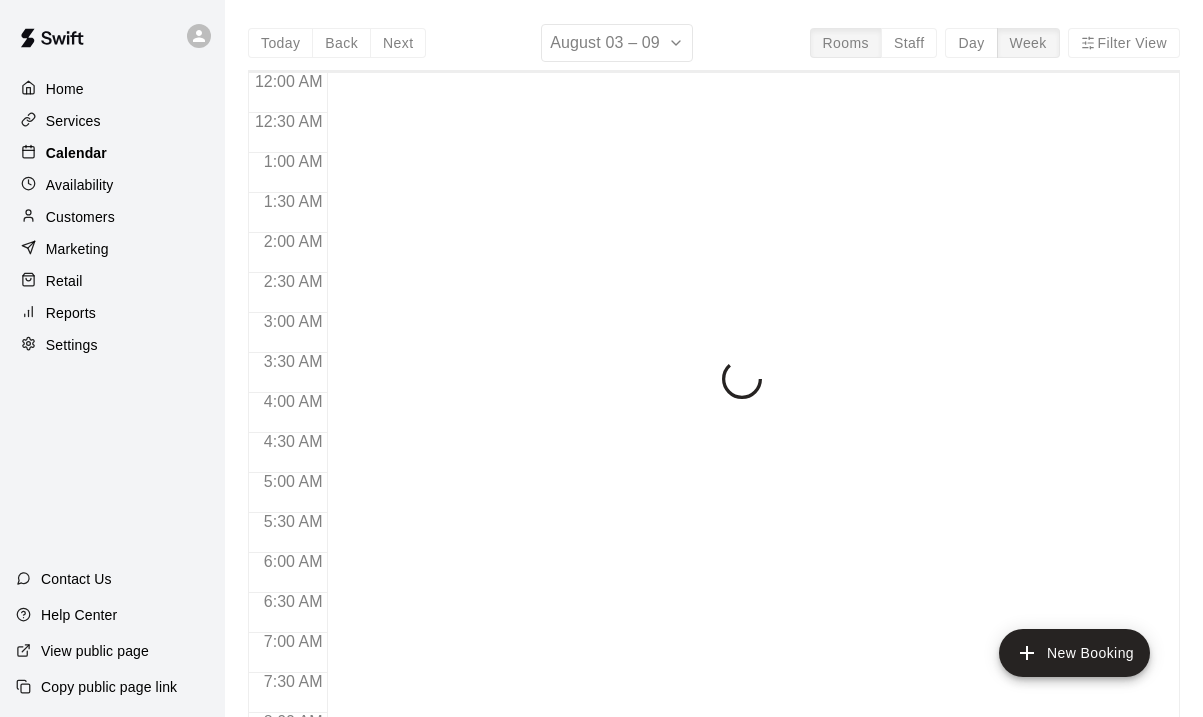 scroll, scrollTop: 1253, scrollLeft: 0, axis: vertical 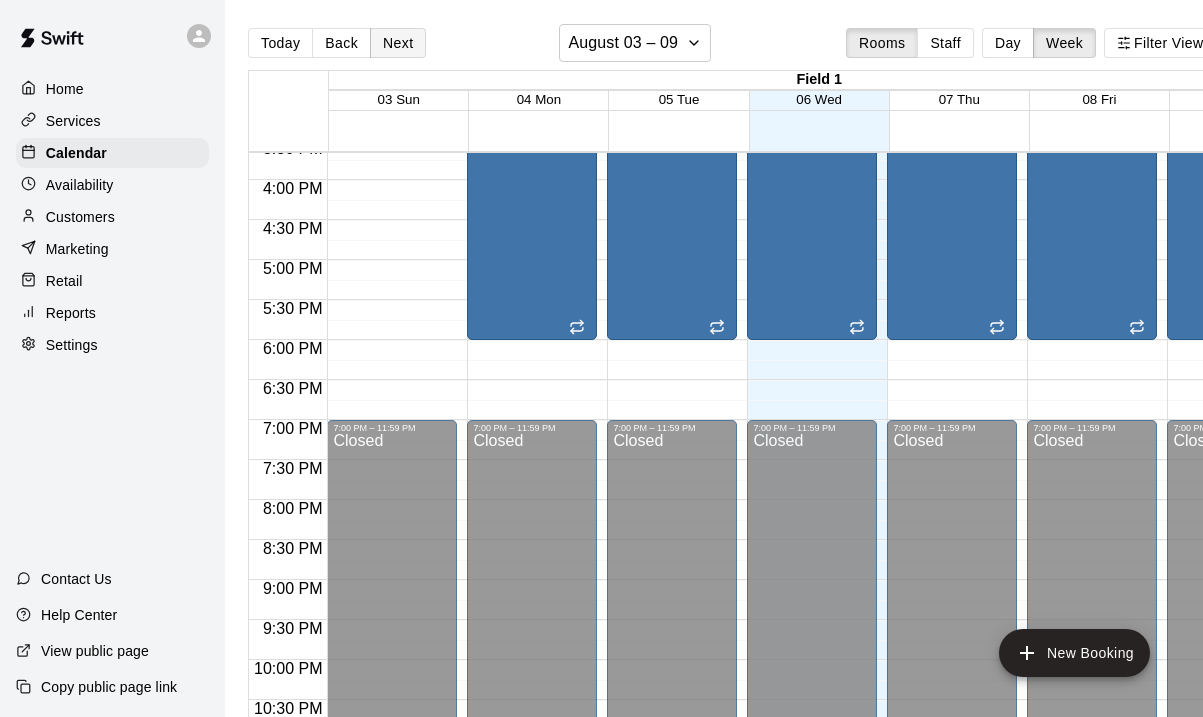 click on "Next" at bounding box center [398, 43] 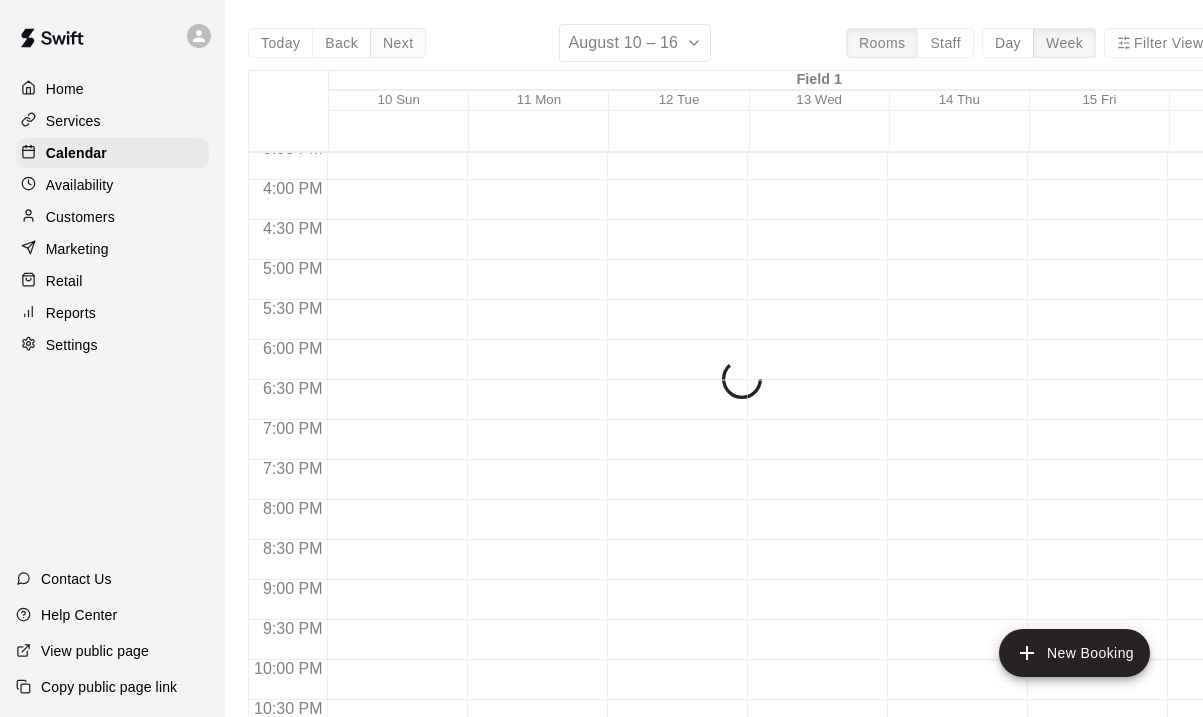 click on "Today Back Next August 10 – 16 Rooms Staff Day Week Filter View Field 1 10 Sun 11 Mon 12 Tue 13 Wed 14 Thu 15 Fri 16 Sat Field 3 10 Sun 11 Mon 12 Tue 13 Wed 14 Thu 15 Fri 16 Sat Field 4 10 Sun 11 Mon 12 Tue 13 Wed 14 Thu 15 Fri 16 Sat Field 5 10 Sun 11 Mon 12 Tue 13 Wed 14 Thu 15 Fri 16 Sat Field 6 10 Sun 11 Mon 12 Tue 13 Wed 14 Thu 15 Fri 16 Sat 12:00 AM 12:30 AM 1:00 AM 1:30 AM 2:00 AM 2:30 AM 3:00 AM 3:30 AM 4:00 AM 4:30 AM 5:00 AM 5:30 AM 6:00 AM 6:30 AM 7:00 AM 7:30 AM 8:00 AM 8:30 AM 9:00 AM 9:30 AM 10:00 AM 10:30 AM 11:00 AM 11:30 AM 12:00 PM 12:30 PM 1:00 PM 1:30 PM 2:00 PM 2:30 PM 3:00 PM 3:30 PM 4:00 PM 4:30 PM 5:00 PM 5:30 PM 6:00 PM 6:30 PM 7:00 PM 7:30 PM 8:00 PM 8:30 PM 9:00 PM 9:30 PM 10:00 PM 10:30 PM 11:00 PM 11:30 PM" at bounding box center [732, 382] 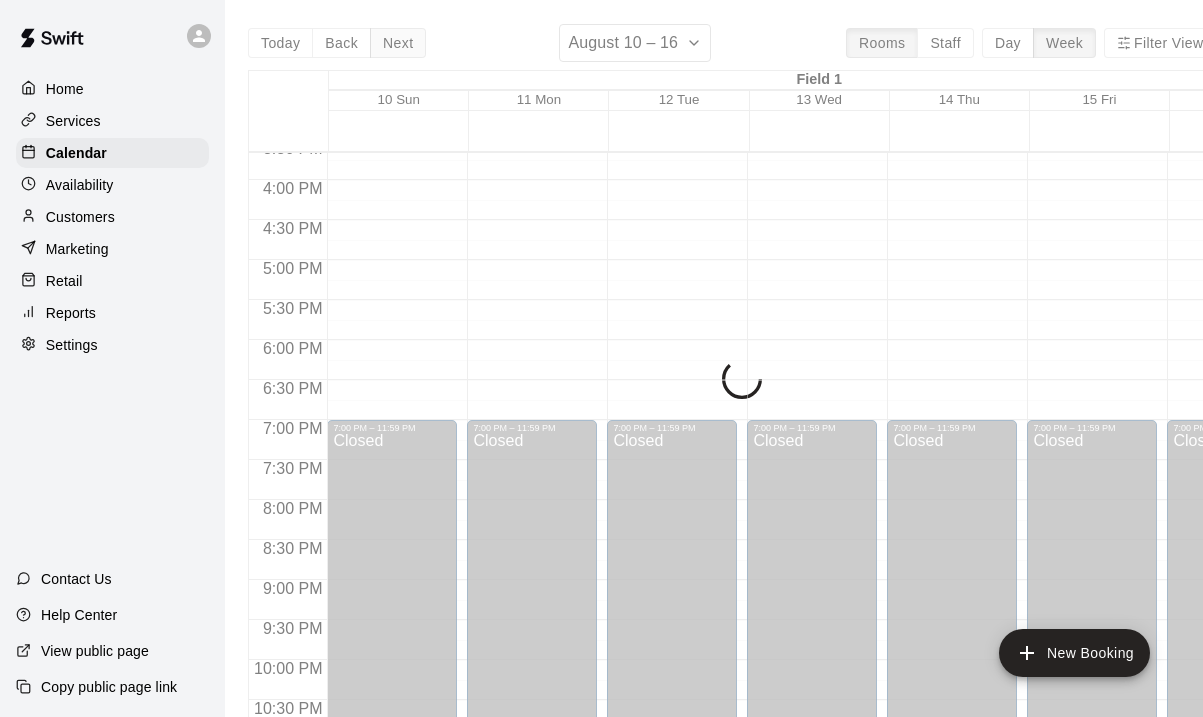 click on "Today Back Next August 10 – 16 Rooms Staff Day Week Filter View Field 1 10 Sun 11 Mon 12 Tue 13 Wed 14 Thu 15 Fri 16 Sat Field 3 10 Sun 11 Mon 12 Tue 13 Wed 14 Thu 15 Fri 16 Sat Field 4 10 Sun 11 Mon 12 Tue 13 Wed 14 Thu 15 Fri 16 Sat Field 5 10 Sun 11 Mon 12 Tue 13 Wed 14 Thu 15 Fri 16 Sat Field 6 10 Sun 11 Mon 12 Tue 13 Wed 14 Thu 15 Fri 16 Sat 12:00 AM 12:30 AM 1:00 AM 1:30 AM 2:00 AM 2:30 AM 3:00 AM 3:30 AM 4:00 AM 4:30 AM 5:00 AM 5:30 AM 6:00 AM 6:30 AM 7:00 AM 7:30 AM 8:00 AM 8:30 AM 9:00 AM 9:30 AM 10:00 AM 10:30 AM 11:00 AM 11:30 AM 12:00 PM 12:30 PM 1:00 PM 1:30 PM 2:00 PM 2:30 PM 3:00 PM 3:30 PM 4:00 PM 4:30 PM 5:00 PM 5:30 PM 6:00 PM 6:30 PM 7:00 PM 7:30 PM 8:00 PM 8:30 PM 9:00 PM 9:30 PM 10:00 PM 10:30 PM 11:00 PM 11:30 PM 12:00 AM – 8:00 AM Closed 7:00 PM – 11:59 PM Closed 12:00 AM – 8:00 AM Closed 7:00 PM – 11:59 PM Closed 12:00 AM – 8:00 AM Closed 7:00 PM – 11:59 PM Closed 12:00 AM – 8:00 AM Closed 7:00 PM – 11:59 PM Closed 12:00 AM – 8:00 AM Closed 7:00 PM – 11:59 PM" at bounding box center [732, 382] 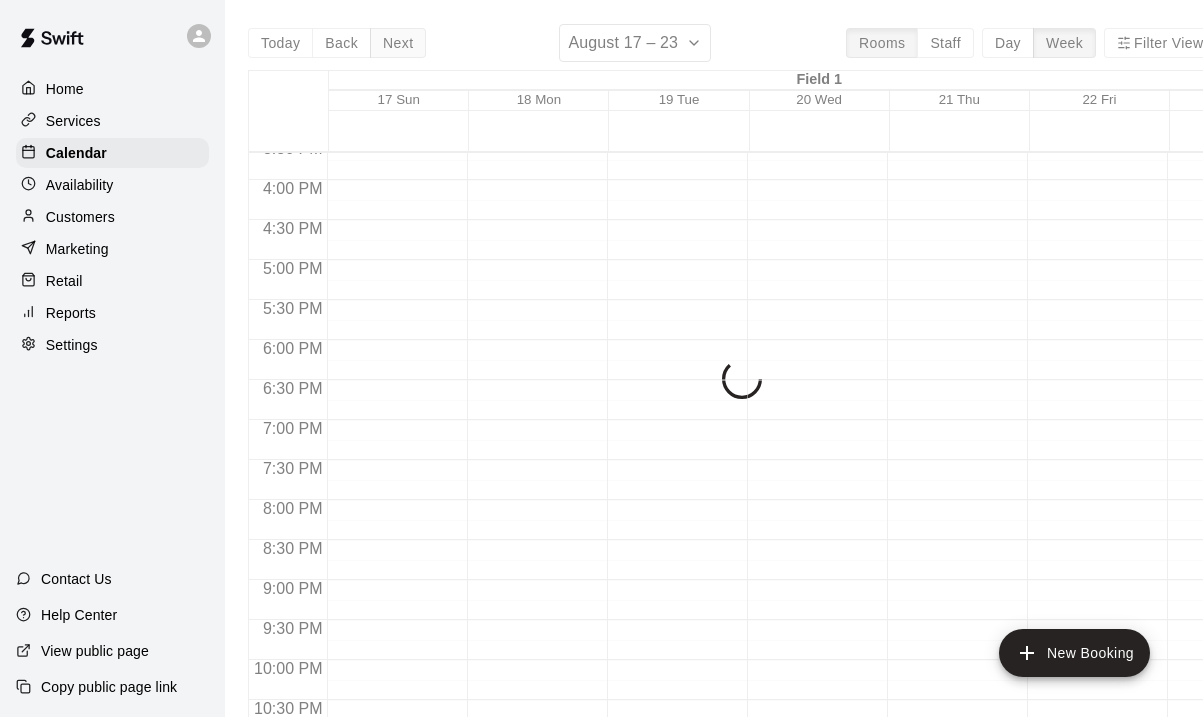 click on "Today Back Next August 17 – 23 Rooms Staff Day Week Filter View Field 1 17 Sun 18 Mon 19 Tue 20 Wed 21 Thu 22 Fri 23 Sat Field 3 17 Sun 18 Mon 19 Tue 20 Wed 21 Thu 22 Fri 23 Sat Field 4 17 Sun 18 Mon 19 Tue 20 Wed 21 Thu 22 Fri 23 Sat Field 5 17 Sun 18 Mon 19 Tue 20 Wed 21 Thu 22 Fri 23 Sat Field 6 17 Sun 18 Mon 19 Tue 20 Wed 21 Thu 22 Fri 23 Sat 12:00 AM 12:30 AM 1:00 AM 1:30 AM 2:00 AM 2:30 AM 3:00 AM 3:30 AM 4:00 AM 4:30 AM 5:00 AM 5:30 AM 6:00 AM 6:30 AM 7:00 AM 7:30 AM 8:00 AM 8:30 AM 9:00 AM 9:30 AM 10:00 AM 10:30 AM 11:00 AM 11:30 AM 12:00 PM 12:30 PM 1:00 PM 1:30 PM 2:00 PM 2:30 PM 3:00 PM 3:30 PM 4:00 PM 4:30 PM 5:00 PM 5:30 PM 6:00 PM 6:30 PM 7:00 PM 7:30 PM 8:00 PM 8:30 PM 9:00 PM 9:30 PM 10:00 PM 10:30 PM 11:00 PM 11:30 PM" at bounding box center (732, 382) 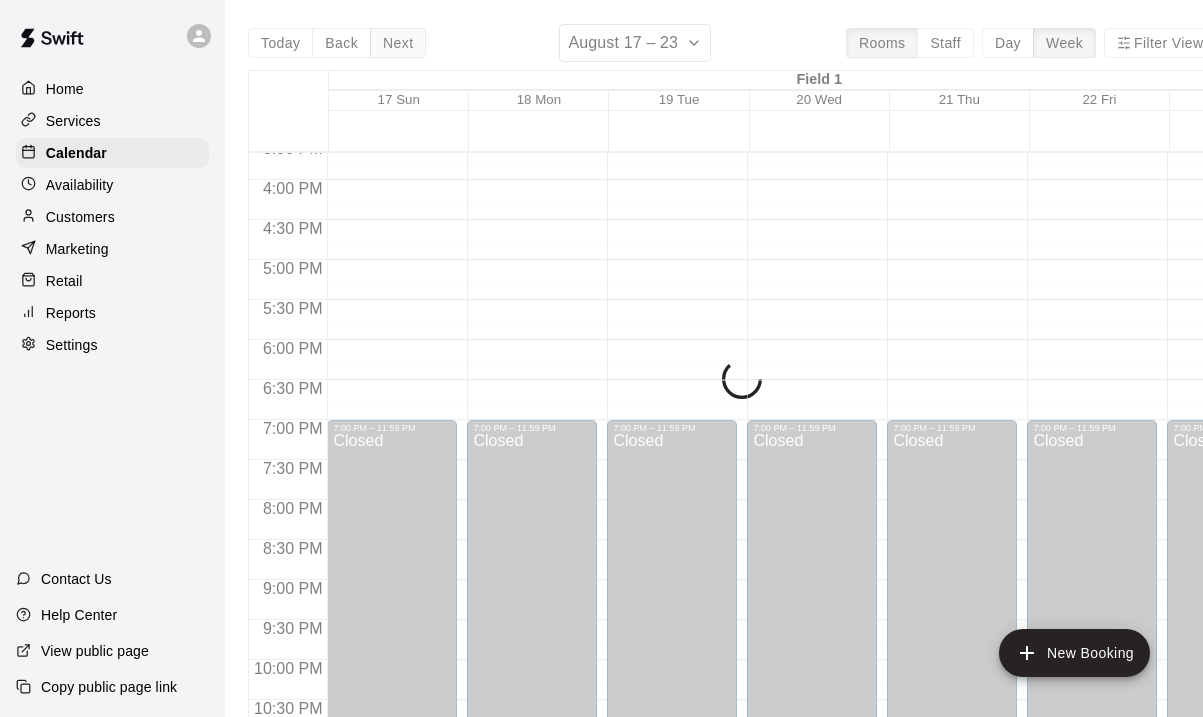click on "Today Back Next August 17 – 23 Rooms Staff Day Week Filter View Field 1 17 Sun 18 Mon 19 Tue 20 Wed 21 Thu 22 Fri 23 Sat Field 3 17 Sun 18 Mon 19 Tue 20 Wed 21 Thu 22 Fri 23 Sat Field 4 17 Sun 18 Mon 19 Tue 20 Wed 21 Thu 22 Fri 23 Sat Field 5 17 Sun 18 Mon 19 Tue 20 Wed 21 Thu 22 Fri 23 Sat Field 6 17 Sun 18 Mon 19 Tue 20 Wed 21 Thu 22 Fri 23 Sat 12:00 AM 12:30 AM 1:00 AM 1:30 AM 2:00 AM 2:30 AM 3:00 AM 3:30 AM 4:00 AM 4:30 AM 5:00 AM 5:30 AM 6:00 AM 6:30 AM 7:00 AM 7:30 AM 8:00 AM 8:30 AM 9:00 AM 9:30 AM 10:00 AM 10:30 AM 11:00 AM 11:30 AM 12:00 PM 12:30 PM 1:00 PM 1:30 PM 2:00 PM 2:30 PM 3:00 PM 3:30 PM 4:00 PM 4:30 PM 5:00 PM 5:30 PM 6:00 PM 6:30 PM 7:00 PM 7:30 PM 8:00 PM 8:30 PM 9:00 PM 9:30 PM 10:00 PM 10:30 PM 11:00 PM 11:30 PM 12:00 AM – 8:00 AM Closed 7:00 PM – 11:59 PM Closed 12:00 AM – 8:00 AM Closed 7:00 PM – 11:59 PM Closed 12:00 AM – 8:00 AM Closed 7:00 PM – 11:59 PM Closed 12:00 AM – 8:00 AM Closed 7:00 PM – 11:59 PM Closed 12:00 AM – 8:00 AM Closed 7:00 PM – 11:59 PM" at bounding box center [732, 382] 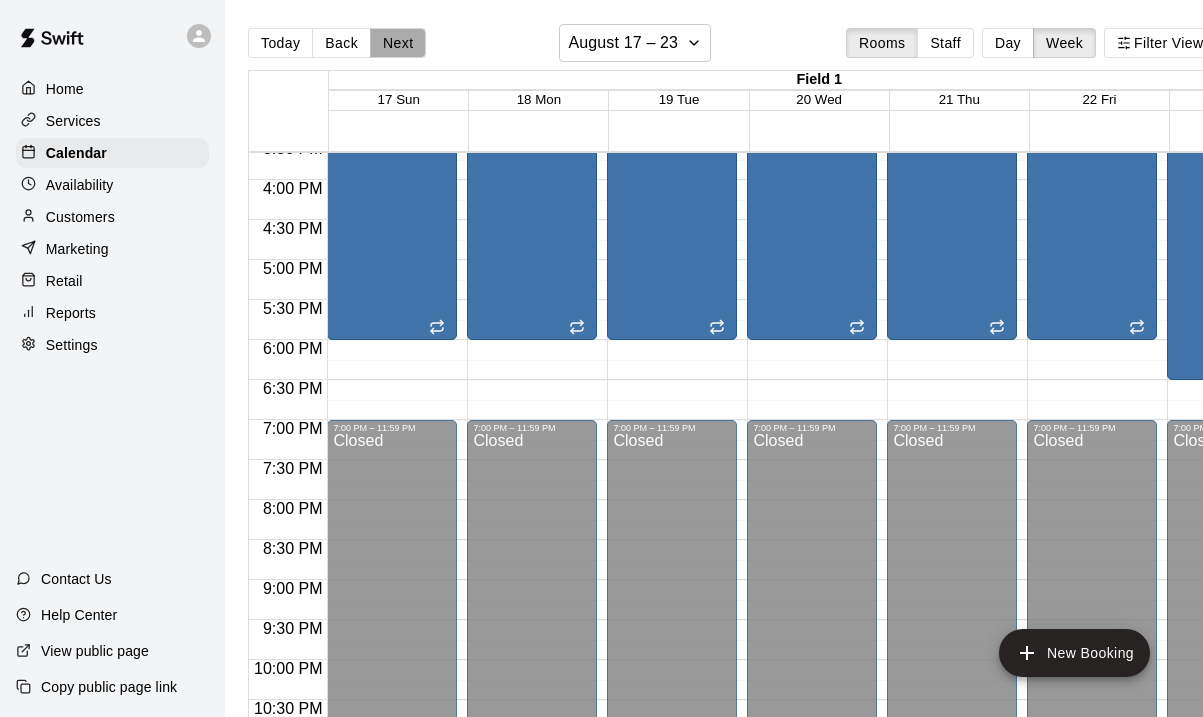click on "Next" at bounding box center (398, 43) 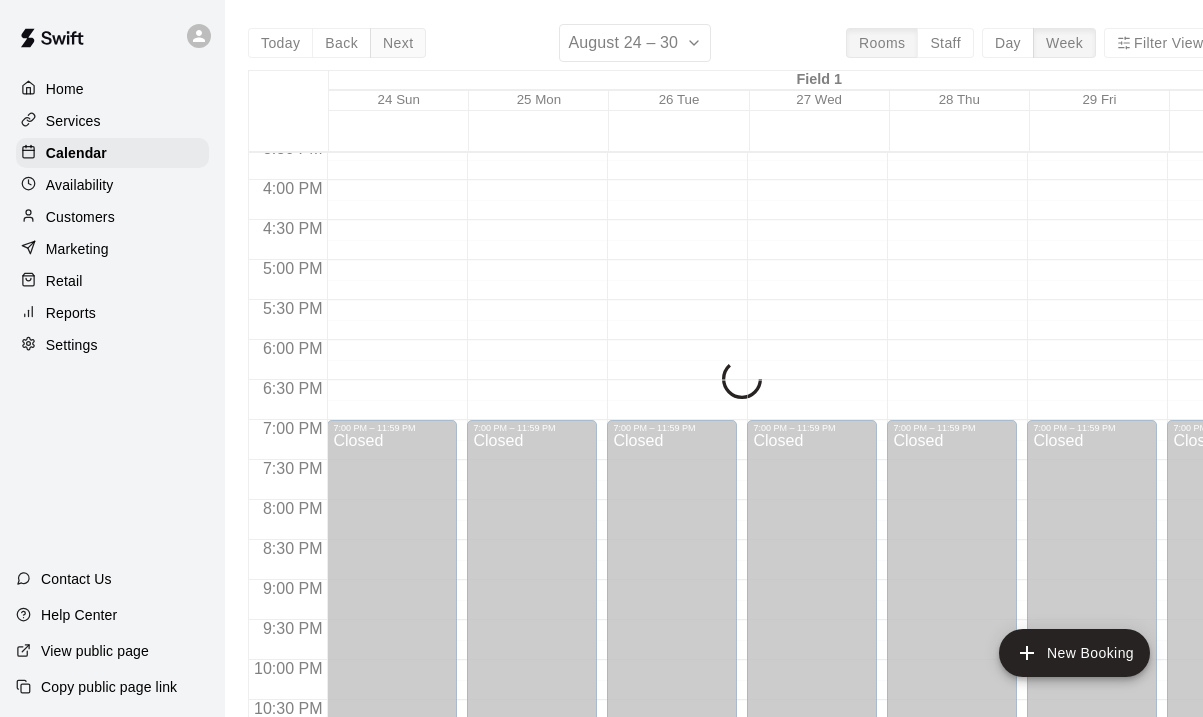 click on "Today Back Next August 24 – 30 Rooms Staff Day Week Filter View Field 1 24 Sun 25 Mon 26 Tue 27 Wed 28 Thu 29 Fri 30 Sat Field 3 24 Sun 25 Mon 26 Tue 27 Wed 28 Thu 29 Fri 30 Sat Field 4 24 Sun 25 Mon 26 Tue 27 Wed 28 Thu 29 Fri 30 Sat Field 5 24 Sun 25 Mon 26 Tue 27 Wed 28 Thu 29 Fri 30 Sat Field 6 24 Sun 25 Mon 26 Tue 27 Wed 28 Thu 29 Fri 30 Sat 12:00 AM 12:30 AM 1:00 AM 1:30 AM 2:00 AM 2:30 AM 3:00 AM 3:30 AM 4:00 AM 4:30 AM 5:00 AM 5:30 AM 6:00 AM 6:30 AM 7:00 AM 7:30 AM 8:00 AM 8:30 AM 9:00 AM 9:30 AM 10:00 AM 10:30 AM 11:00 AM 11:30 AM 12:00 PM 12:30 PM 1:00 PM 1:30 PM 2:00 PM 2:30 PM 3:00 PM 3:30 PM 4:00 PM 4:30 PM 5:00 PM 5:30 PM 6:00 PM 6:30 PM 7:00 PM 7:30 PM 8:00 PM 8:30 PM 9:00 PM 9:30 PM 10:00 PM 10:30 PM 11:00 PM 11:30 PM 12:00 AM – 8:00 AM Closed 7:00 PM – 11:59 PM Closed 12:00 AM – 8:00 AM Closed 7:00 PM – 11:59 PM Closed 12:00 AM – 8:00 AM Closed 7:00 PM – 11:59 PM Closed 12:00 AM – 8:00 AM Closed 7:00 PM – 11:59 PM Closed 12:00 AM – 8:00 AM Closed 7:00 PM – 11:59 PM" at bounding box center (732, 382) 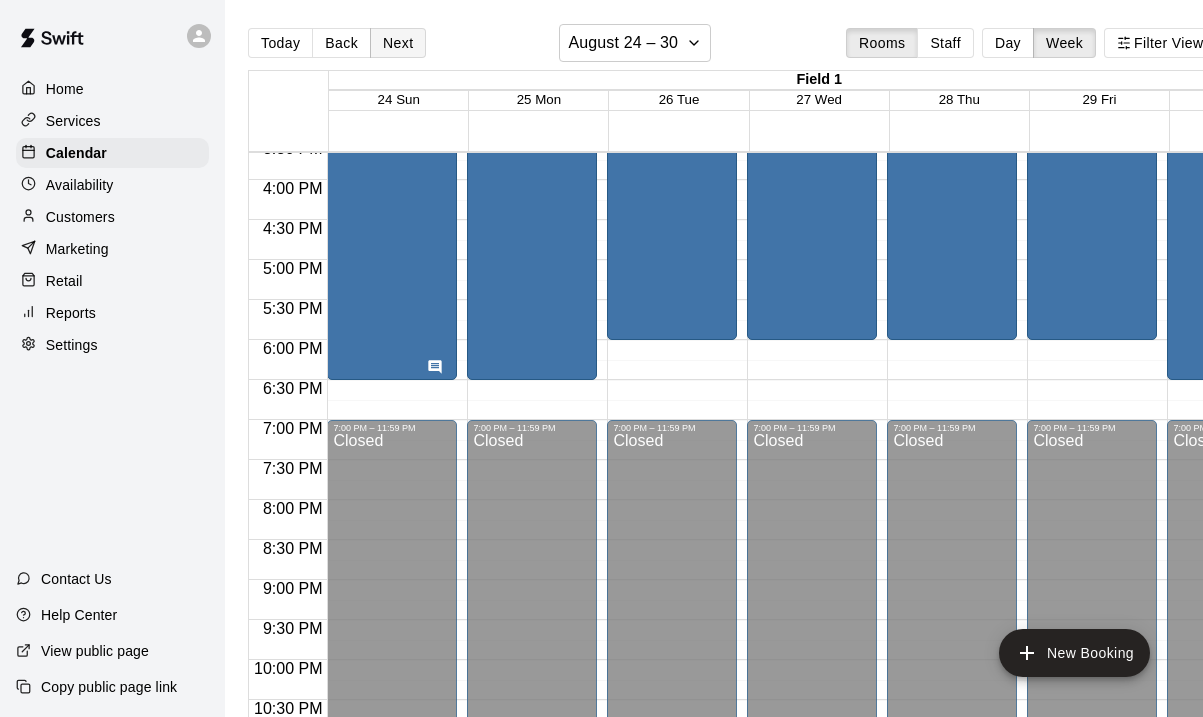 click on "Next" at bounding box center (398, 43) 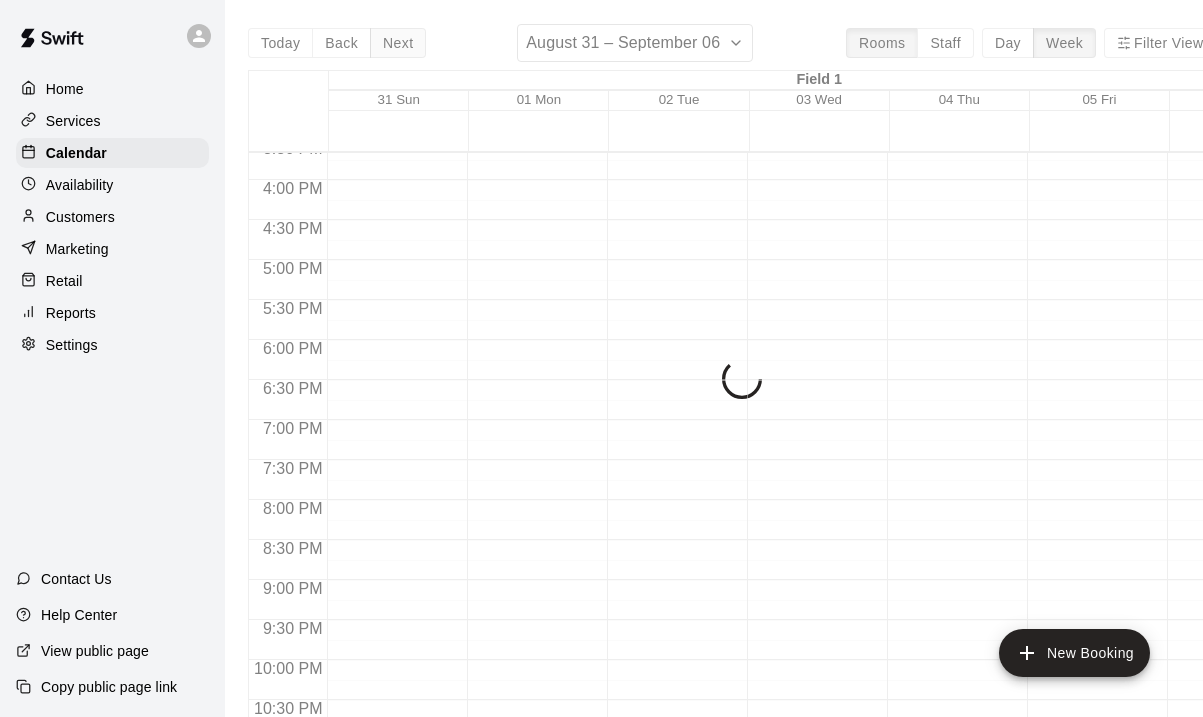 click on "Today Back Next August 31 – September 06 Rooms Staff Day Week Filter View Field 1 31 Sun 01 Mon 02 Tue 03 Wed 04 Thu 05 Fri 06 Sat Field 3 31 Sun 01 Mon 02 Tue 03 Wed 04 Thu 05 Fri 06 Sat Field 4 31 Sun 01 Mon 02 Tue 03 Wed 04 Thu 05 Fri 06 Sat Field 5 31 Sun 01 Mon 02 Tue 03 Wed 04 Thu 05 Fri 06 Sat Field 6 31 Sun 01 Mon 02 Tue 03 Wed 04 Thu 05 Fri 06 Sat 12:00 AM 12:30 AM 1:00 AM 1:30 AM 2:00 AM 2:30 AM 3:00 AM 3:30 AM 4:00 AM 4:30 AM 5:00 AM 5:30 AM 6:00 AM 6:30 AM 7:00 AM 7:30 AM 8:00 AM 8:30 AM 9:00 AM 9:30 AM 10:00 AM 10:30 AM 11:00 AM 11:30 AM 12:00 PM 12:30 PM 1:00 PM 1:30 PM 2:00 PM 2:30 PM 3:00 PM 3:30 PM 4:00 PM 4:30 PM 5:00 PM 5:30 PM 6:00 PM 6:30 PM 7:00 PM 7:30 PM 8:00 PM 8:30 PM 9:00 PM 9:30 PM 10:00 PM 10:30 PM 11:00 PM 11:30 PM" at bounding box center (732, 382) 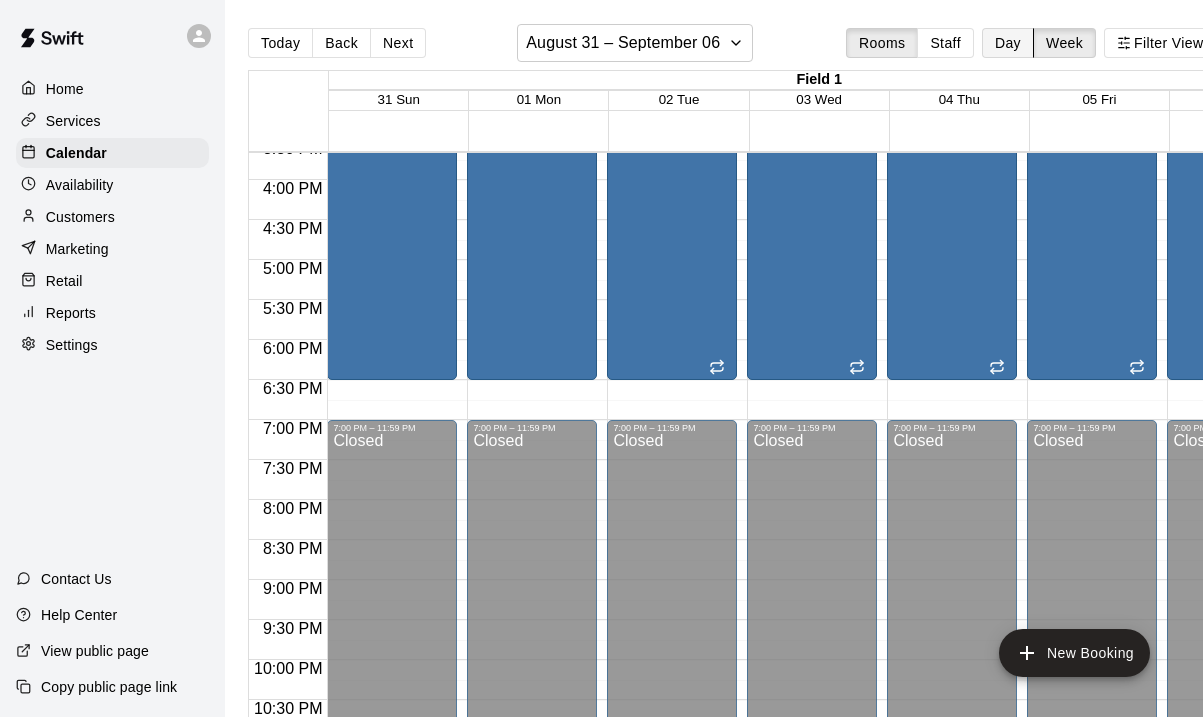 click on "Day" at bounding box center [1008, 43] 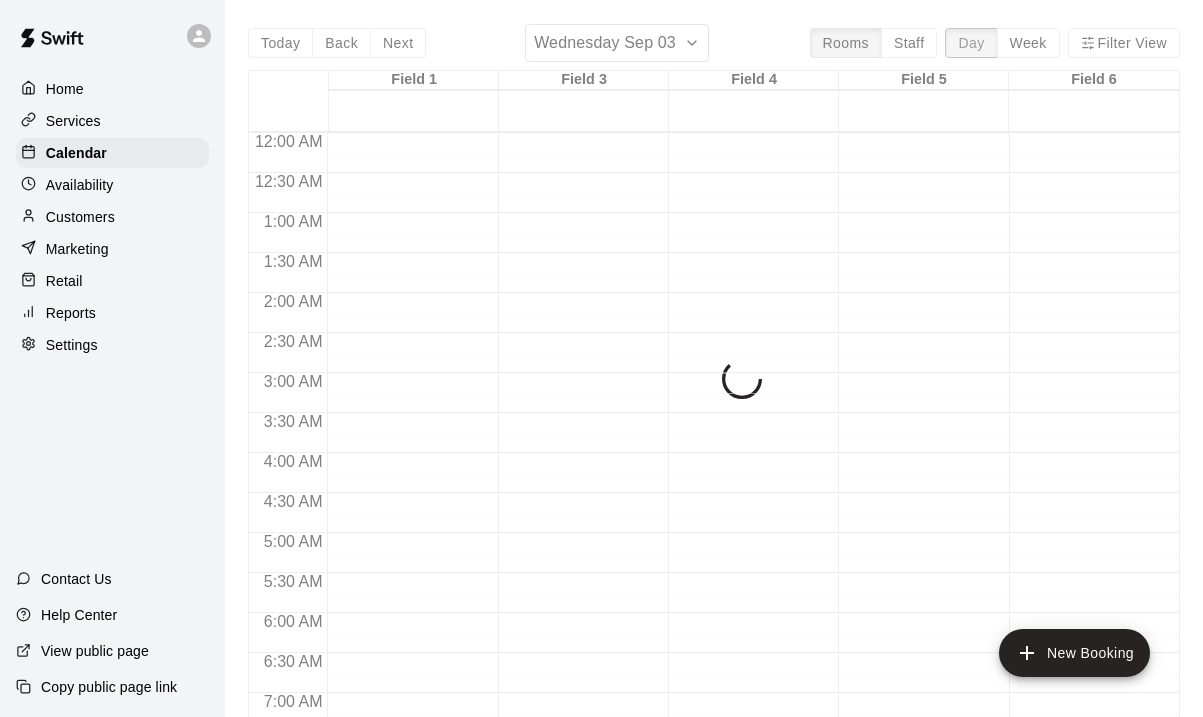 scroll, scrollTop: 1313, scrollLeft: 0, axis: vertical 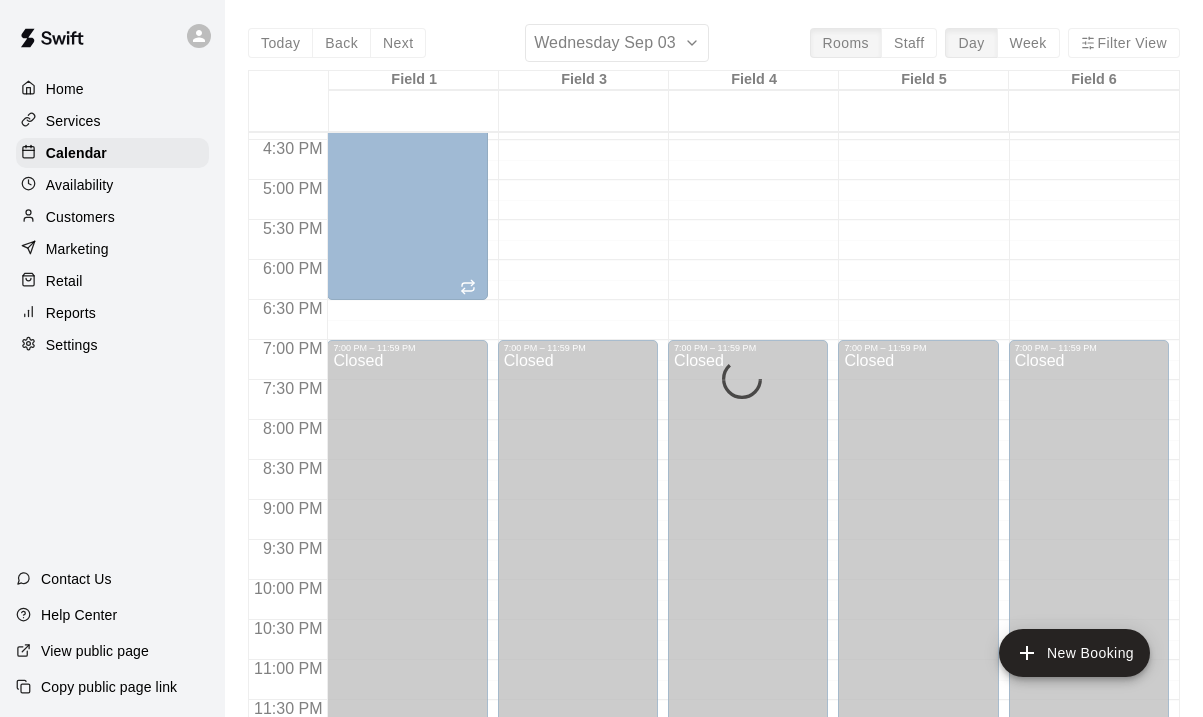 click on "Today Back Next Wednesday Sep 03 Rooms Staff Day Week Filter View Field 1 03 Wed Field 3 03 Wed Field 4 03 Wed Field 5 03 Wed Field 6 03 Wed 12:00 AM 12:30 AM 1:00 AM 1:30 AM 2:00 AM 2:30 AM 3:00 AM 3:30 AM 4:00 AM 4:30 AM 5:00 AM 5:30 AM 6:00 AM 6:30 AM 7:00 AM 7:30 AM 8:00 AM 8:30 AM 9:00 AM 9:30 AM 10:00 AM 10:30 AM 11:00 AM 11:30 AM 12:00 PM 12:30 PM 1:00 PM 1:30 PM 2:00 PM 2:30 PM 3:00 PM 3:30 PM 4:00 PM 4:30 PM 5:00 PM 5:30 PM 6:00 PM 6:30 PM 7:00 PM 7:30 PM 8:00 PM 8:30 PM 9:00 PM 9:30 PM 10:00 PM 10:30 PM 11:00 PM 11:30 PM 12:00 AM – 8:00 AM Closed 8:00 AM – 6:30 PM Closed for field maintenance HSF Event 7:00 PM – 11:59 PM Closed 12:00 AM – 8:00 AM Closed 7:00 PM – 11:59 PM Closed 12:00 AM – 8:00 AM Closed 7:00 PM – 11:59 PM Closed 12:00 AM – 8:00 AM Closed 7:00 PM – 11:59 PM Closed 12:00 AM – 8:00 AM Closed 7:00 PM – 11:59 PM Closed" at bounding box center (714, 382) 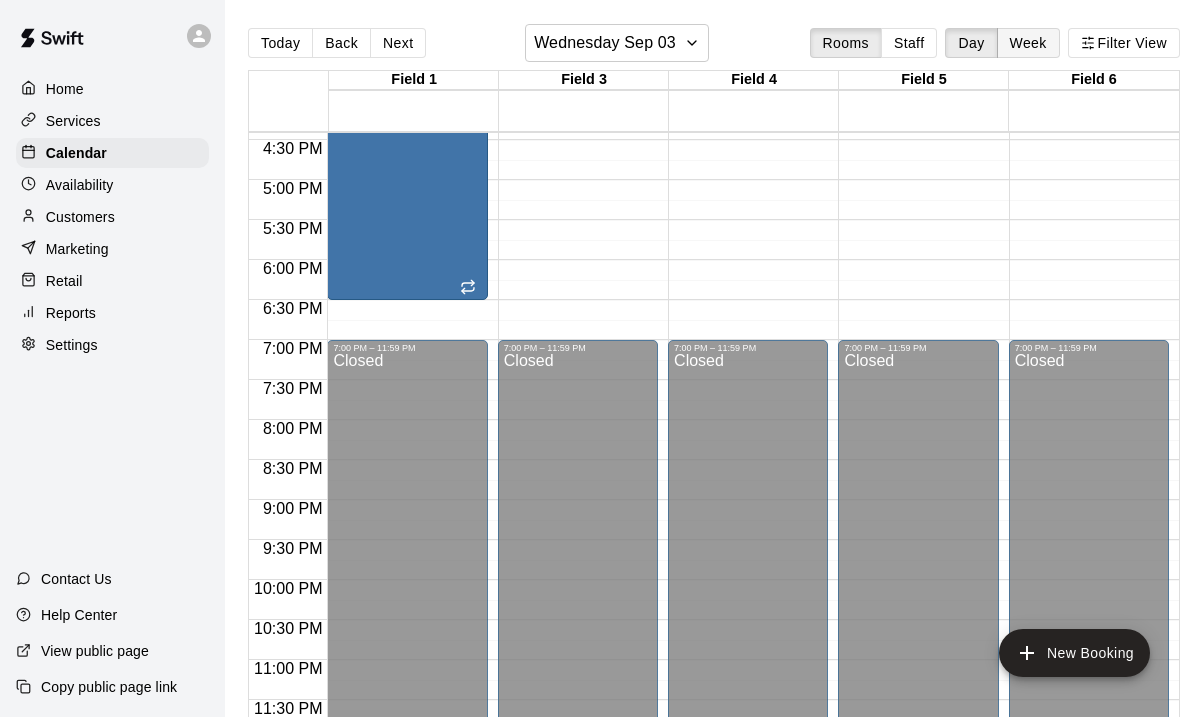 click on "Week" at bounding box center (1028, 43) 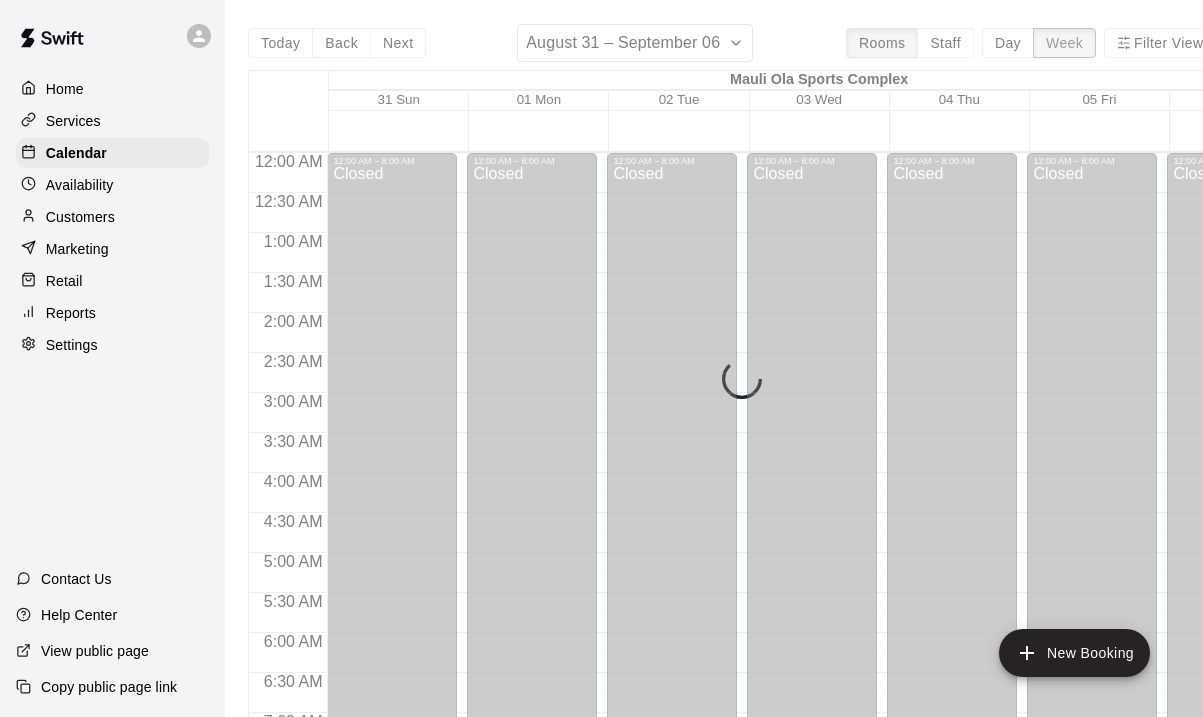 scroll, scrollTop: 1333, scrollLeft: 0, axis: vertical 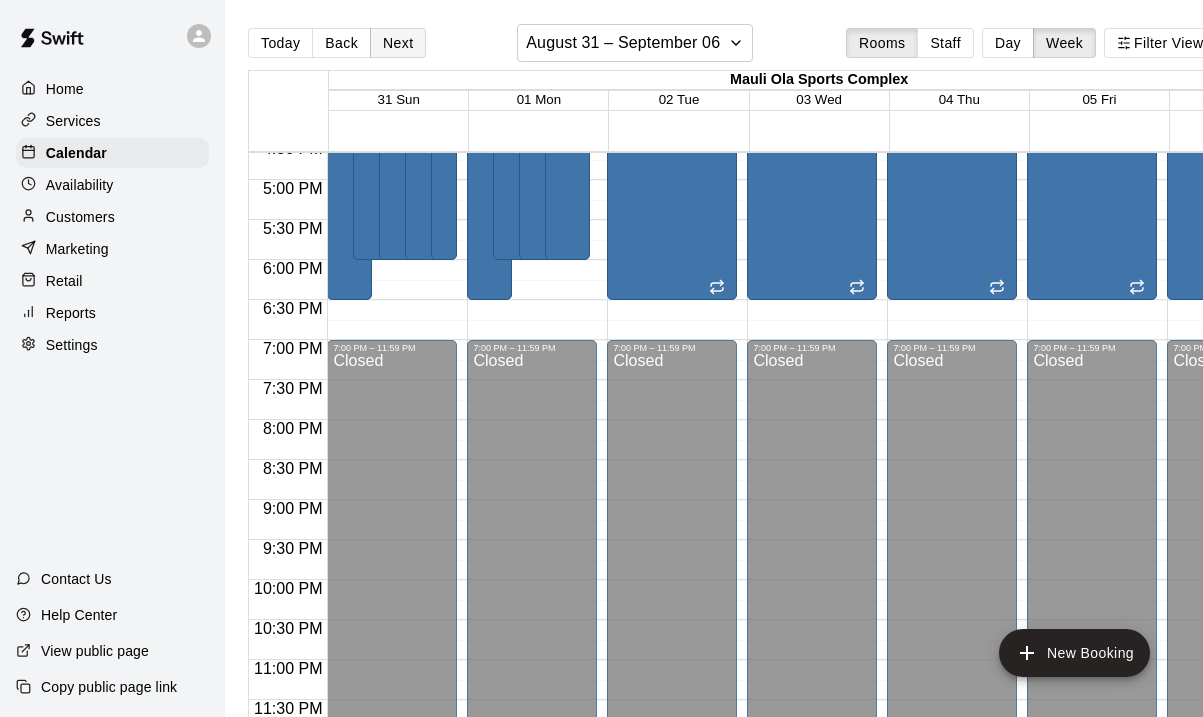 click on "Next" at bounding box center (398, 43) 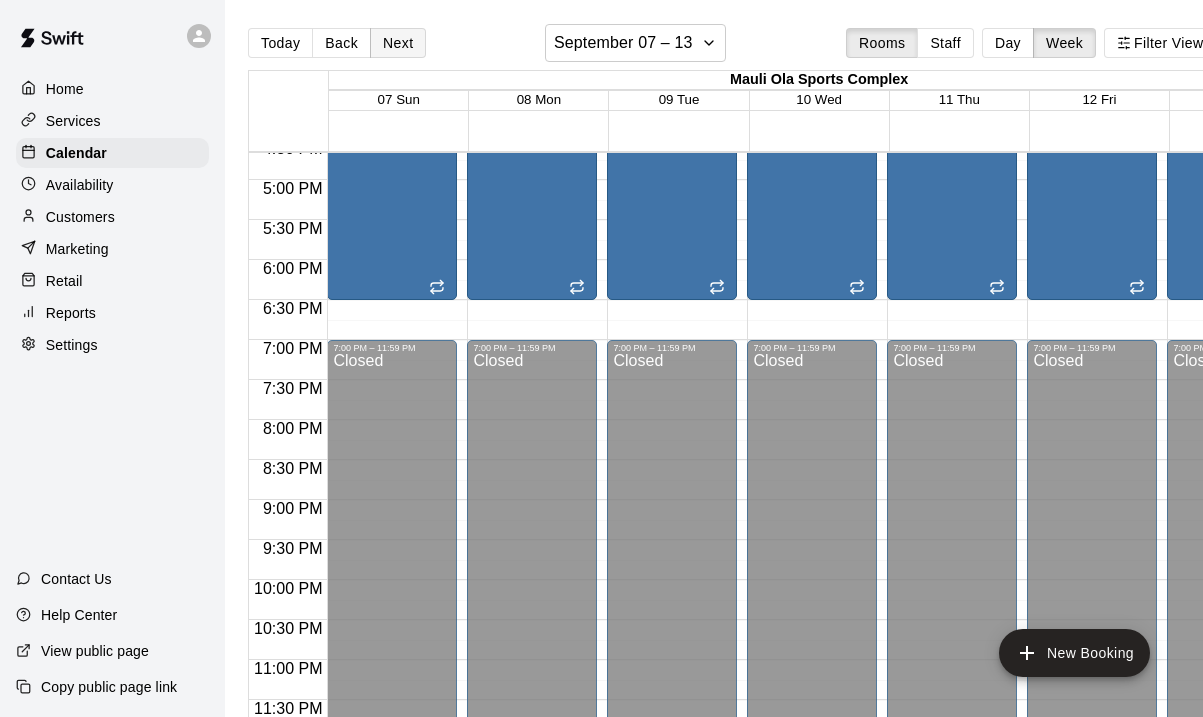 click on "Next" at bounding box center (398, 43) 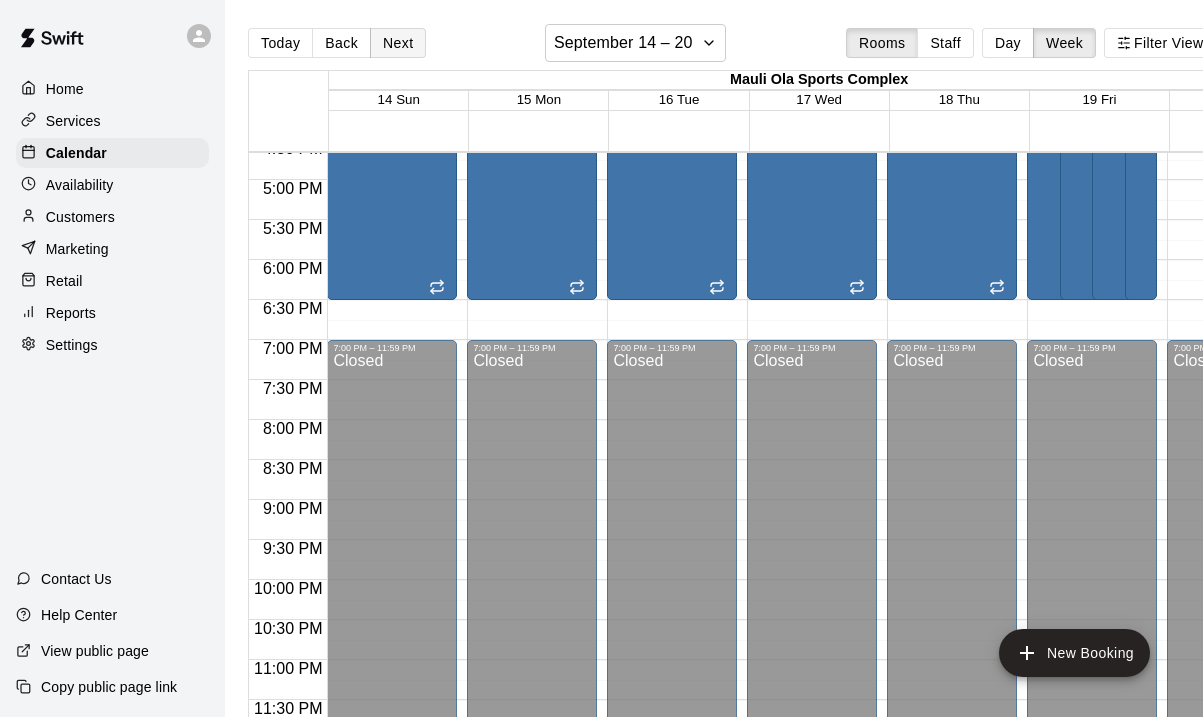 click on "Next" at bounding box center [398, 43] 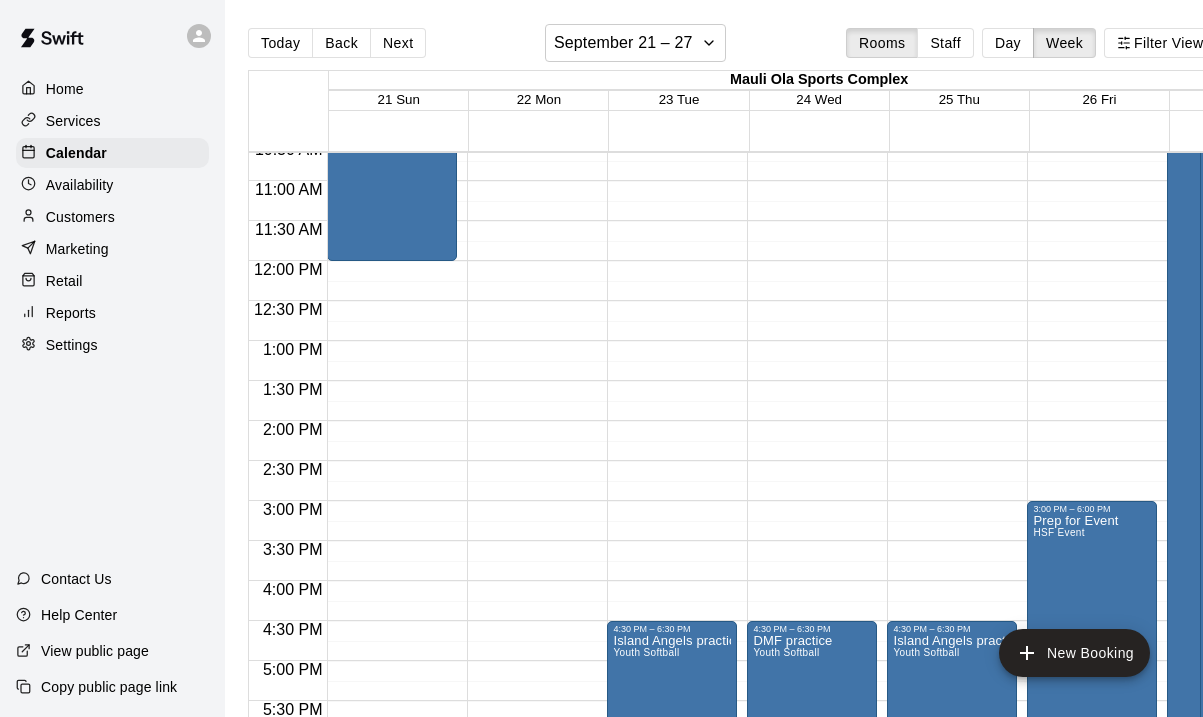 scroll, scrollTop: 848, scrollLeft: 0, axis: vertical 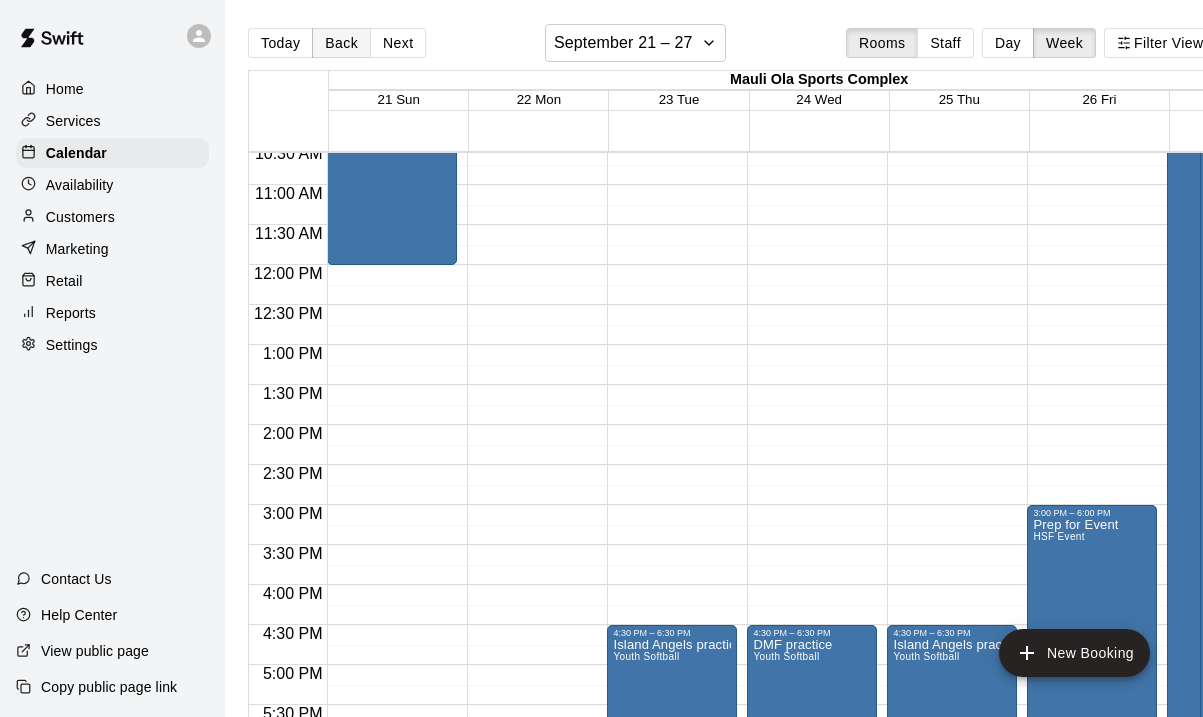 click on "Back" at bounding box center (341, 43) 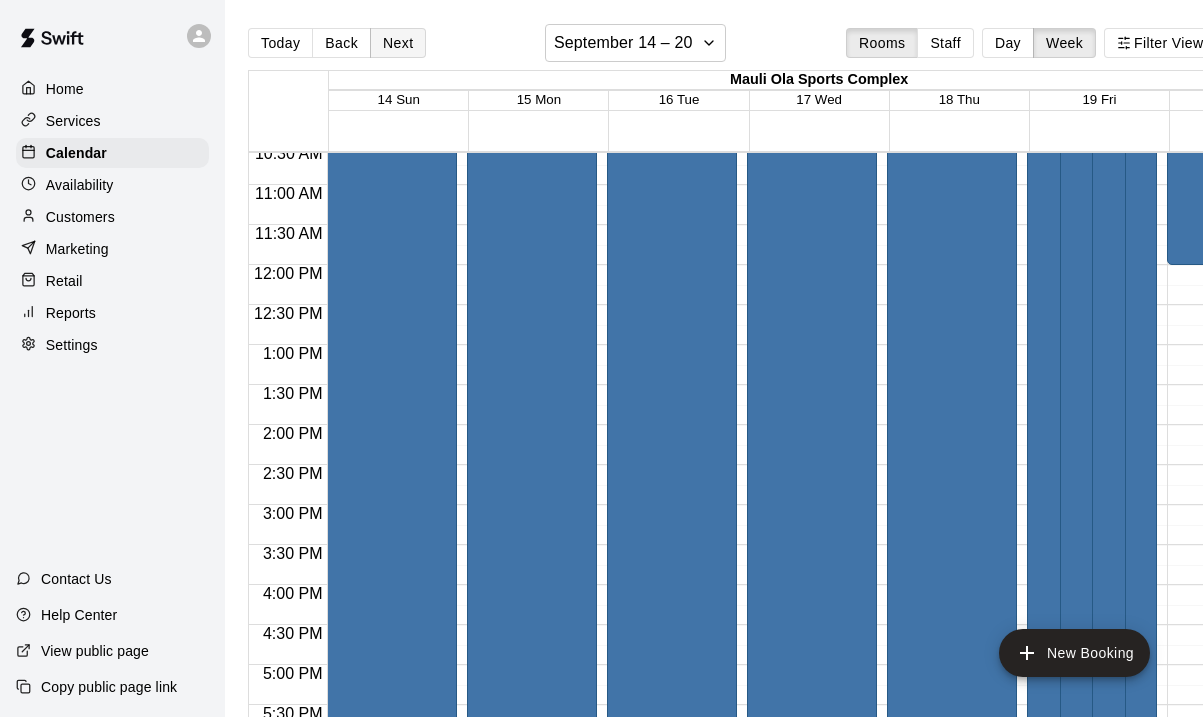 click on "Next" at bounding box center (398, 43) 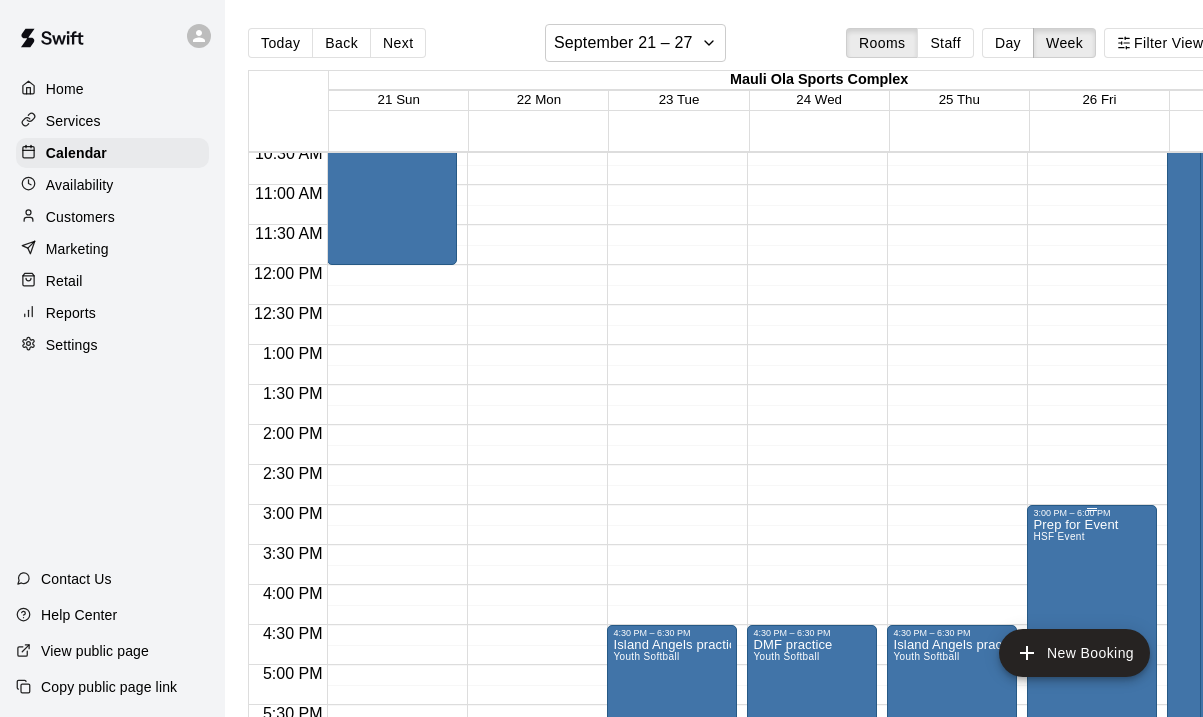 click on "Prep for Event HSF Event" at bounding box center [1075, 876] 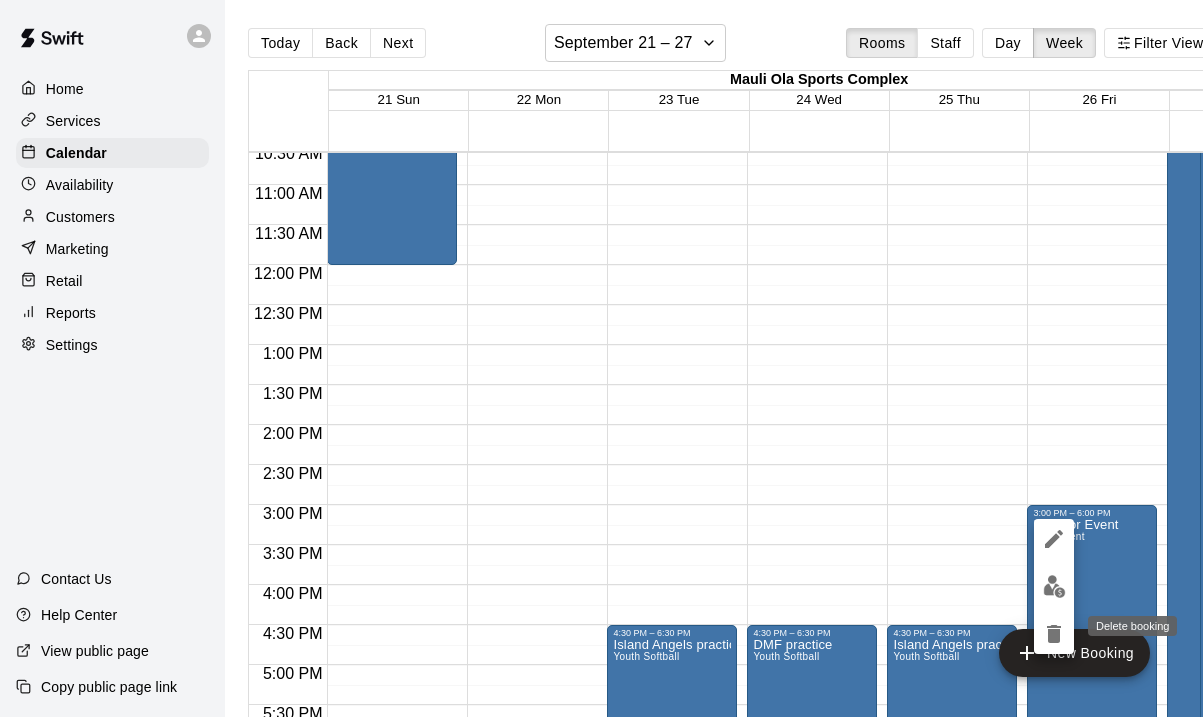 click 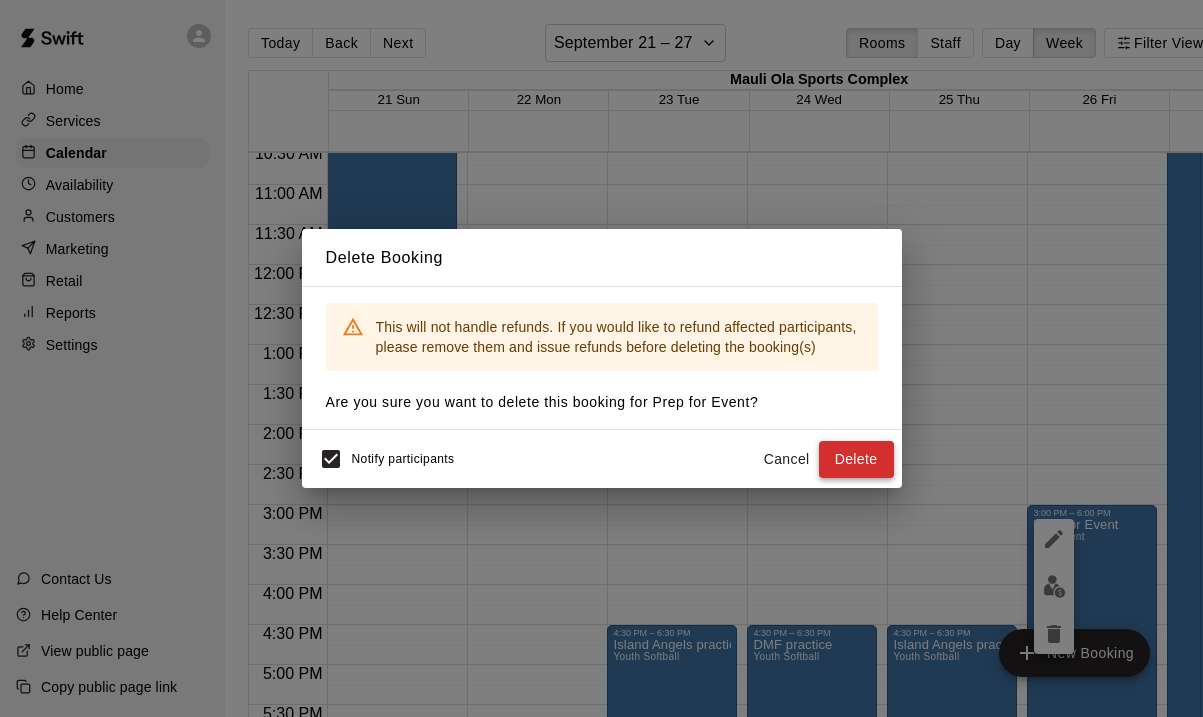 click on "Delete" at bounding box center (856, 459) 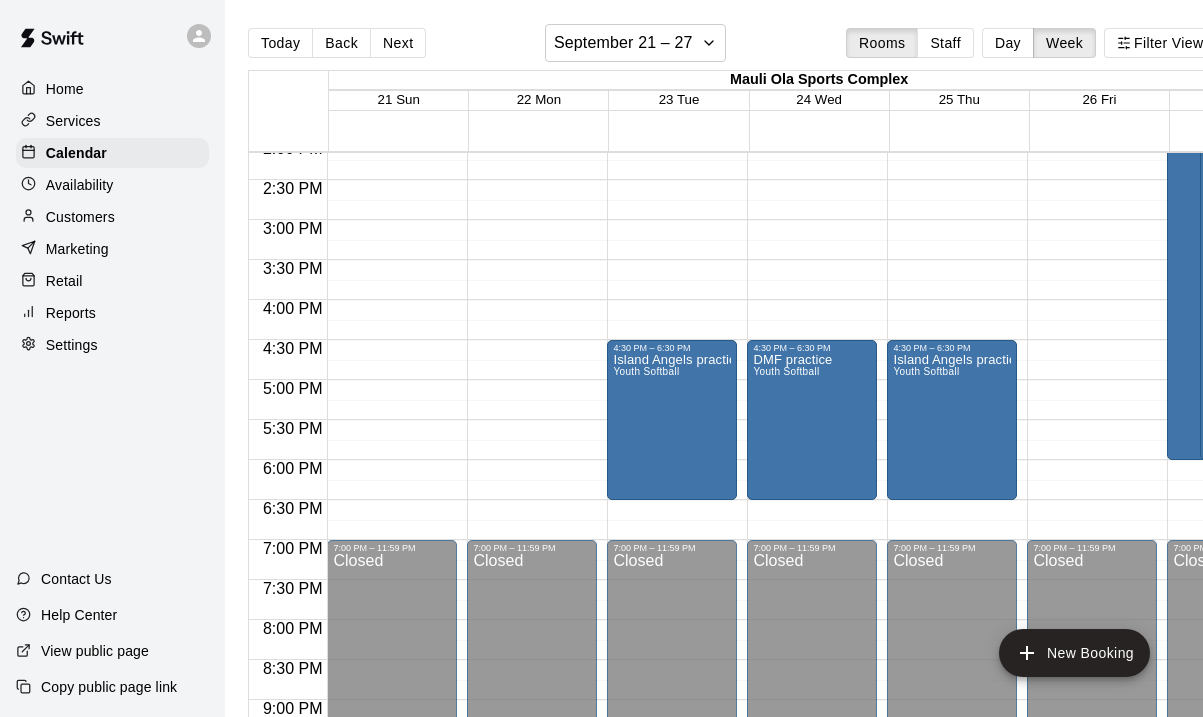 scroll, scrollTop: 1146, scrollLeft: 0, axis: vertical 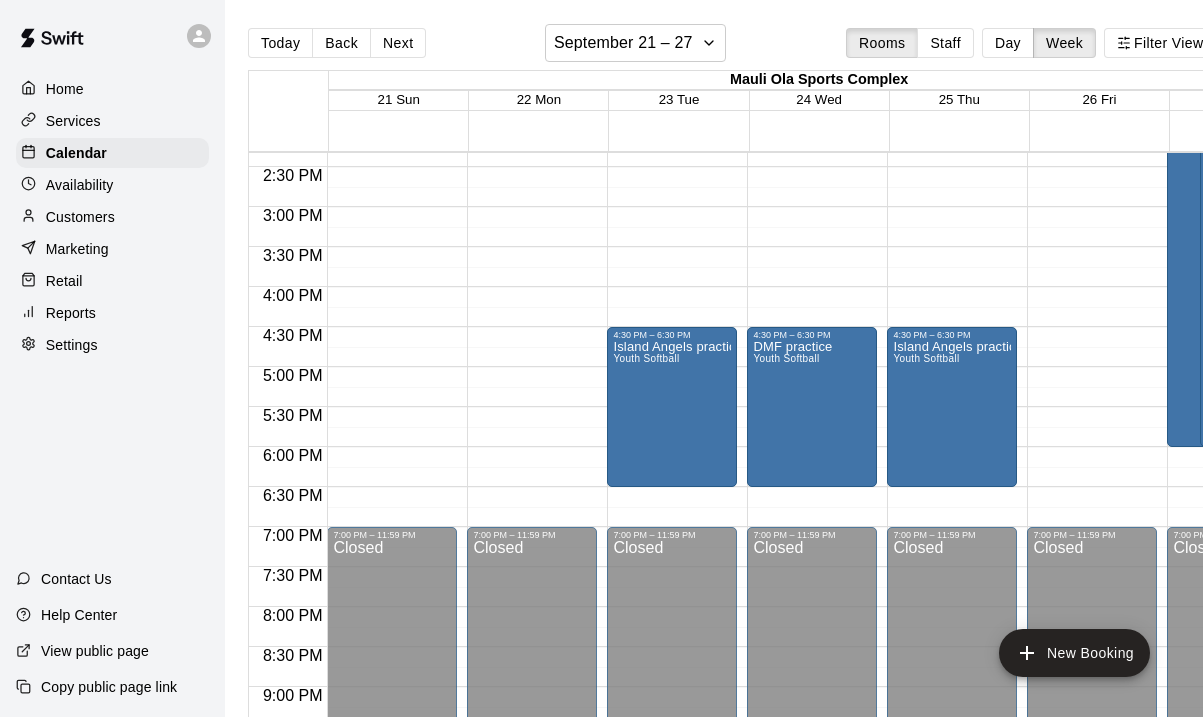 click at bounding box center (817, 337) 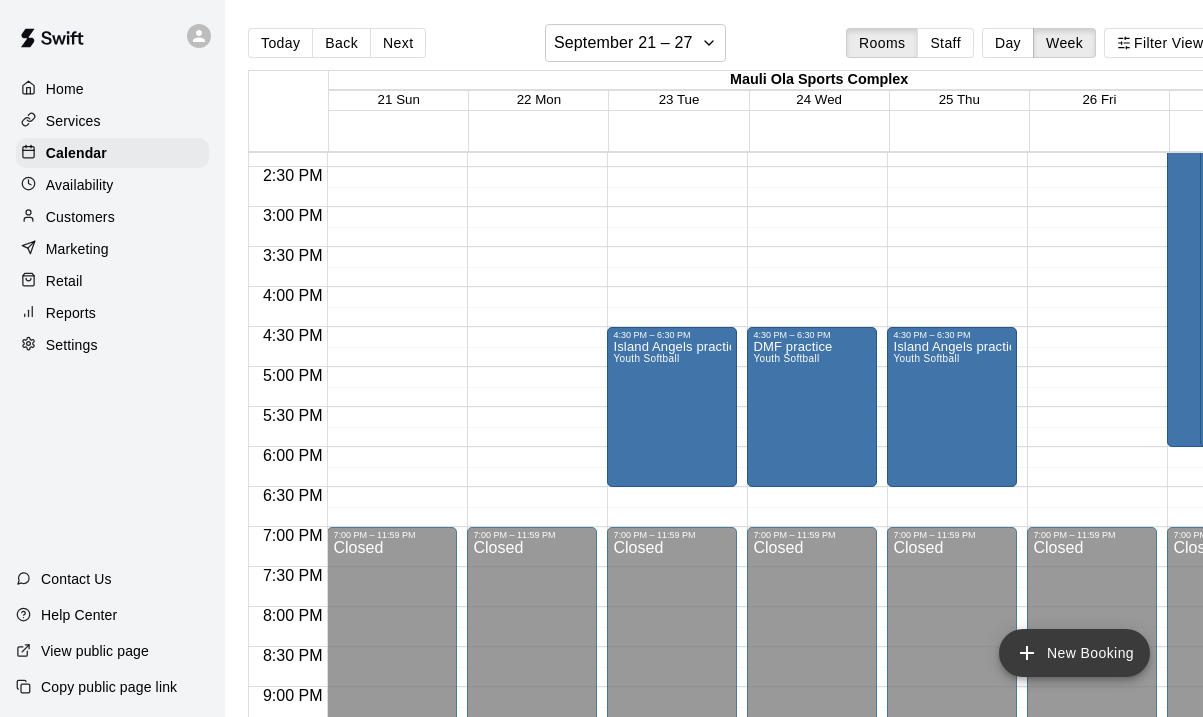 click on "New Booking" at bounding box center [1074, 653] 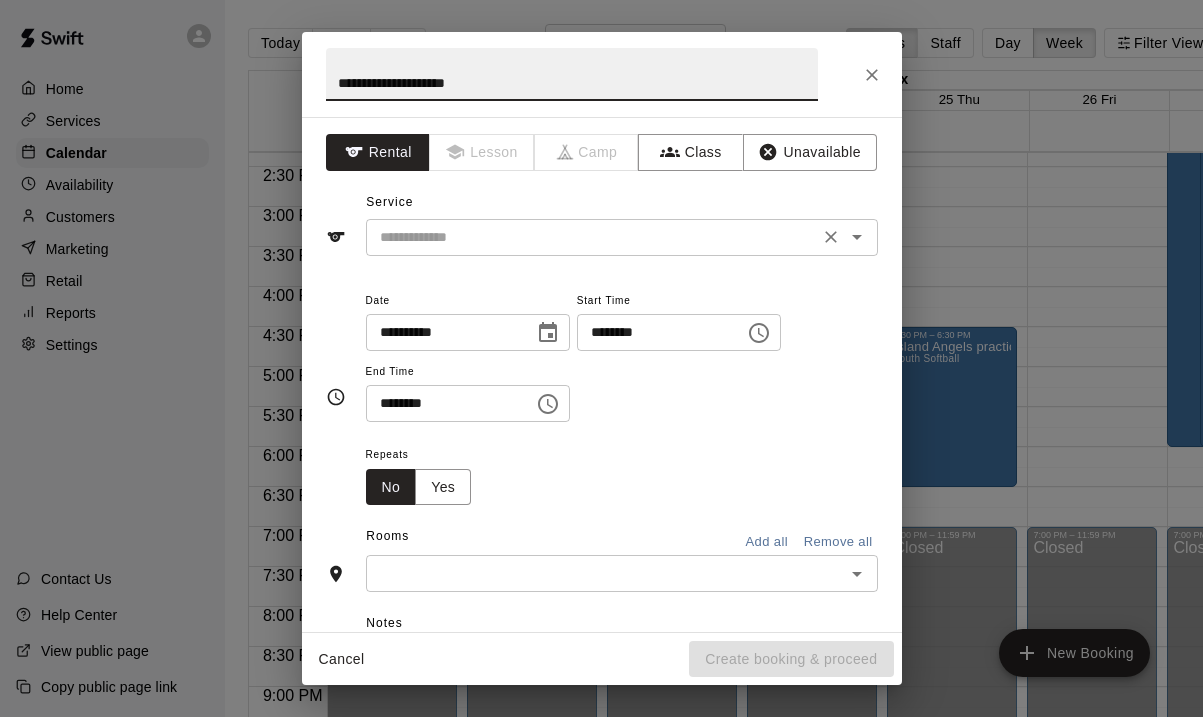 type on "**********" 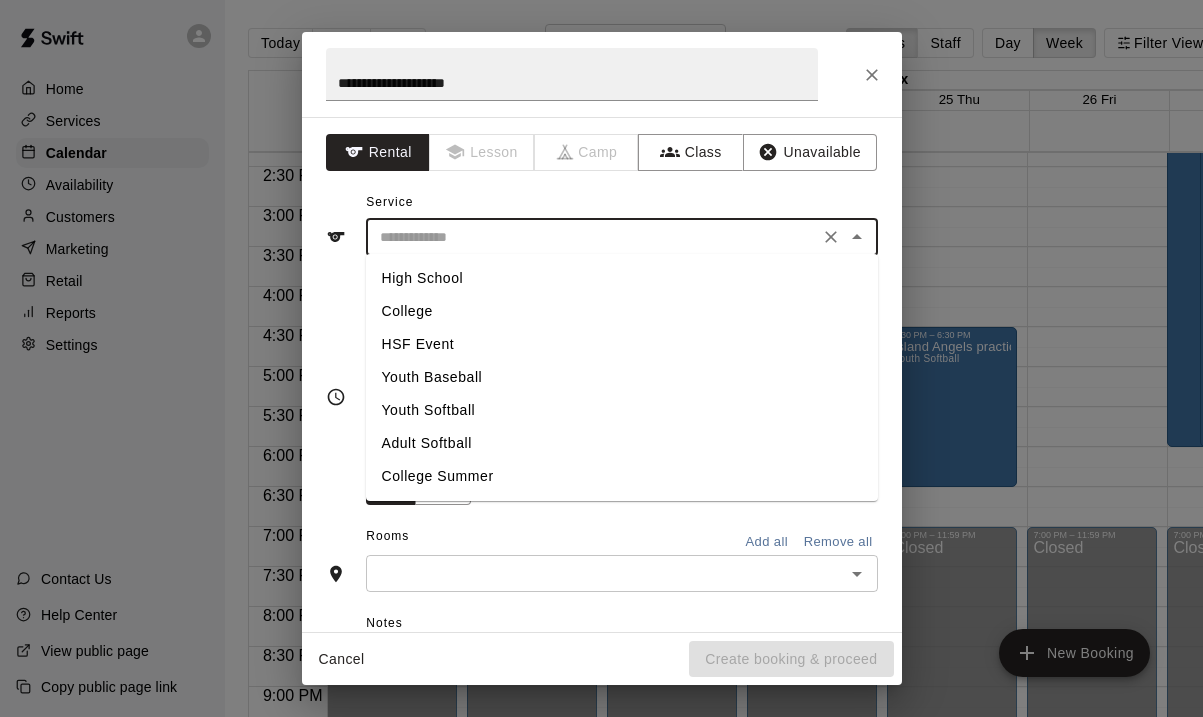 click at bounding box center [592, 237] 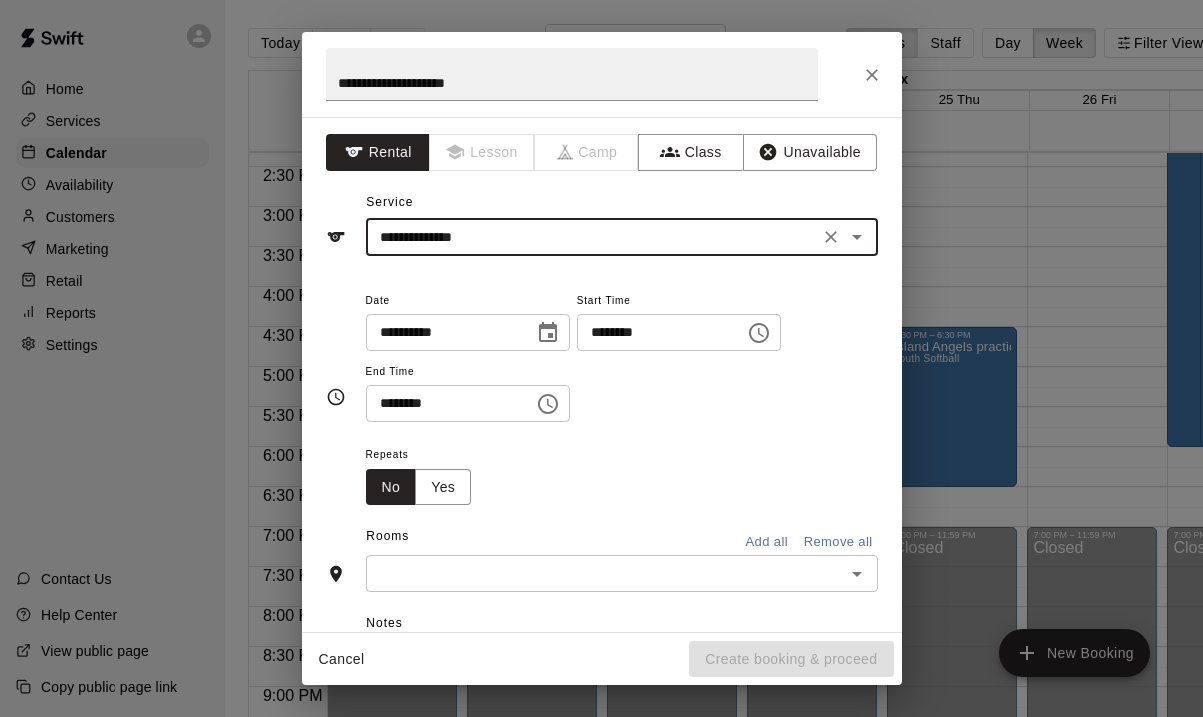 click on "********" at bounding box center (654, 332) 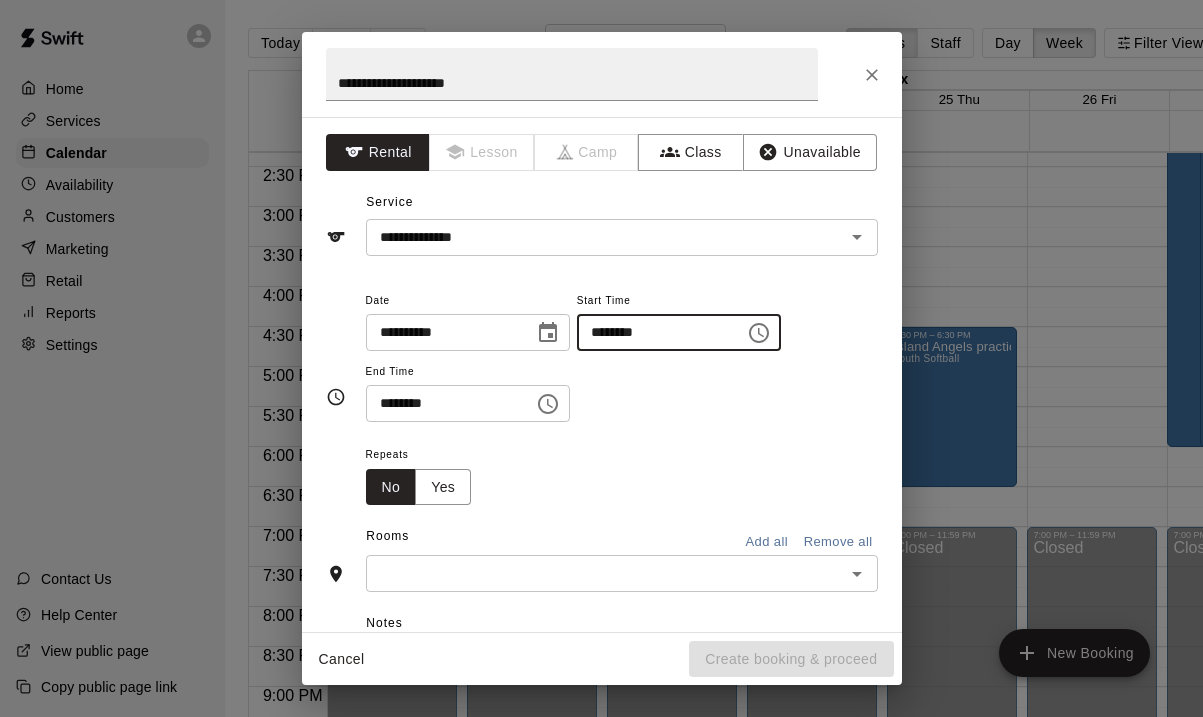 type on "********" 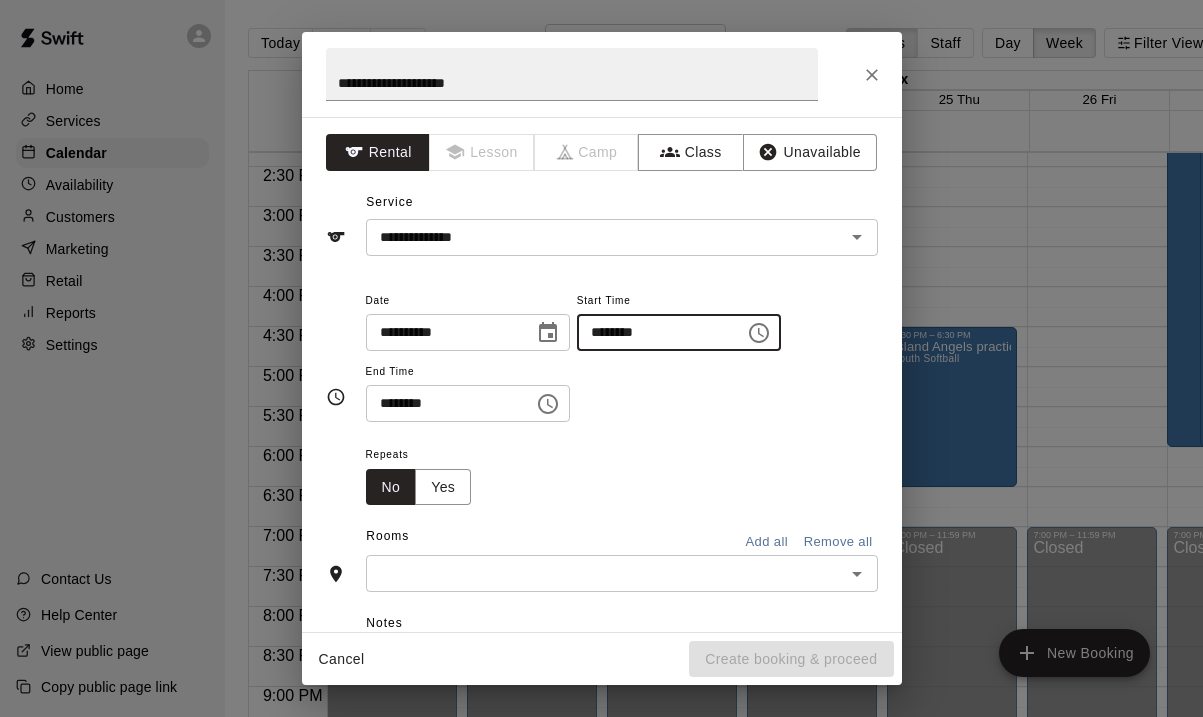 click on "********" at bounding box center [443, 403] 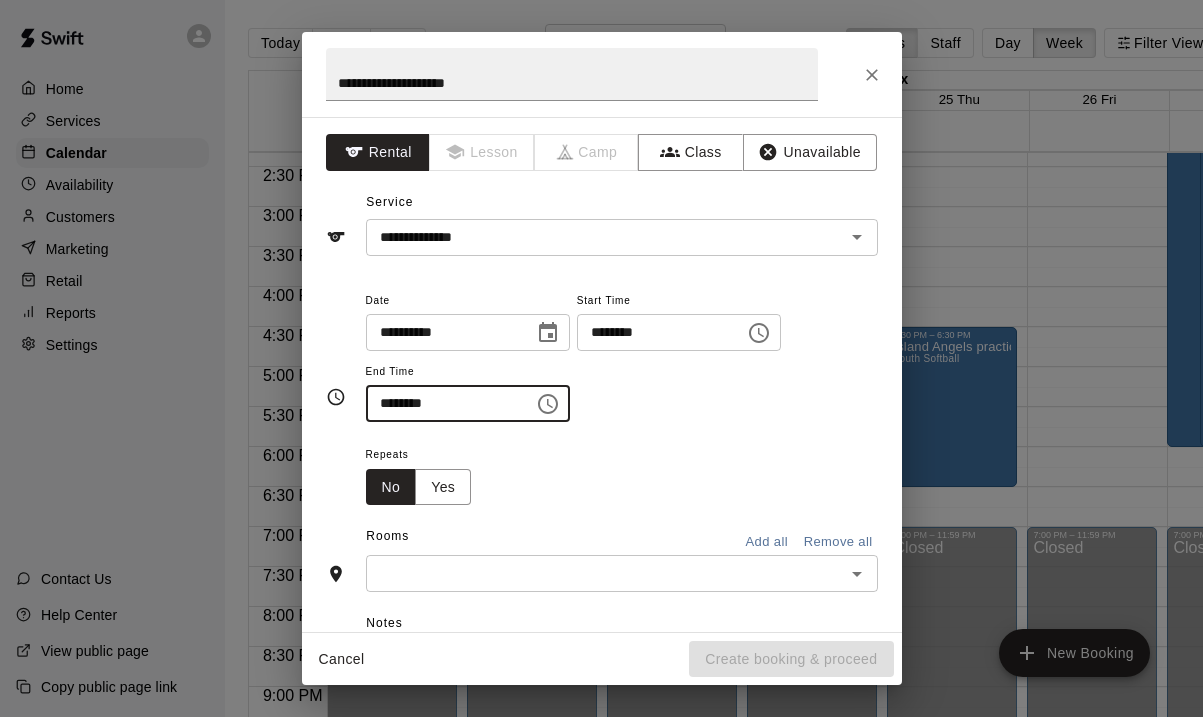 type on "********" 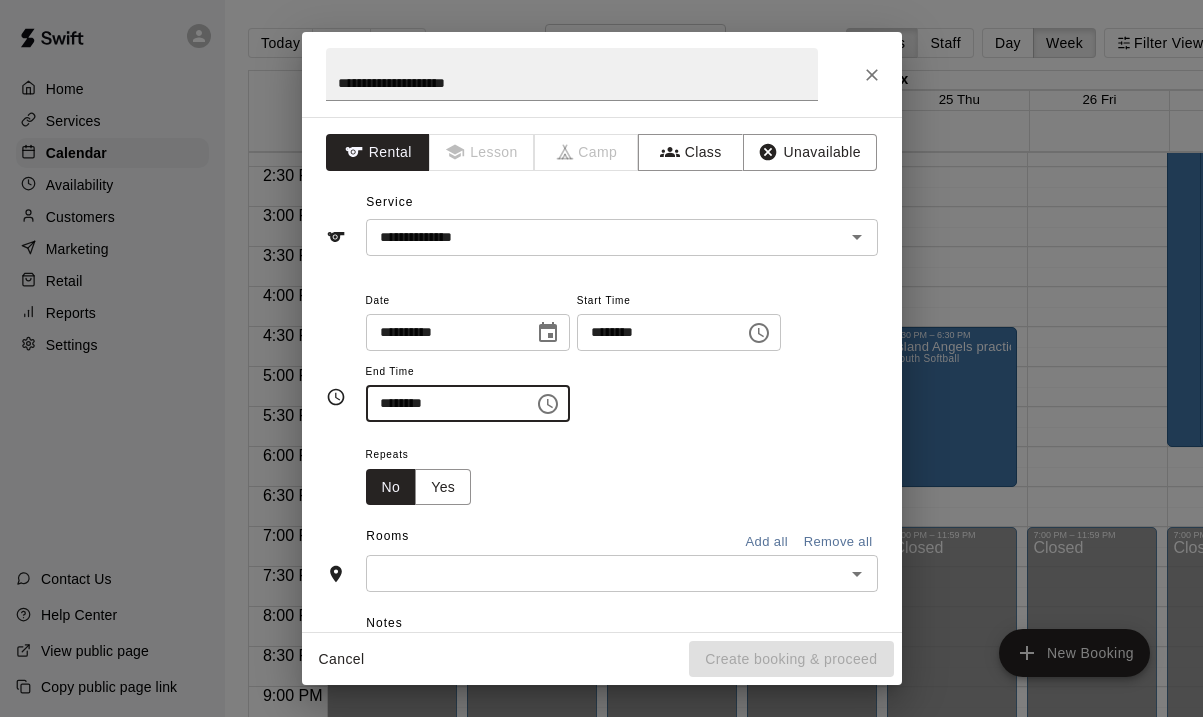 scroll, scrollTop: 20, scrollLeft: 0, axis: vertical 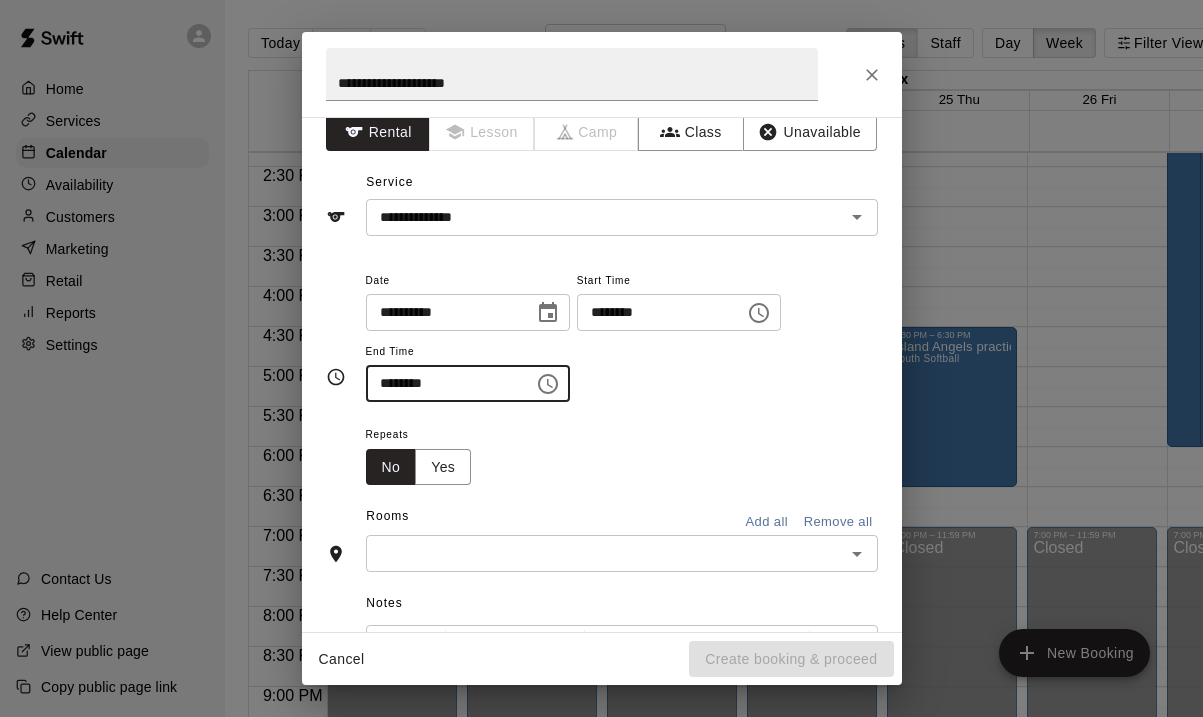 click at bounding box center [605, 553] 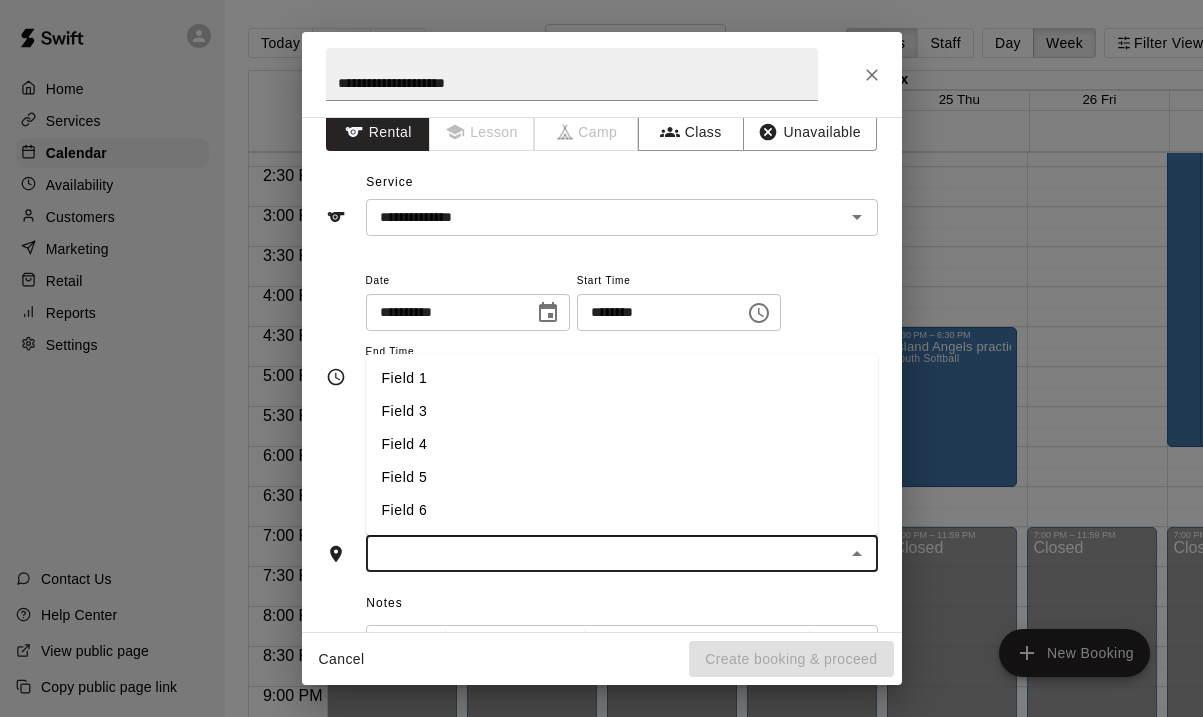 click on "Field 3" at bounding box center (622, 411) 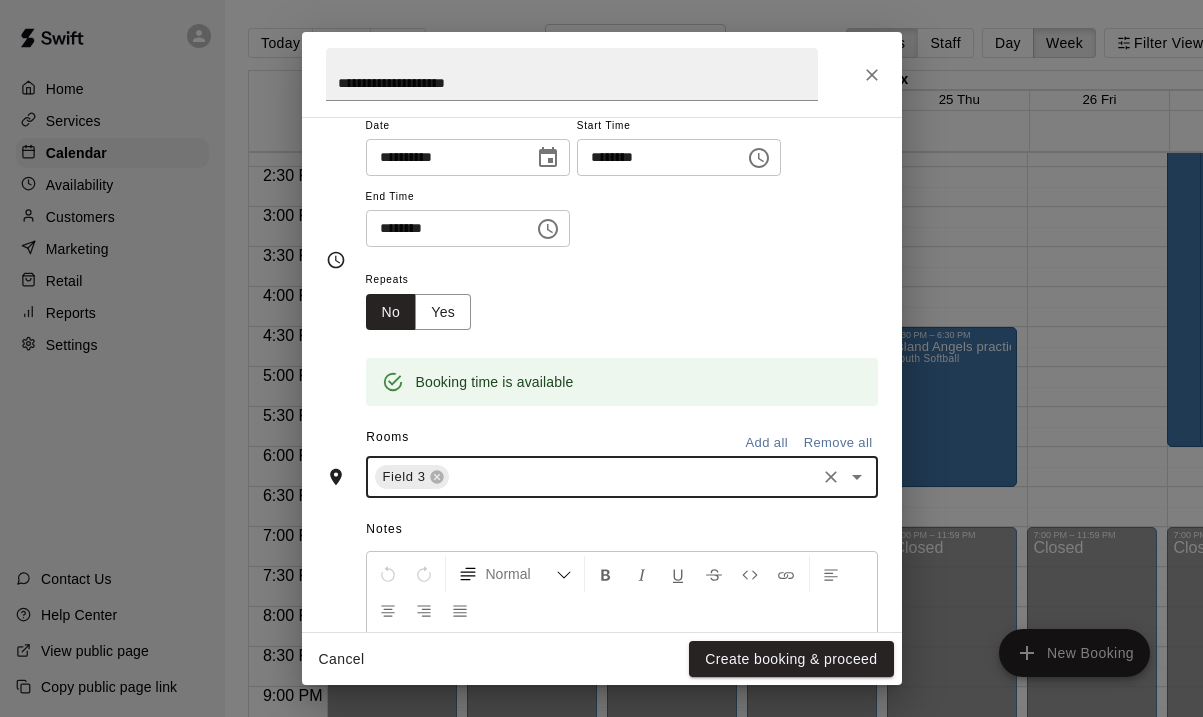 scroll, scrollTop: 243, scrollLeft: 0, axis: vertical 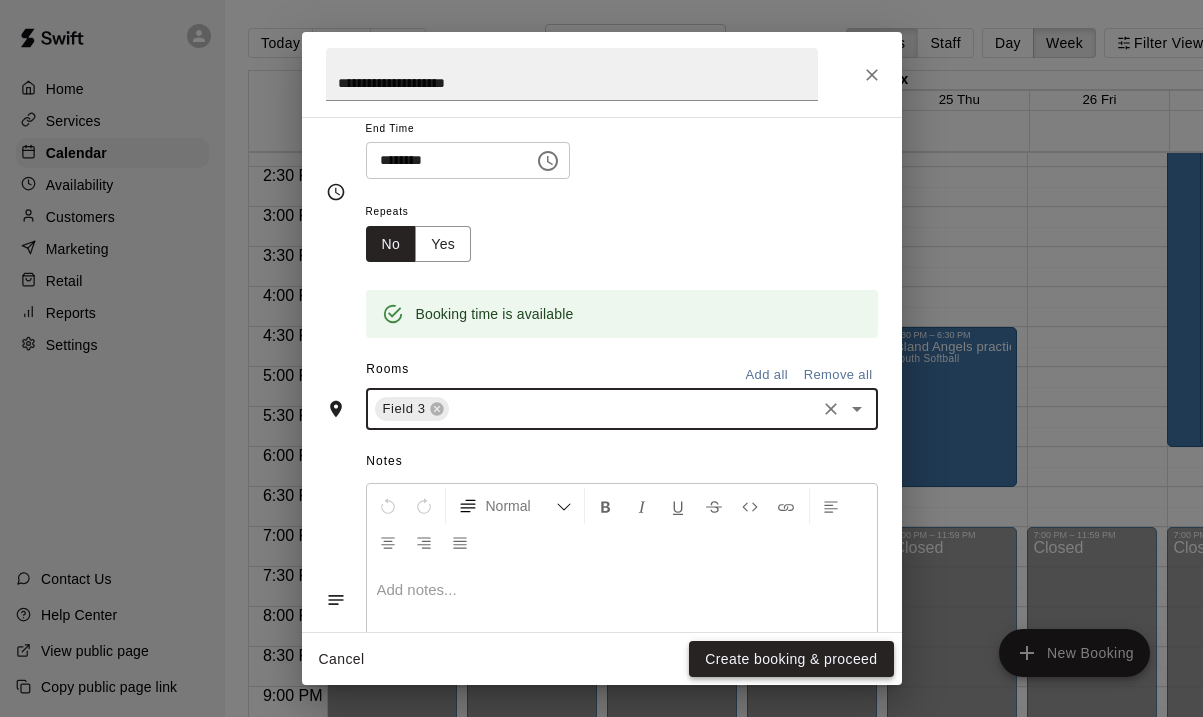 click on "Create booking & proceed" at bounding box center (791, 659) 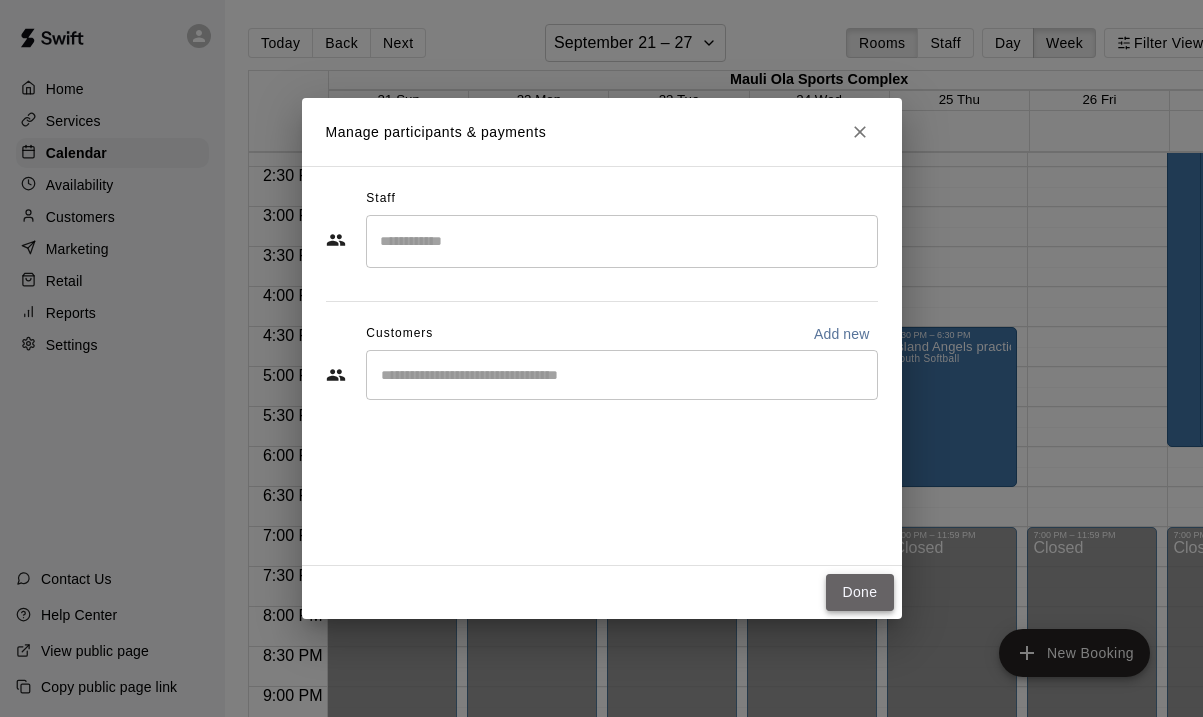 click on "Done" at bounding box center [859, 592] 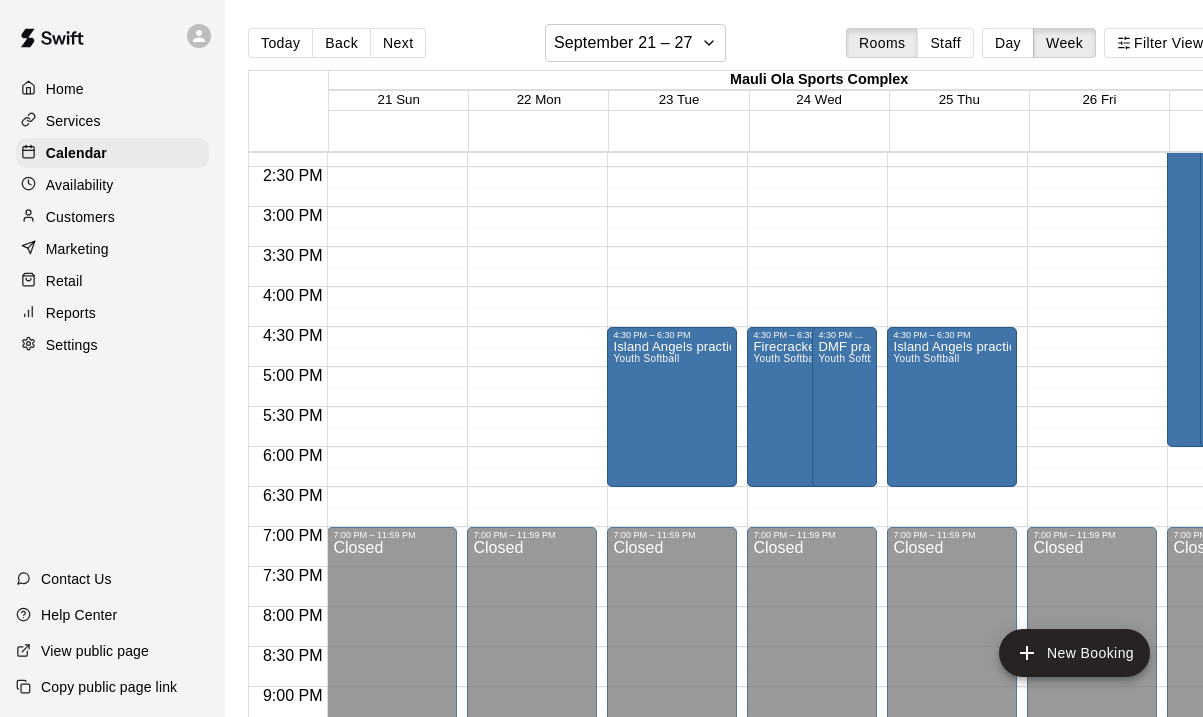click on "12:00 AM – 8:00 AM Closed 7:00 PM – 11:59 PM Closed" at bounding box center [1092, -33] 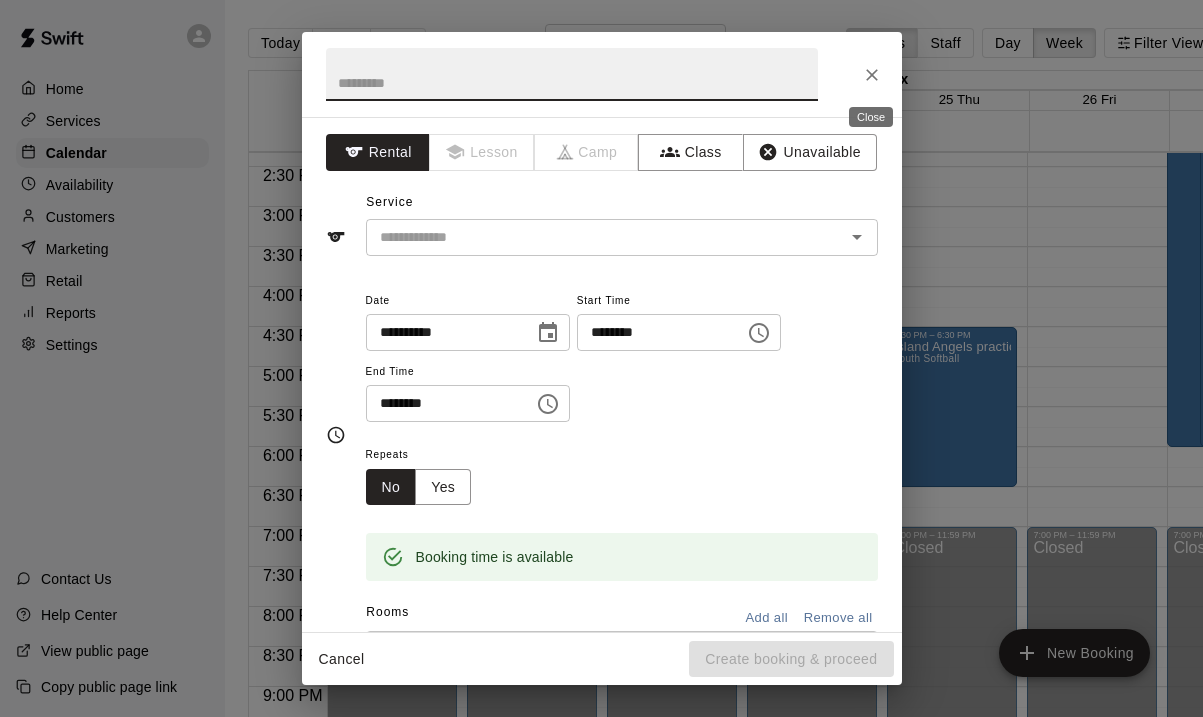 click 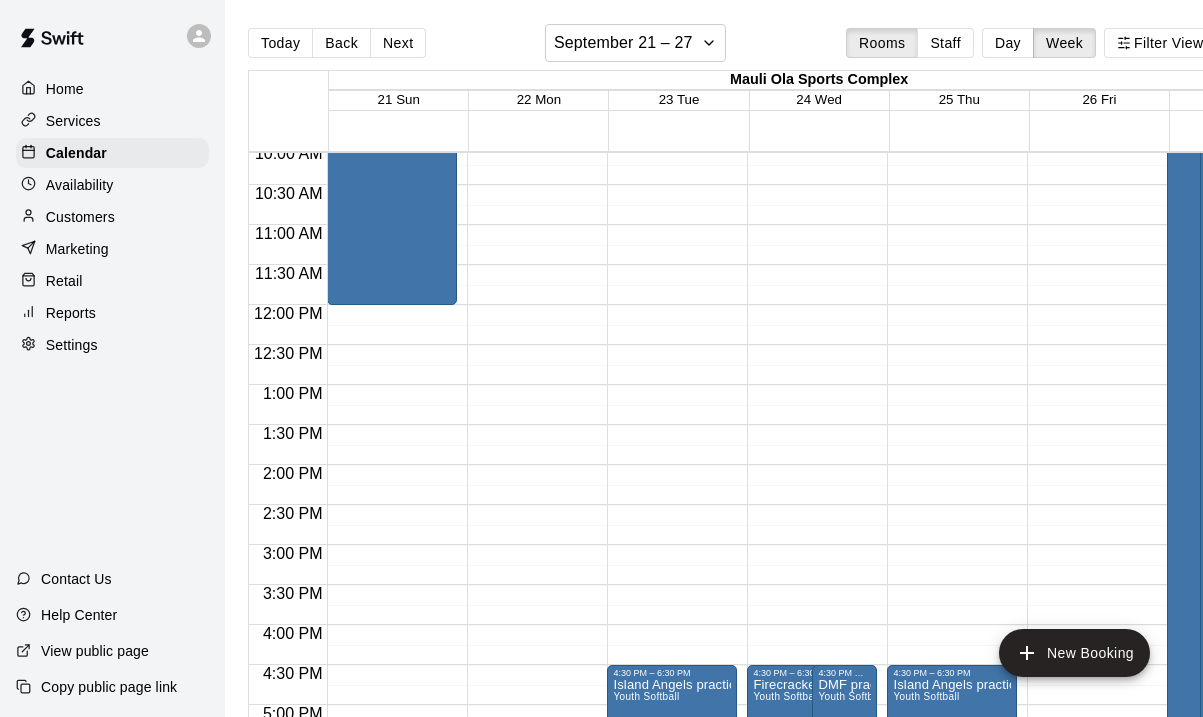 scroll, scrollTop: 801, scrollLeft: 15, axis: both 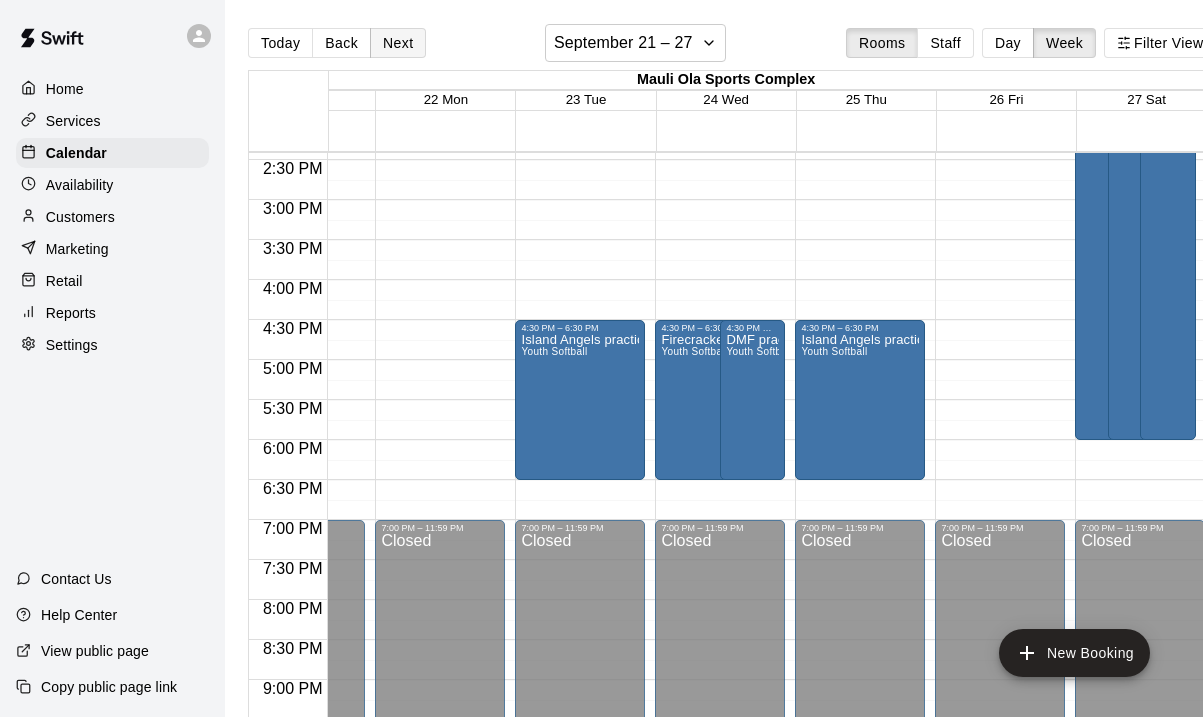 click on "Next" at bounding box center (398, 43) 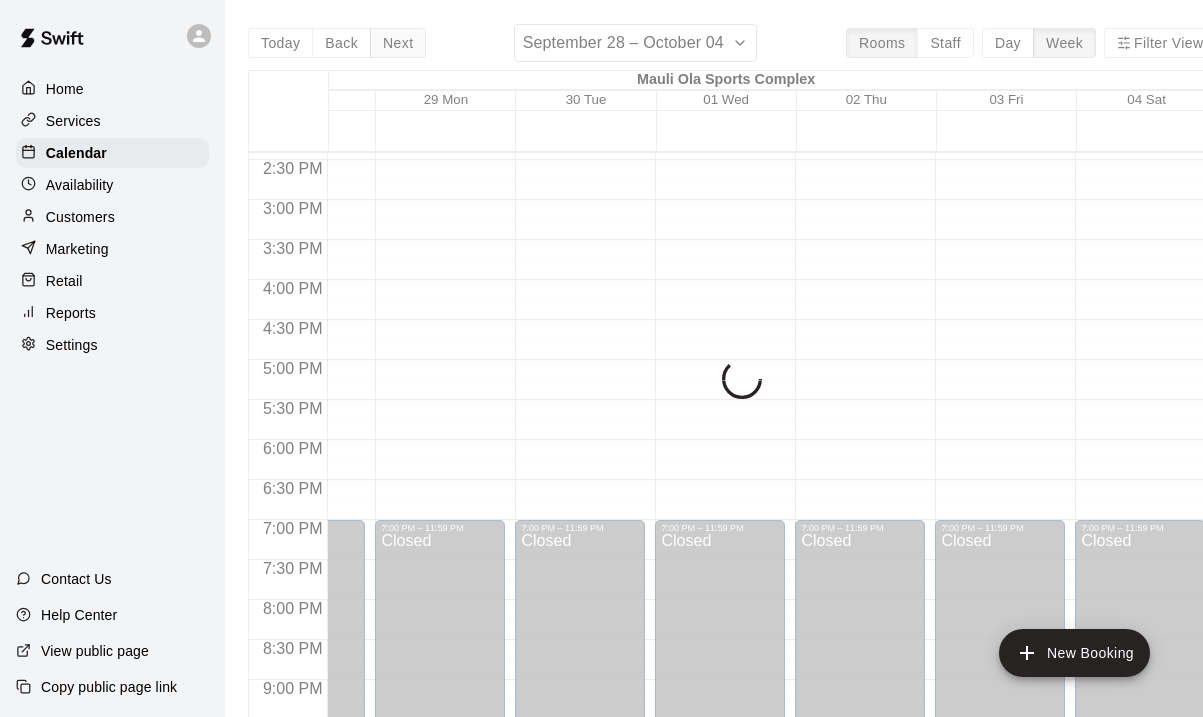 click on "Today Back Next September 28 – October 04 Rooms Staff Day Week Filter View Mauli Ola Sports Complex 28 Sun 29 Mon 30 Tue 01 Wed 02 Thu 03 Fri 04 Sat 12:00 AM 12:30 AM 1:00 AM 1:30 AM 2:00 AM 2:30 AM 3:00 AM 3:30 AM 4:00 AM 4:30 AM 5:00 AM 5:30 AM 6:00 AM 6:30 AM 7:00 AM 7:30 AM 8:00 AM 8:30 AM 9:00 AM 9:30 AM 10:00 AM 10:30 AM 11:00 AM 11:30 AM 12:00 PM 12:30 PM 1:00 PM 1:30 PM 2:00 PM 2:30 PM 3:00 PM 3:30 PM 4:00 PM 4:30 PM 5:00 PM 5:30 PM 6:00 PM 6:30 PM 7:00 PM 7:30 PM 8:00 PM 8:30 PM 9:00 PM 9:30 PM 10:00 PM 10:30 PM 11:00 PM 11:30 PM 12:00 AM – 8:00 AM Closed 7:00 PM – 11:59 PM Closed 12:00 AM – 8:00 AM Closed 7:00 PM – 11:59 PM Closed 12:00 AM – 8:00 AM Closed 7:00 PM – 11:59 PM Closed 12:00 AM – 8:00 AM Closed 7:00 PM – 11:59 PM Closed 12:00 AM – 8:00 AM Closed 7:00 PM – 11:59 PM Closed 12:00 AM – 8:00 AM Closed 7:00 PM – 11:59 PM Closed 12:00 AM – 8:00 AM Closed 7:00 PM – 11:59 PM Closed" at bounding box center (732, 382) 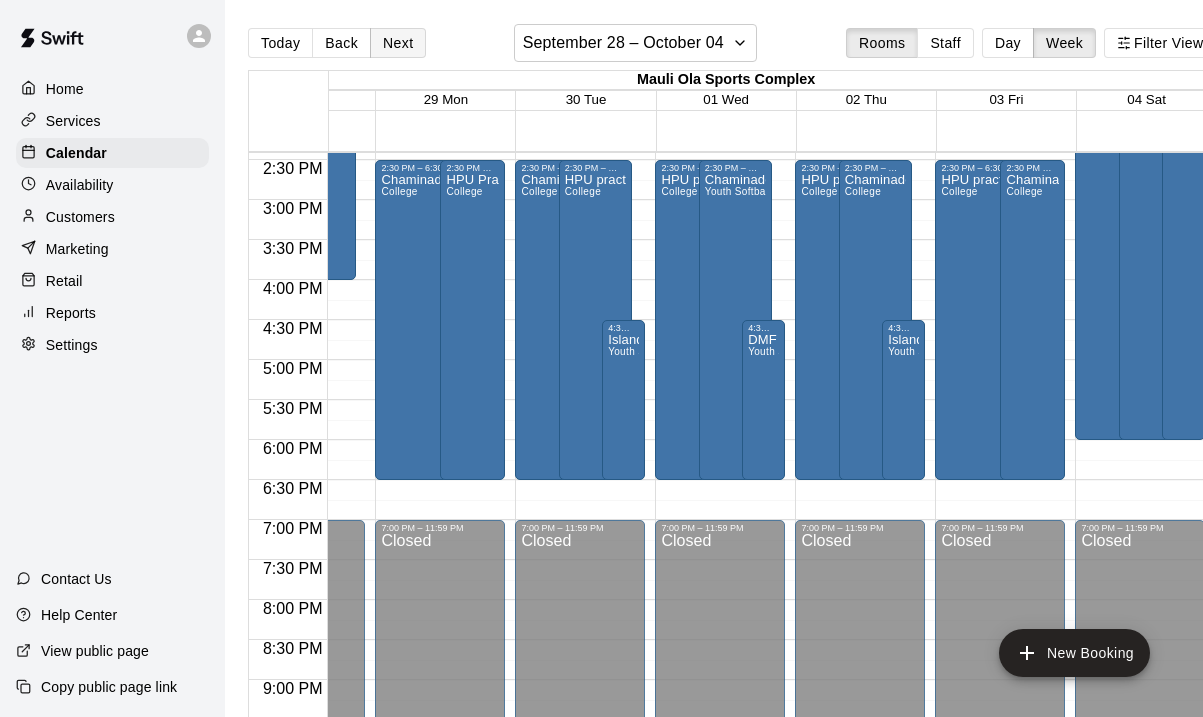 click on "Next" at bounding box center (398, 43) 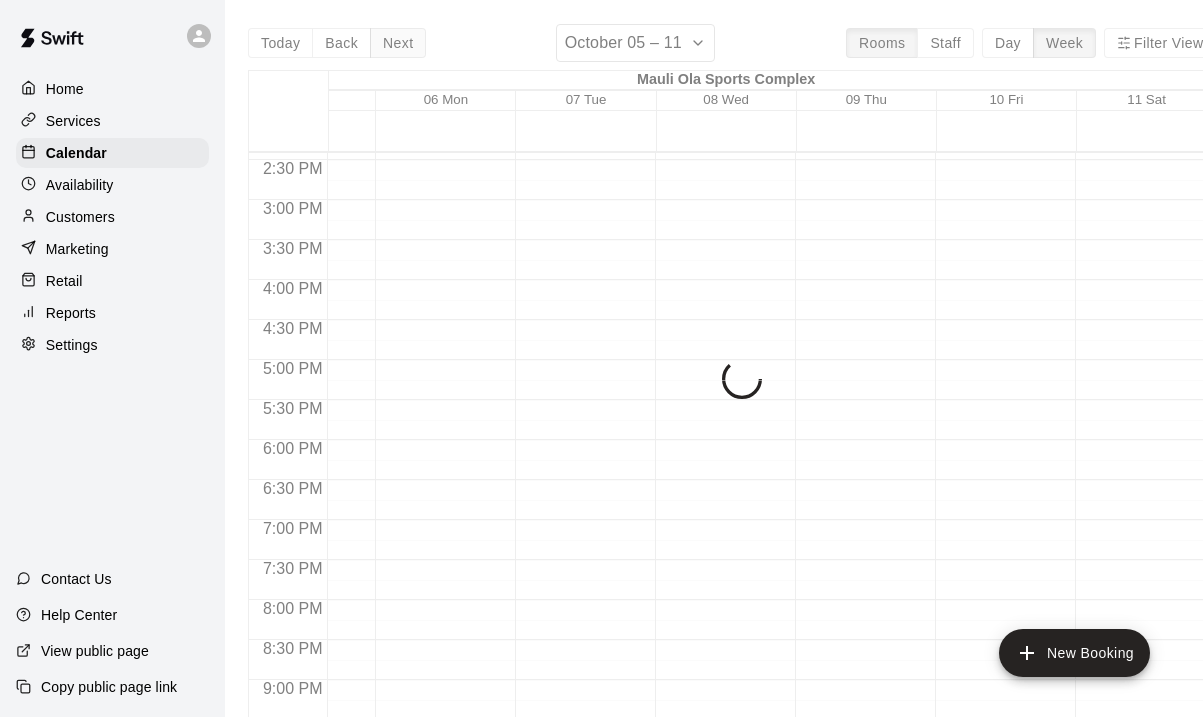 click on "Today Back Next October 05 – 11 Rooms Staff Day Week Filter View Mauli Ola Sports Complex 05 Sun 06 Mon 07 Tue 08 Wed 09 Thu 10 Fri 11 Sat 12:00 AM 12:30 AM 1:00 AM 1:30 AM 2:00 AM 2:30 AM 3:00 AM 3:30 AM 4:00 AM 4:30 AM 5:00 AM 5:30 AM 6:00 AM 6:30 AM 7:00 AM 7:30 AM 8:00 AM 8:30 AM 9:00 AM 9:30 AM 10:00 AM 10:30 AM 11:00 AM 11:30 AM 12:00 PM 12:30 PM 1:00 PM 1:30 PM 2:00 PM 2:30 PM 3:00 PM 3:30 PM 4:00 PM 4:30 PM 5:00 PM 5:30 PM 6:00 PM 6:30 PM 7:00 PM 7:30 PM 8:00 PM 8:30 PM 9:00 PM 9:30 PM 10:00 PM 10:30 PM 11:00 PM 11:30 PM" at bounding box center (732, 382) 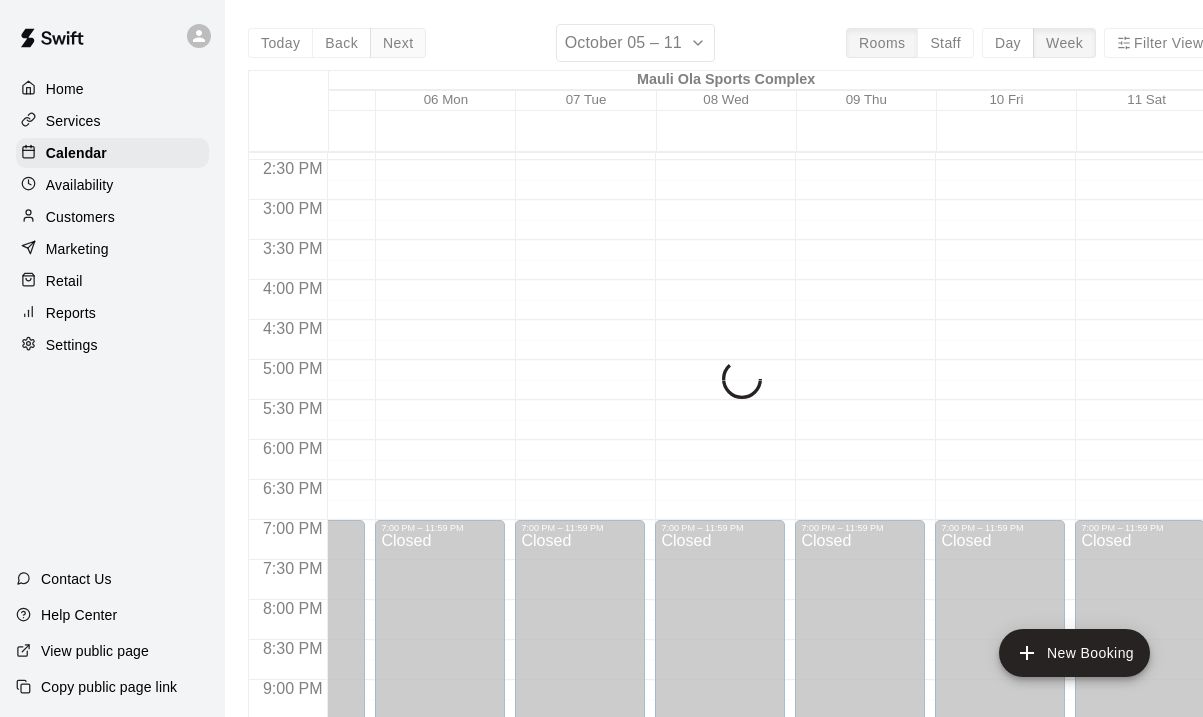 click on "Today Back Next October 05 – 11 Rooms Staff Day Week Filter View Mauli Ola Sports Complex 05 Sun 06 Mon 07 Tue 08 Wed 09 Thu 10 Fri 11 Sat 12:00 AM 12:30 AM 1:00 AM 1:30 AM 2:00 AM 2:30 AM 3:00 AM 3:30 AM 4:00 AM 4:30 AM 5:00 AM 5:30 AM 6:00 AM 6:30 AM 7:00 AM 7:30 AM 8:00 AM 8:30 AM 9:00 AM 9:30 AM 10:00 AM 10:30 AM 11:00 AM 11:30 AM 12:00 PM 12:30 PM 1:00 PM 1:30 PM 2:00 PM 2:30 PM 3:00 PM 3:30 PM 4:00 PM 4:30 PM 5:00 PM 5:30 PM 6:00 PM 6:30 PM 7:00 PM 7:30 PM 8:00 PM 8:30 PM 9:00 PM 9:30 PM 10:00 PM 10:30 PM 11:00 PM 11:30 PM 12:00 AM – 8:00 AM Closed 7:00 PM – 11:59 PM Closed 12:00 AM – 8:00 AM Closed 7:00 PM – 11:59 PM Closed 12:00 AM – 8:00 AM Closed 7:00 PM – 11:59 PM Closed 12:00 AM – 8:00 AM Closed 7:00 PM – 11:59 PM Closed 12:00 AM – 8:00 AM Closed 7:00 PM – 11:59 PM Closed 12:00 AM – 8:00 AM Closed 7:00 PM – 11:59 PM Closed 12:00 AM – 8:00 AM Closed 7:00 PM – 11:59 PM Closed" at bounding box center [732, 382] 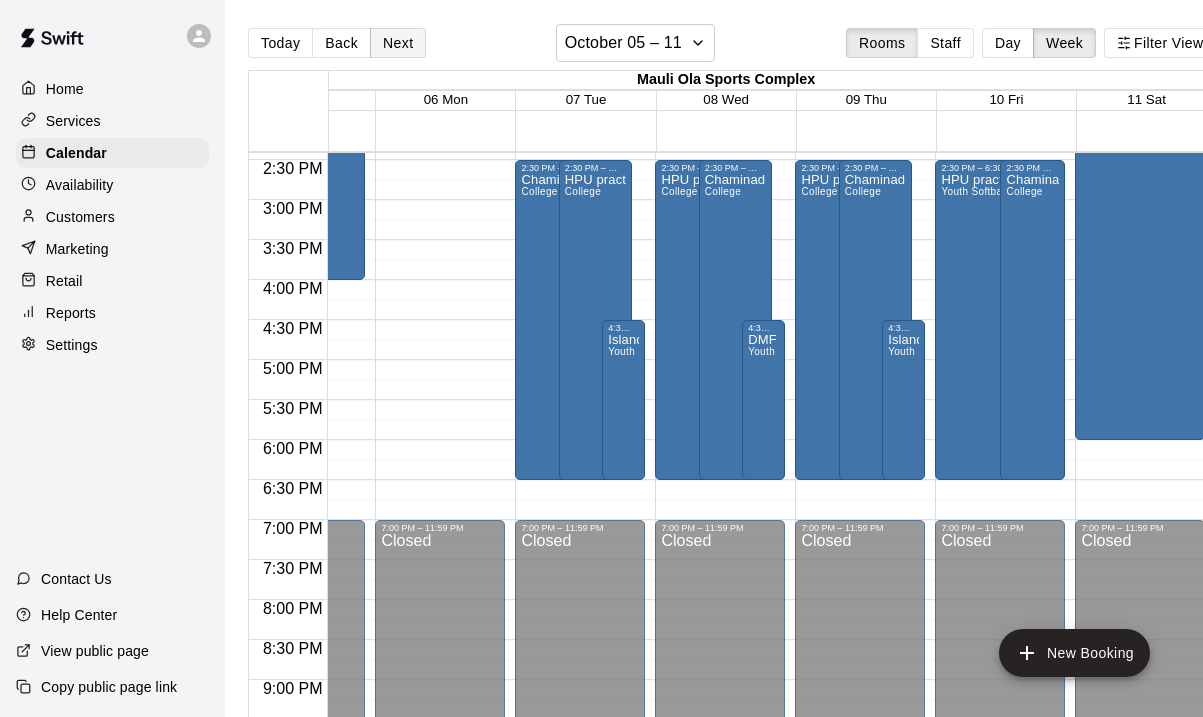 click on "Next" at bounding box center (398, 43) 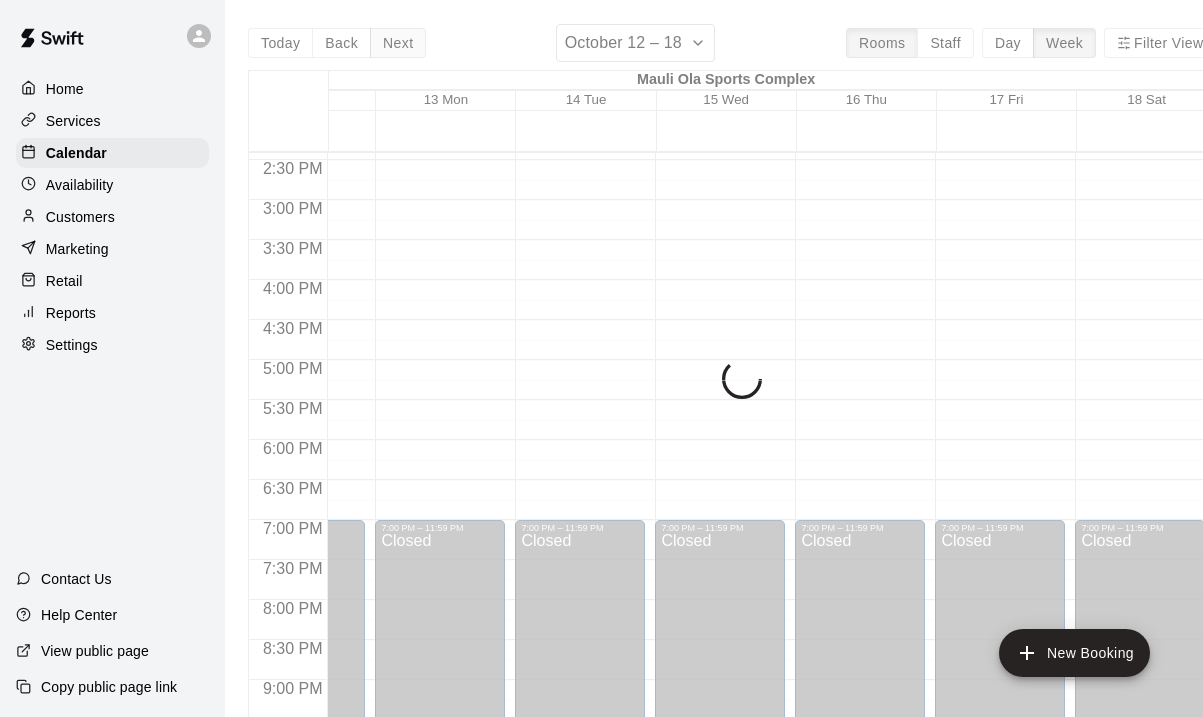 click on "Today Back Next October 12 – 18 Rooms Staff Day Week Filter View Mauli Ola Sports Complex 12 Sun 13 Mon 14 Tue 15 Wed 16 Thu 17 Fri 18 Sat 12:00 AM 12:30 AM 1:00 AM 1:30 AM 2:00 AM 2:30 AM 3:00 AM 3:30 AM 4:00 AM 4:30 AM 5:00 AM 5:30 AM 6:00 AM 6:30 AM 7:00 AM 7:30 AM 8:00 AM 8:30 AM 9:00 AM 9:30 AM 10:00 AM 10:30 AM 11:00 AM 11:30 AM 12:00 PM 12:30 PM 1:00 PM 1:30 PM 2:00 PM 2:30 PM 3:00 PM 3:30 PM 4:00 PM 4:30 PM 5:00 PM 5:30 PM 6:00 PM 6:30 PM 7:00 PM 7:30 PM 8:00 PM 8:30 PM 9:00 PM 9:30 PM 10:00 PM 10:30 PM 11:00 PM 11:30 PM 12:00 AM – 8:00 AM Closed 7:00 PM – 11:59 PM Closed 12:00 AM – 8:00 AM Closed 7:00 PM – 11:59 PM Closed 12:00 AM – 8:00 AM Closed 7:00 PM – 11:59 PM Closed 12:00 AM – 8:00 AM Closed 7:00 PM – 11:59 PM Closed 12:00 AM – 8:00 AM Closed 7:00 PM – 11:59 PM Closed 12:00 AM – 8:00 AM Closed 7:00 PM – 11:59 PM Closed 12:00 AM – 8:00 AM Closed 7:00 PM – 11:59 PM Closed" at bounding box center (732, 382) 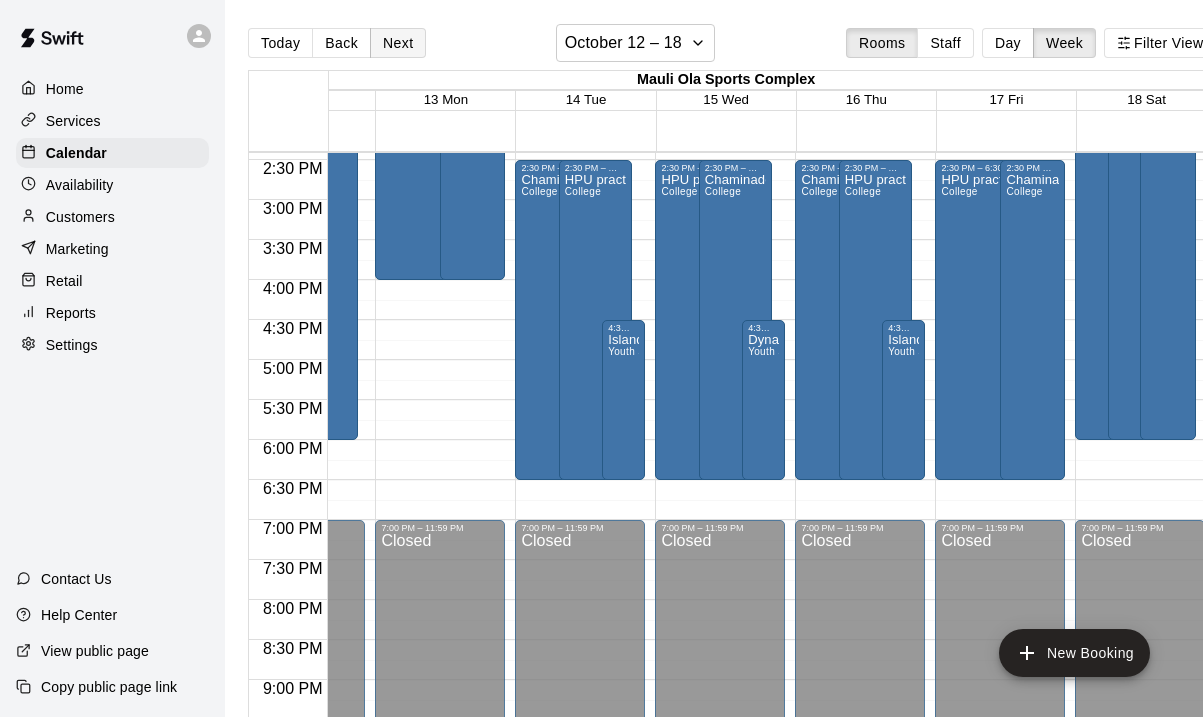 click on "Next" at bounding box center [398, 43] 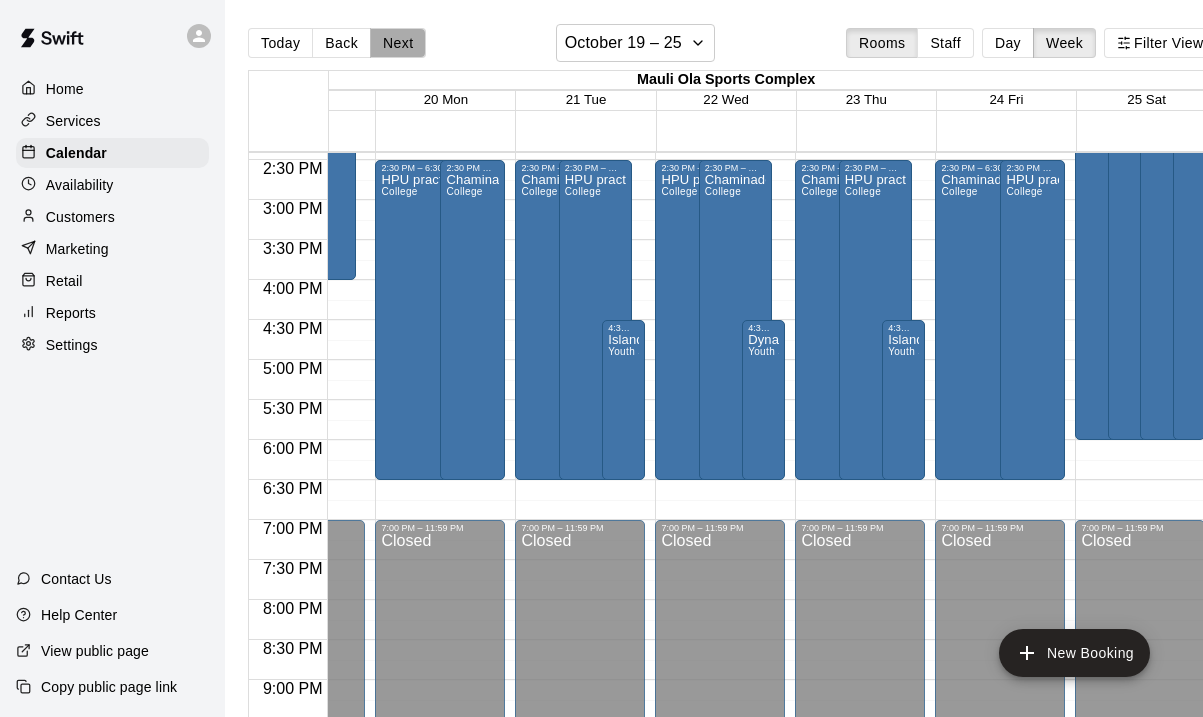 click on "Next" at bounding box center (398, 43) 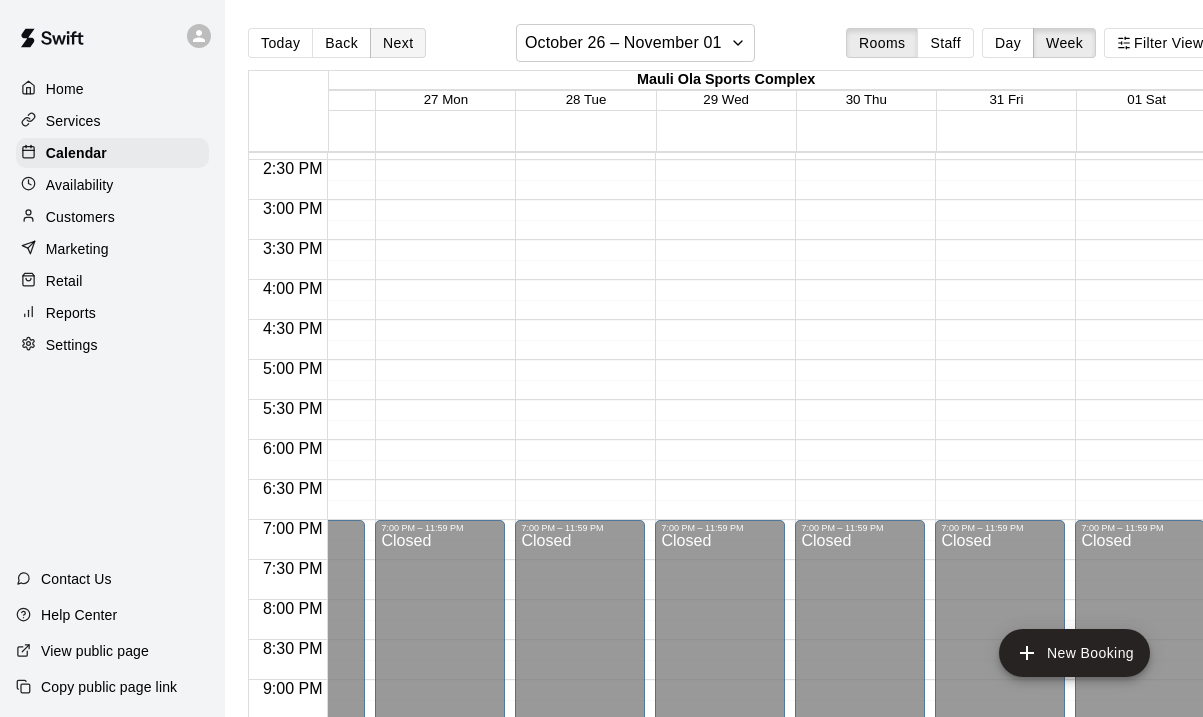 click on "Next" at bounding box center (398, 43) 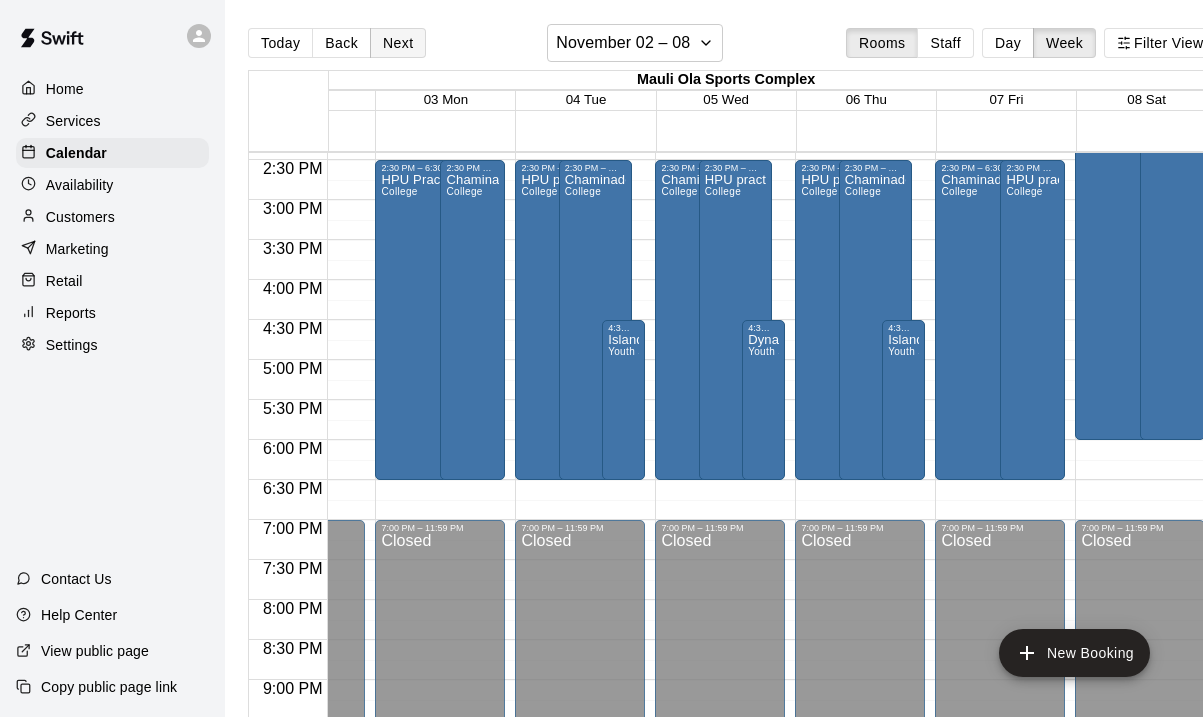 click on "Next" at bounding box center [398, 43] 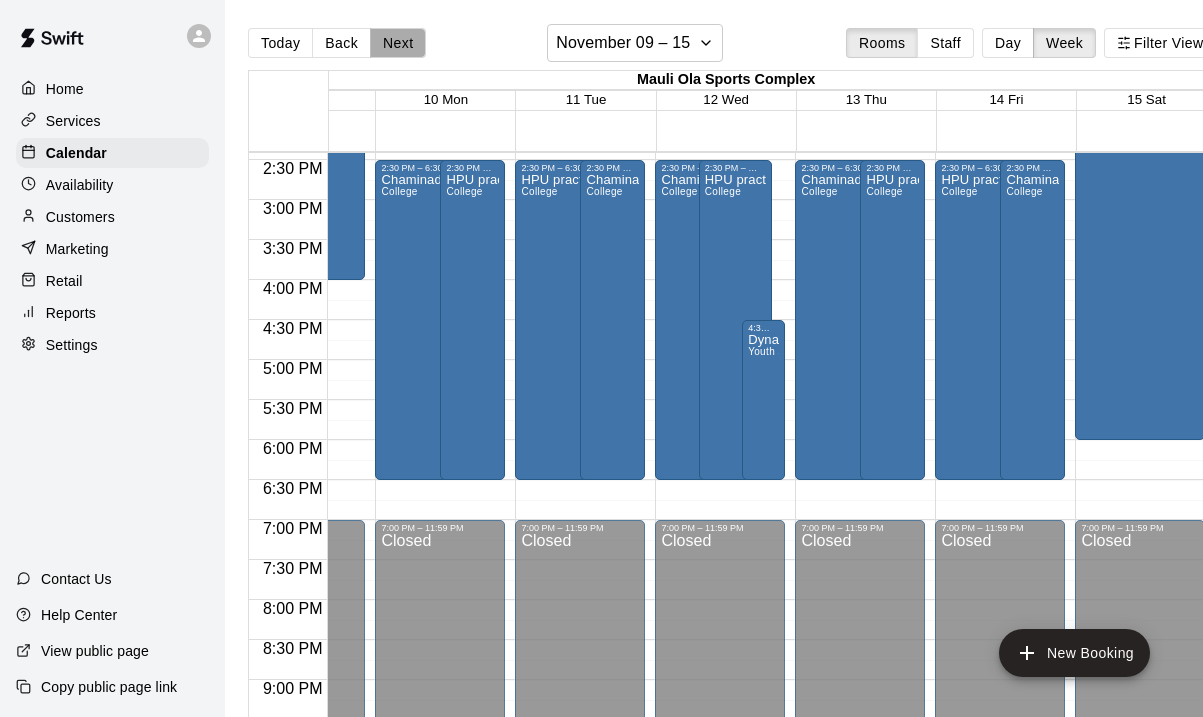 click on "Next" at bounding box center (398, 43) 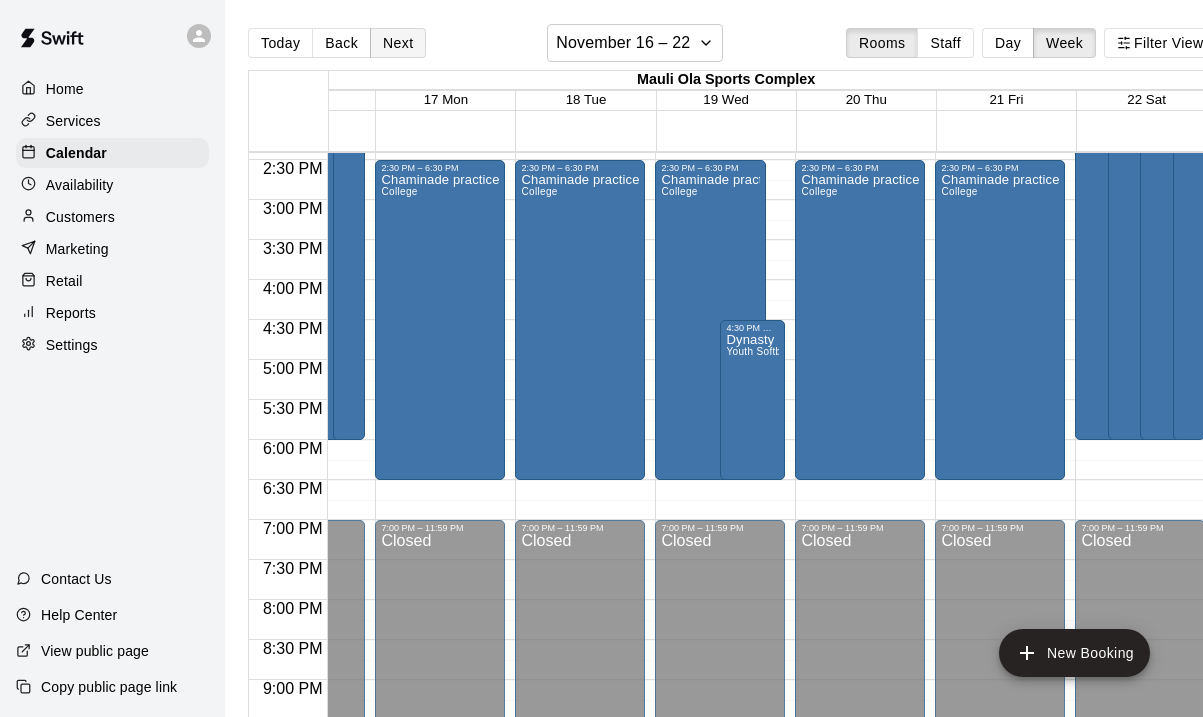 click on "Next" at bounding box center [398, 43] 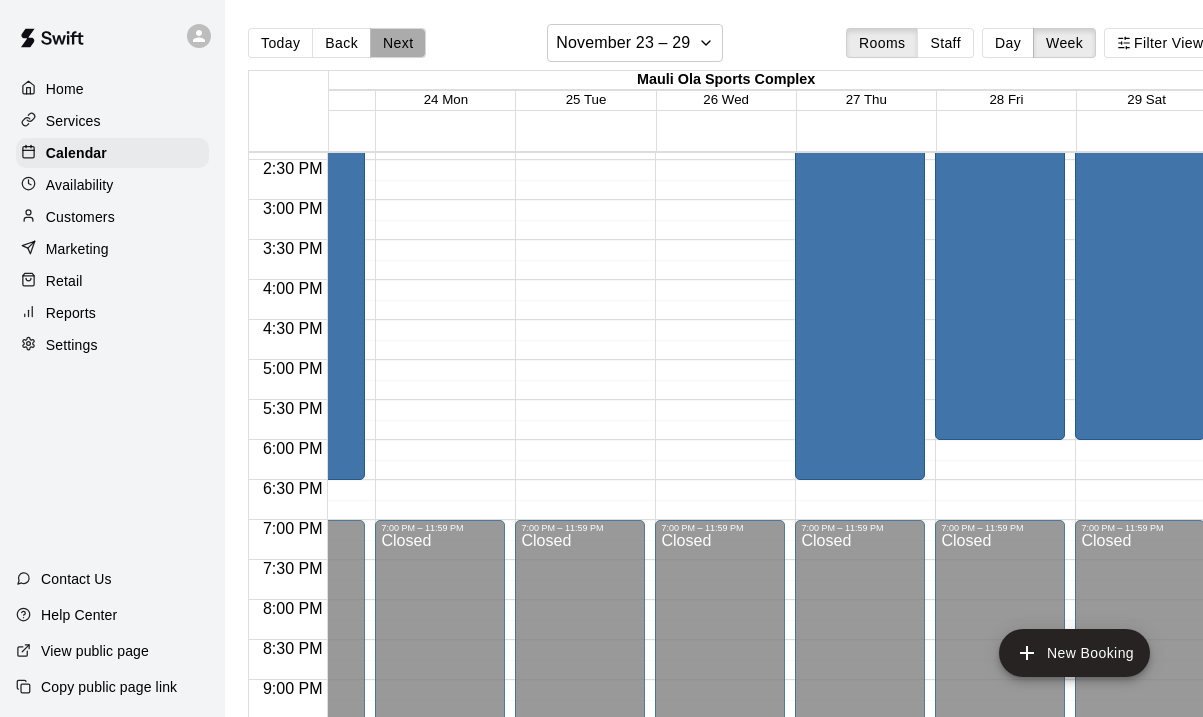 click on "Next" at bounding box center [398, 43] 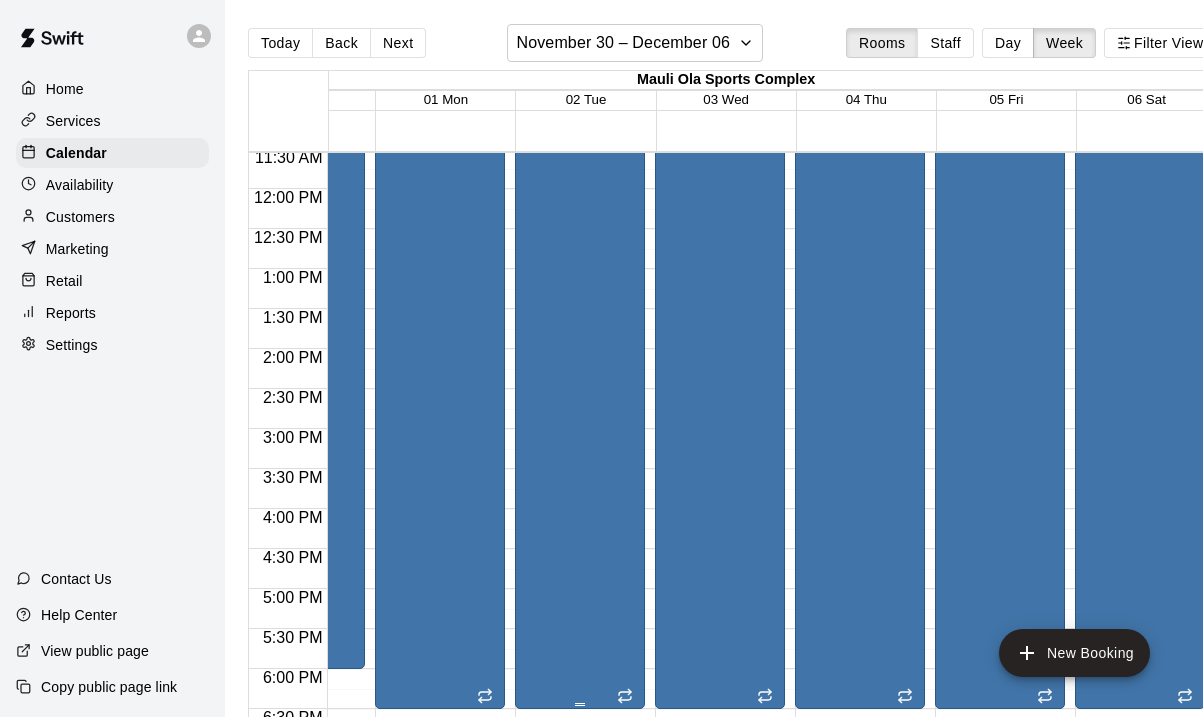 scroll, scrollTop: 932, scrollLeft: 93, axis: both 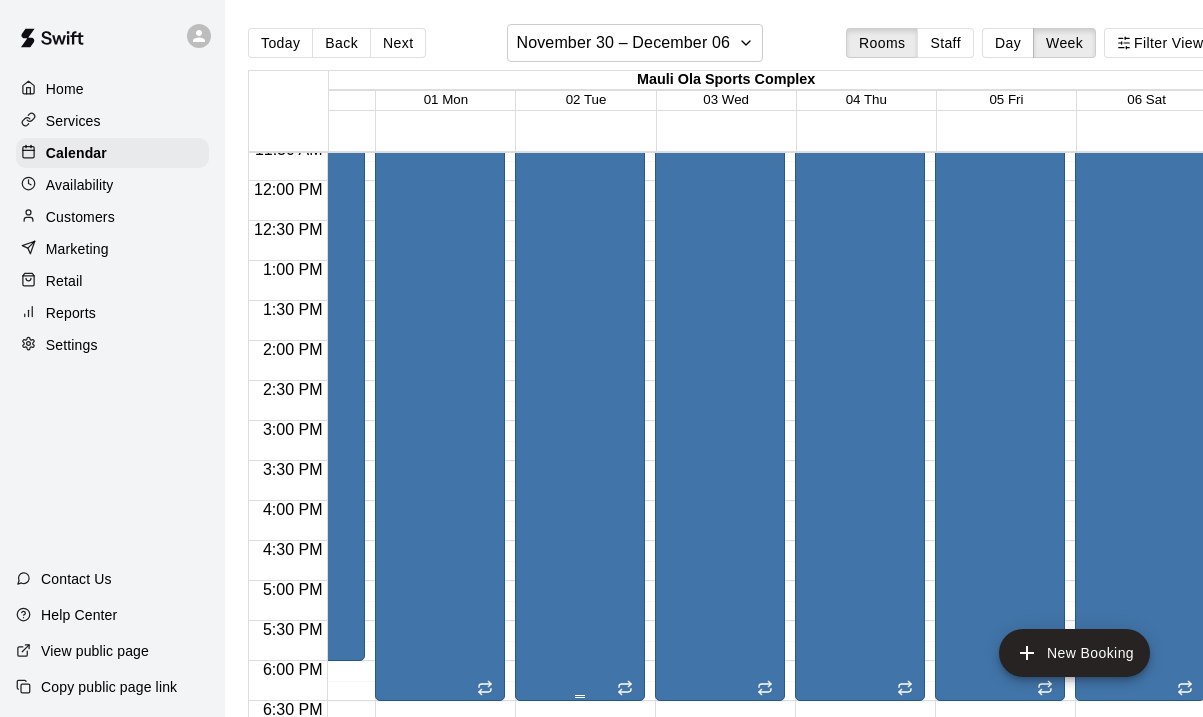 click on "Closed for maintenance HSF Event" at bounding box center [580, 232] 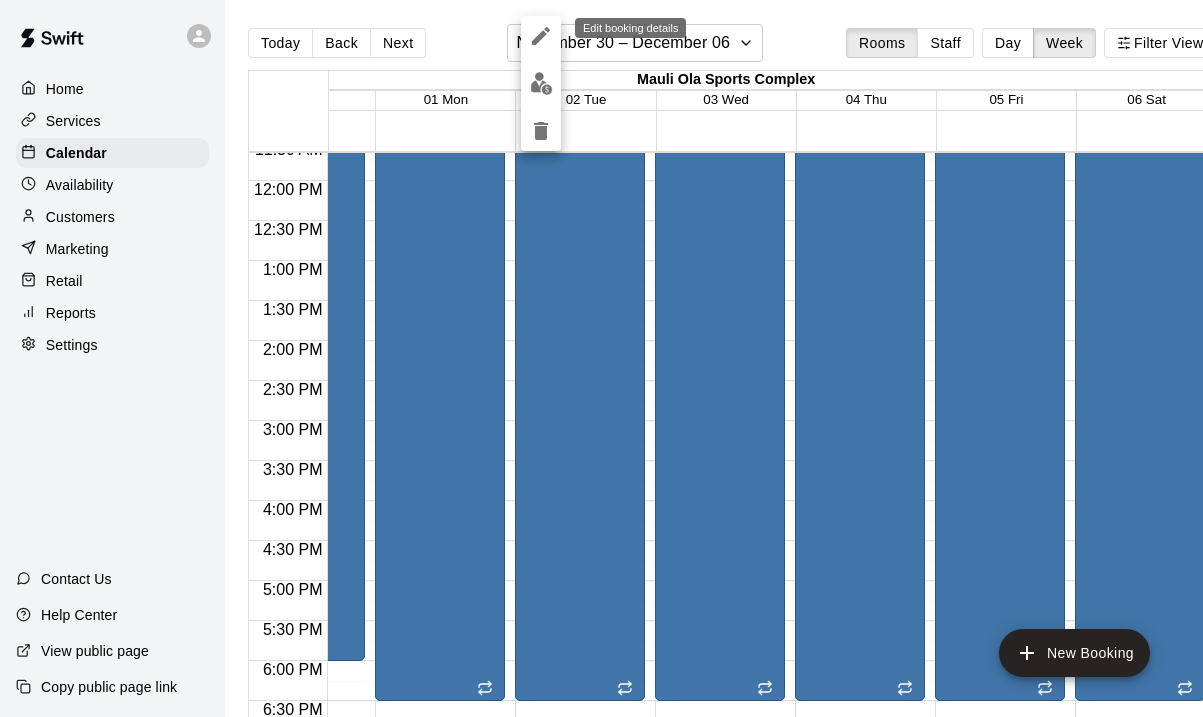 click 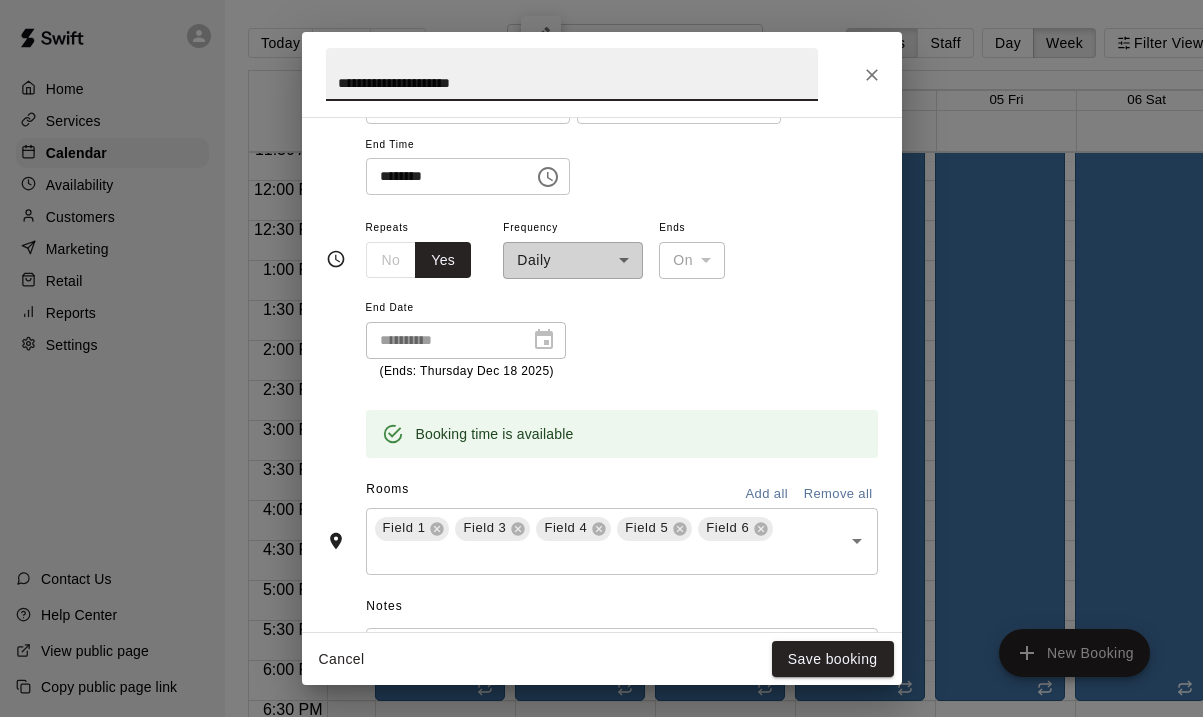 scroll, scrollTop: 228, scrollLeft: 0, axis: vertical 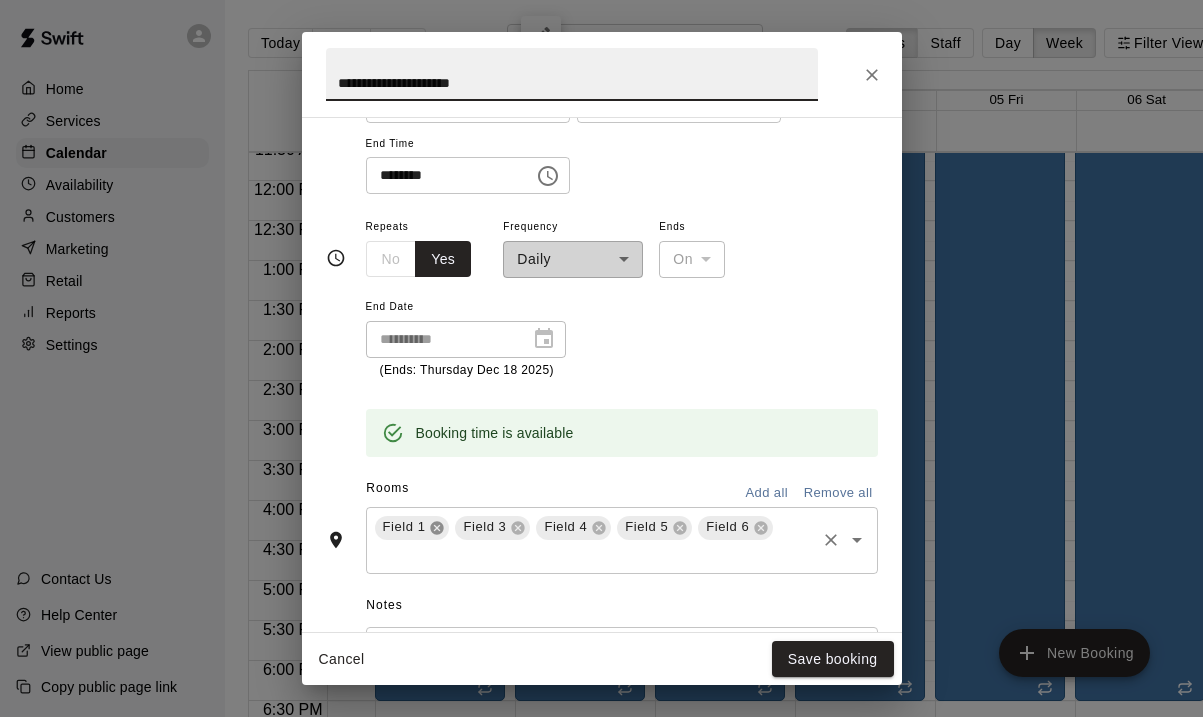 click 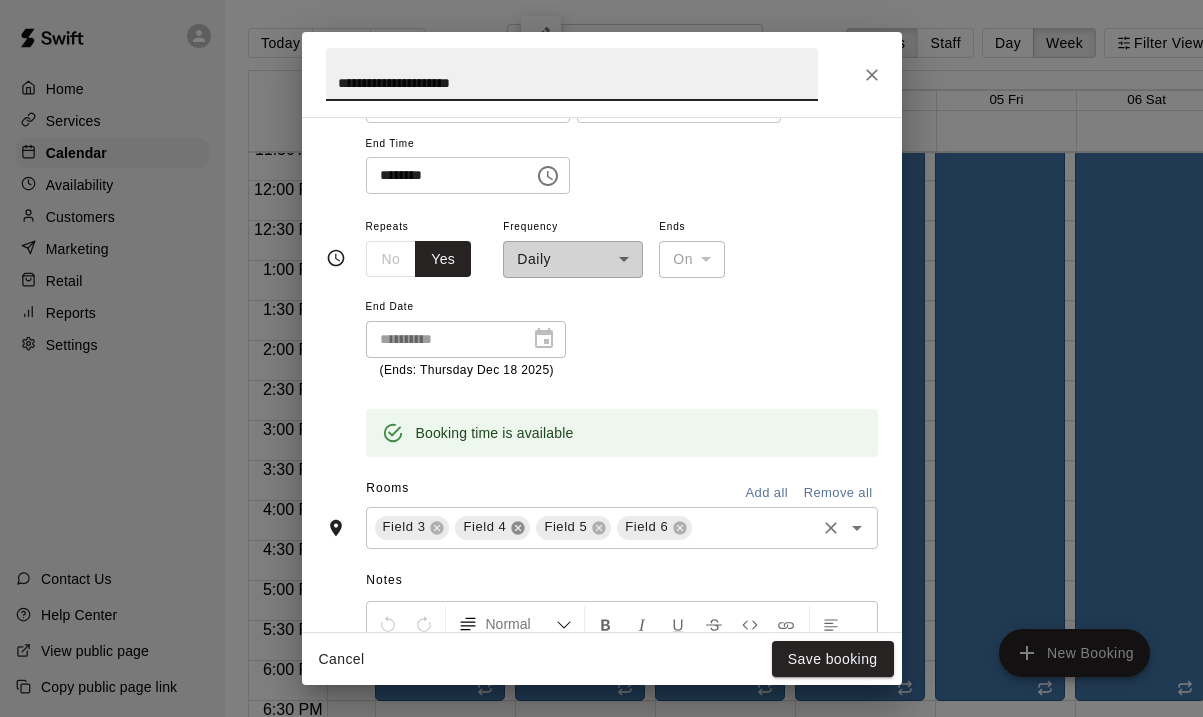 click 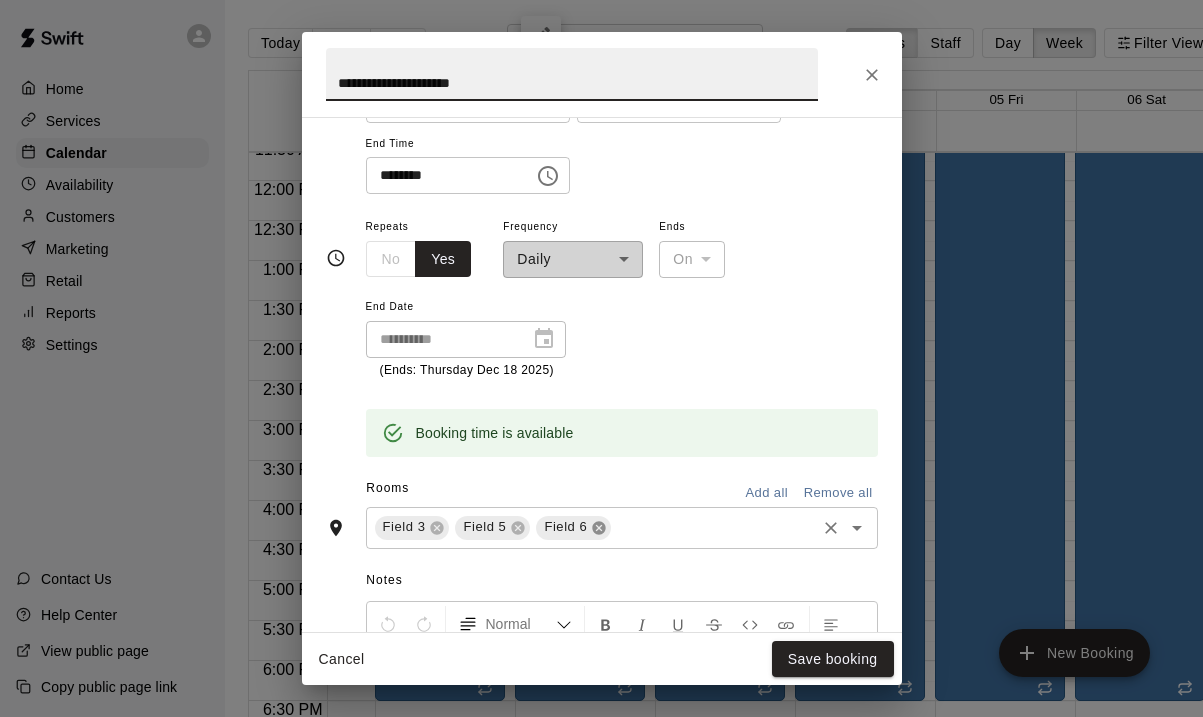 click 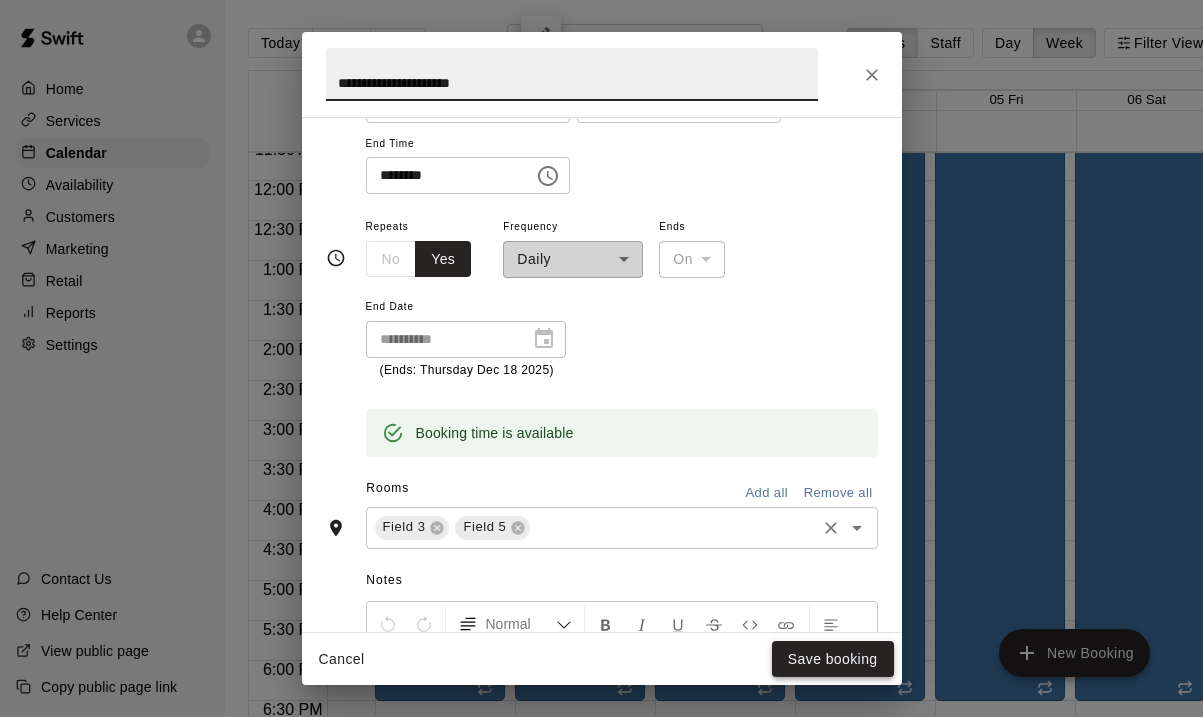 click on "Save booking" at bounding box center [833, 659] 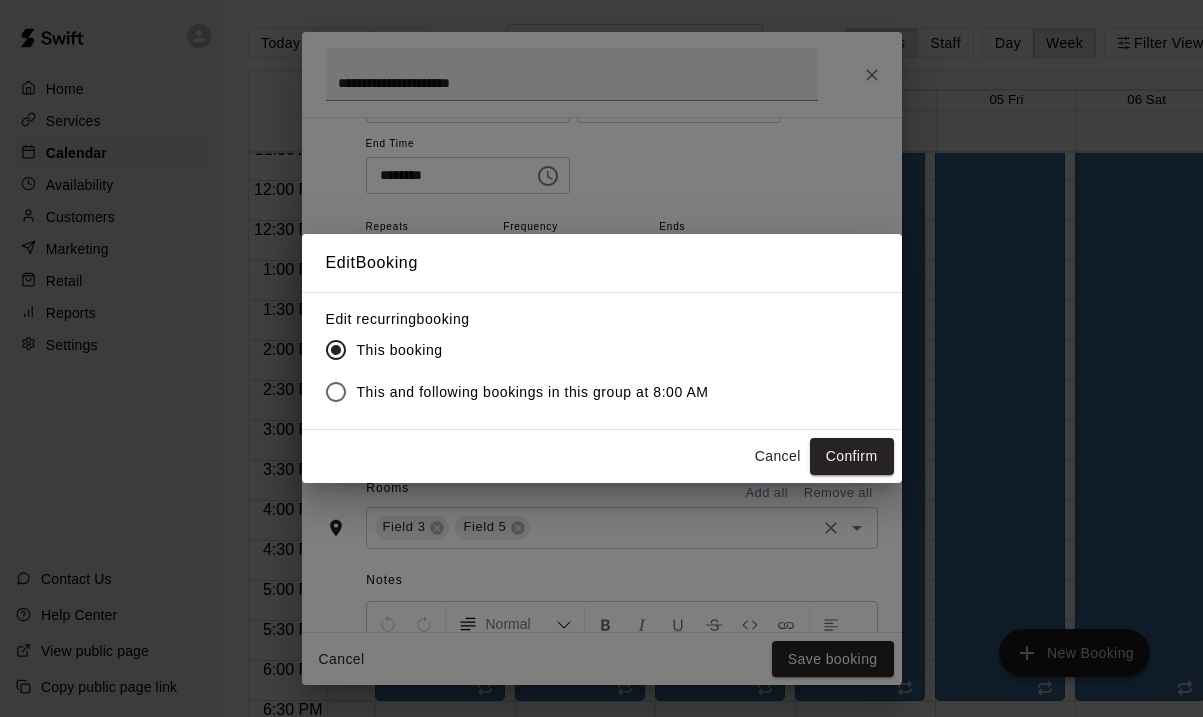 click on "This and following bookings in this group at 8:00 AM" at bounding box center [533, 392] 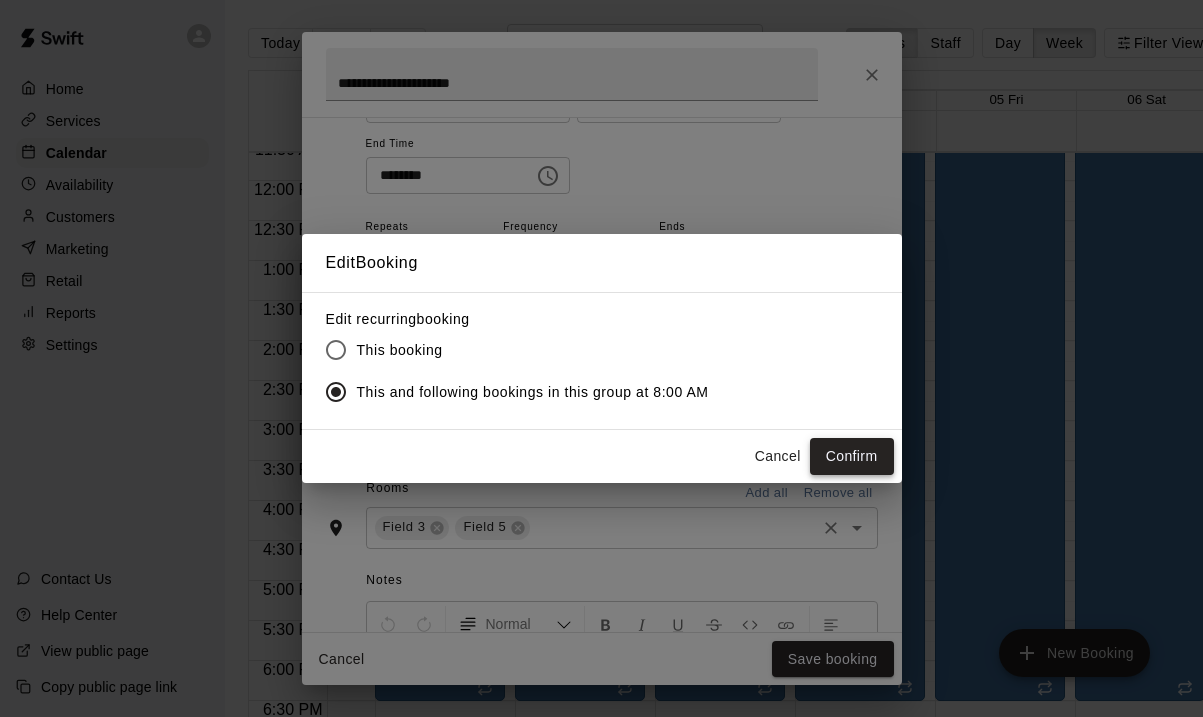 click on "Confirm" at bounding box center (852, 456) 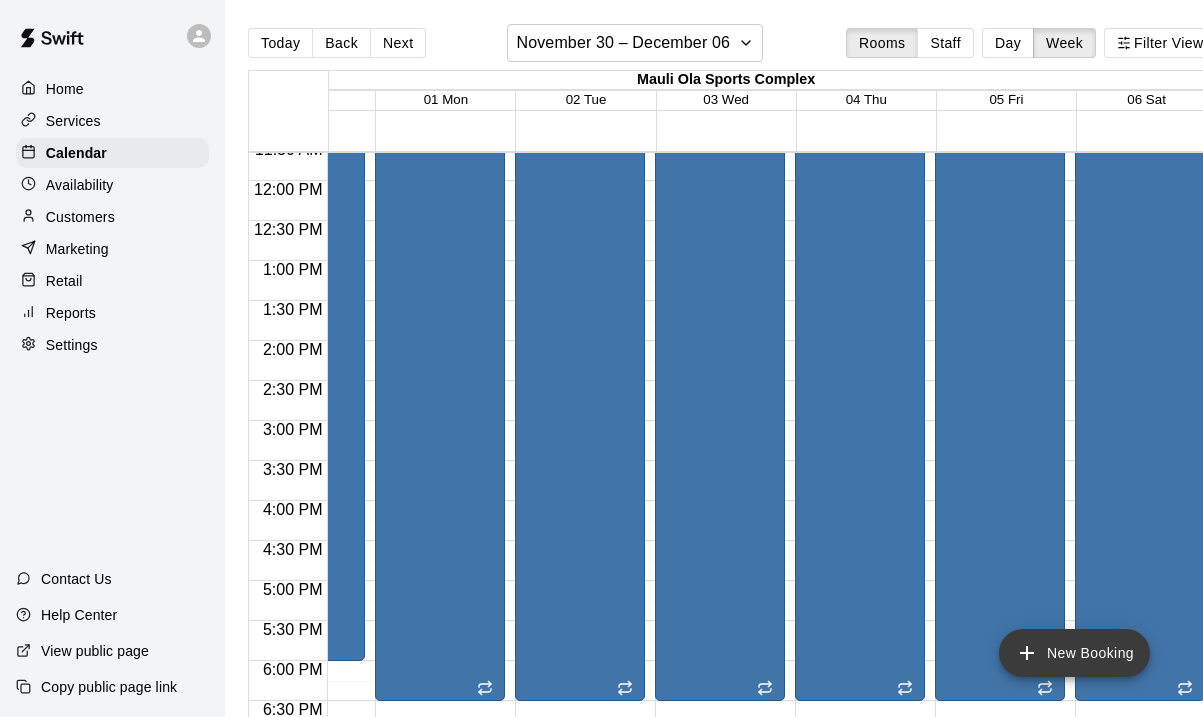 click on "New Booking" at bounding box center (1074, 653) 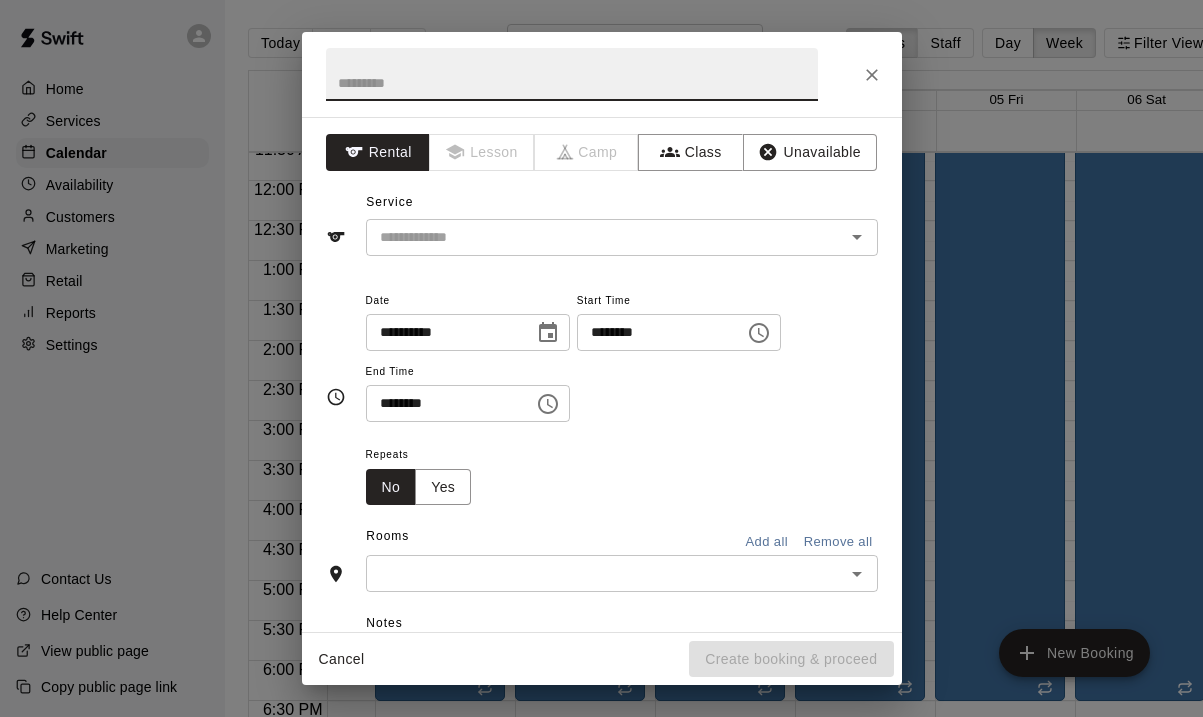 click at bounding box center [572, 74] 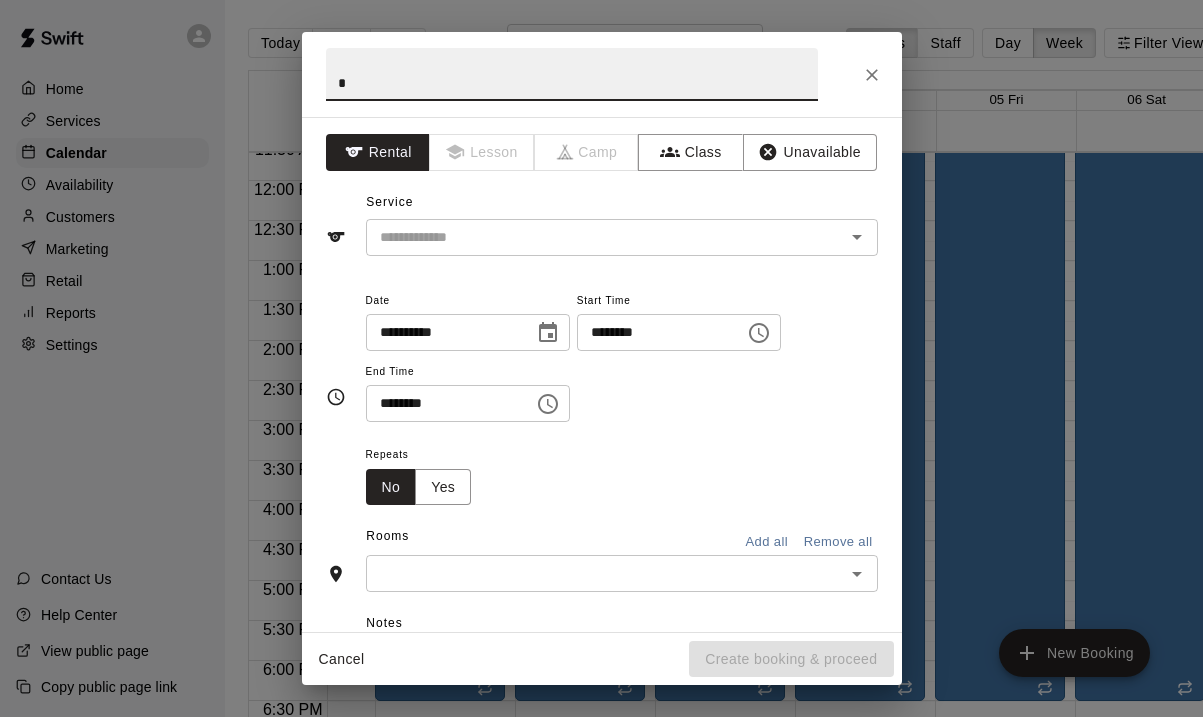 click on "*" at bounding box center (572, 74) 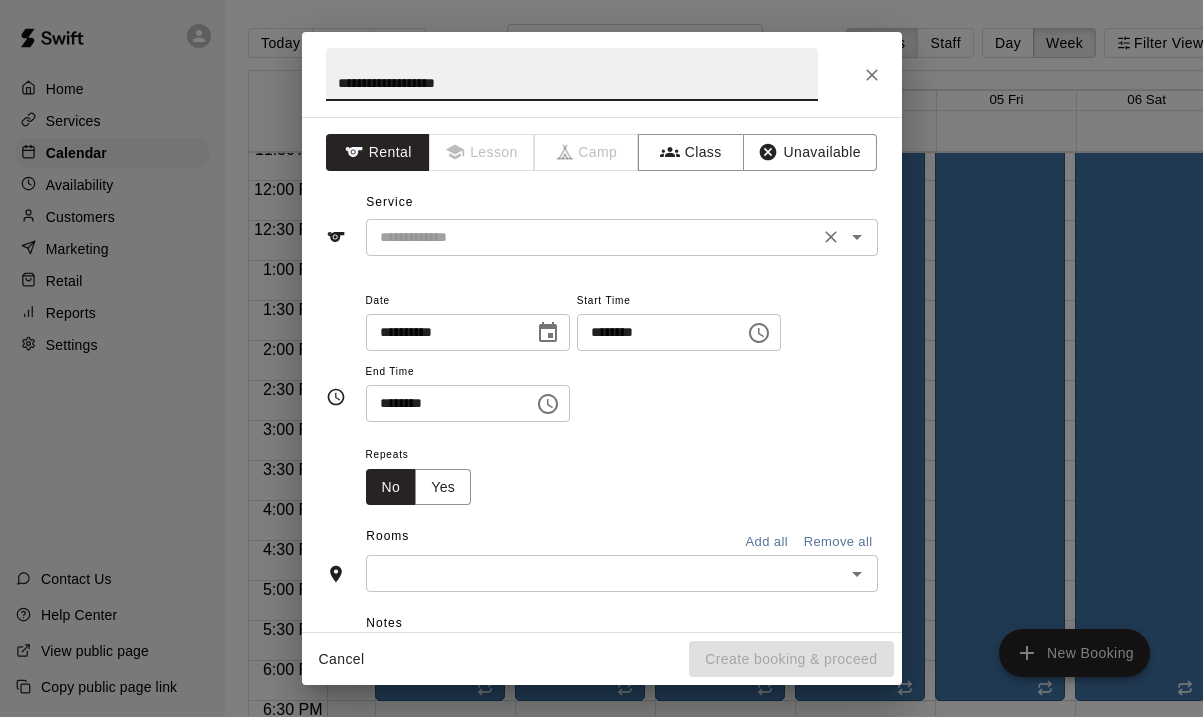 type on "**********" 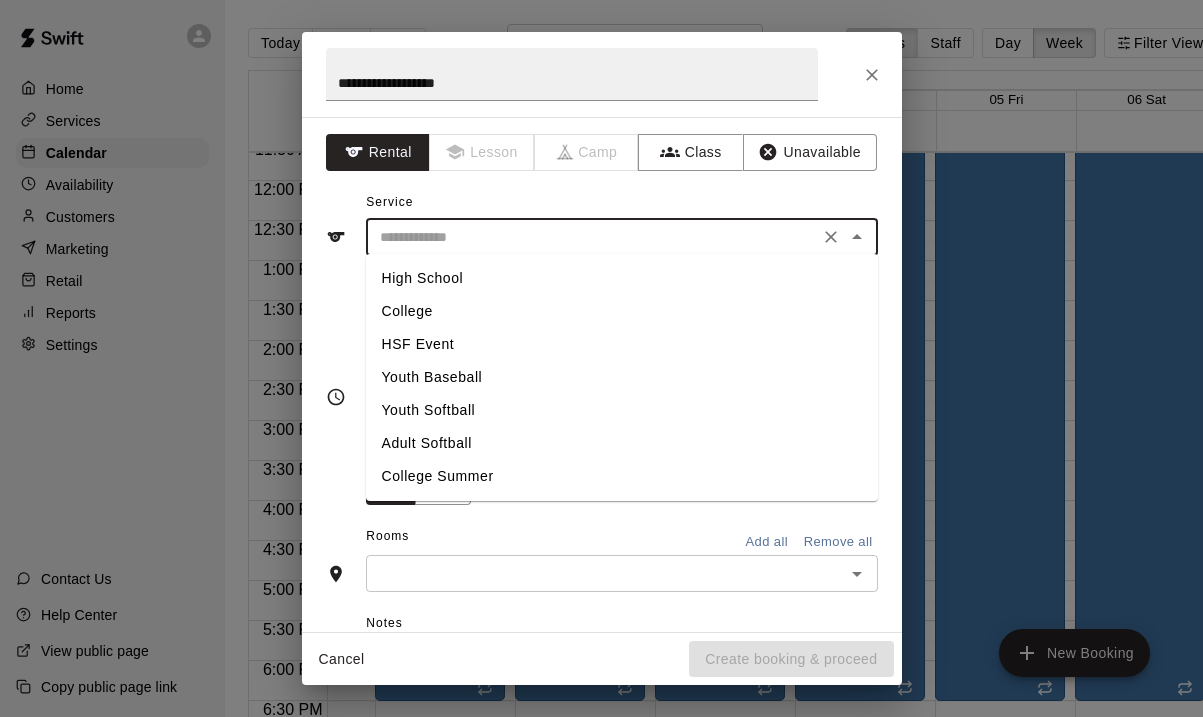 click on "Youth Softball" at bounding box center [622, 410] 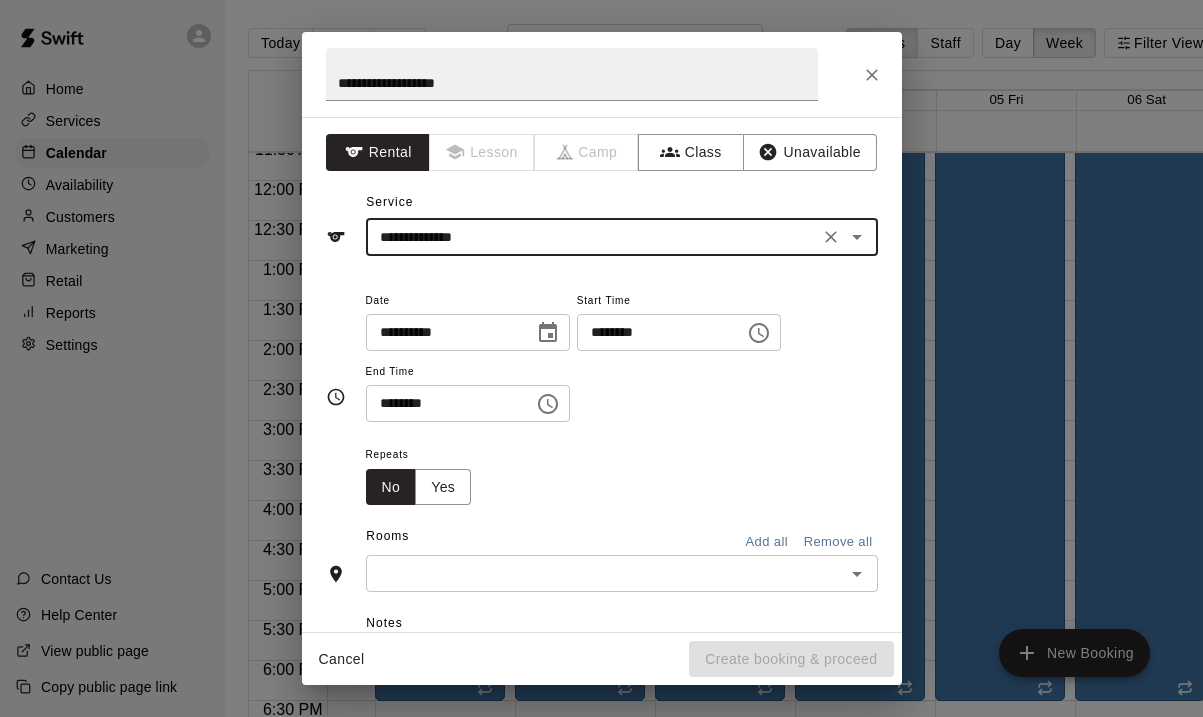 click on "********" at bounding box center (654, 332) 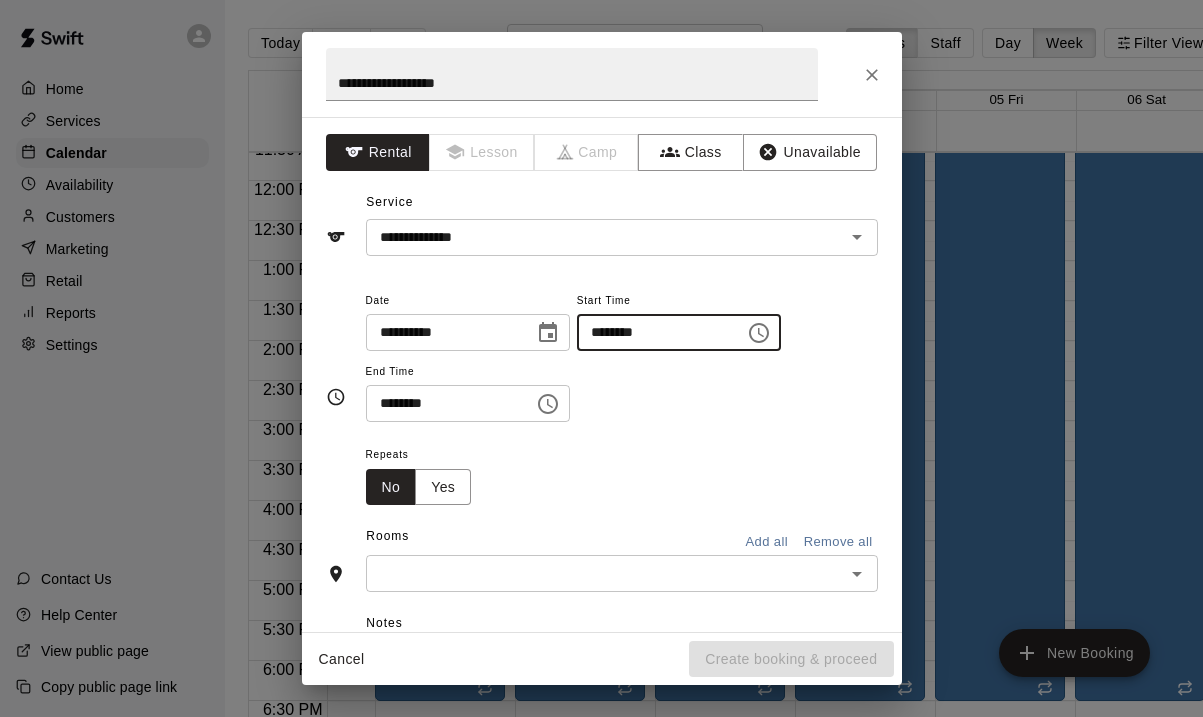 type on "********" 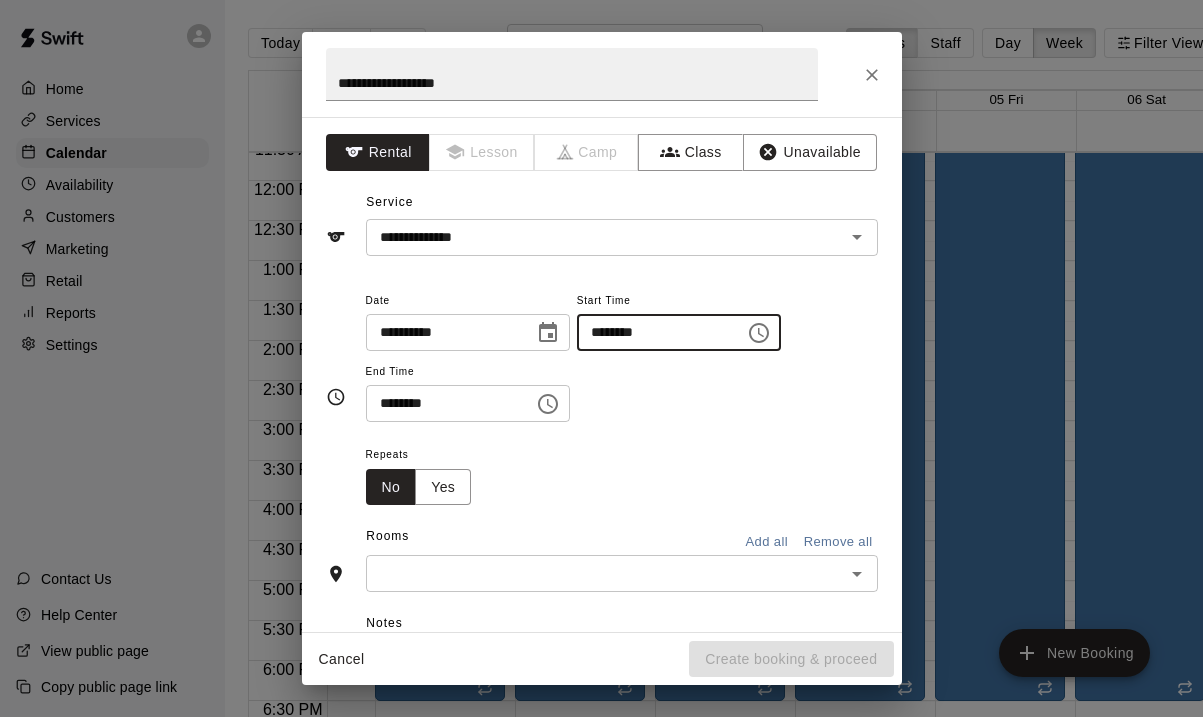 click on "********" at bounding box center (443, 403) 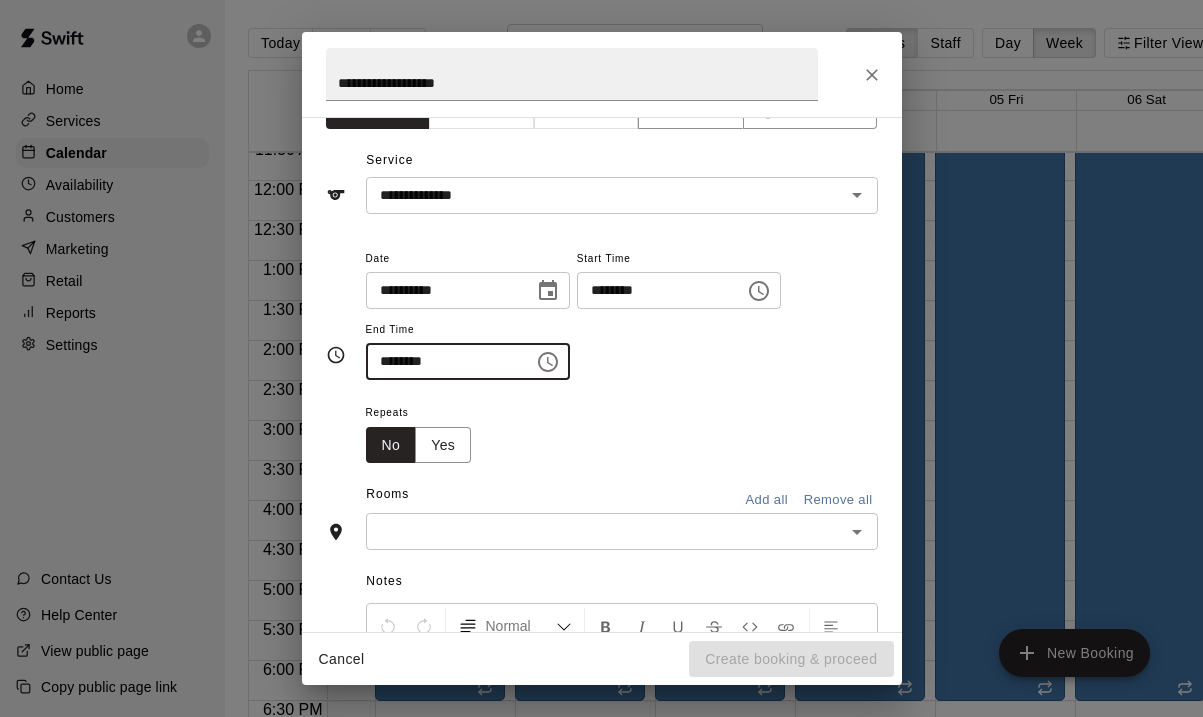 scroll, scrollTop: 46, scrollLeft: 0, axis: vertical 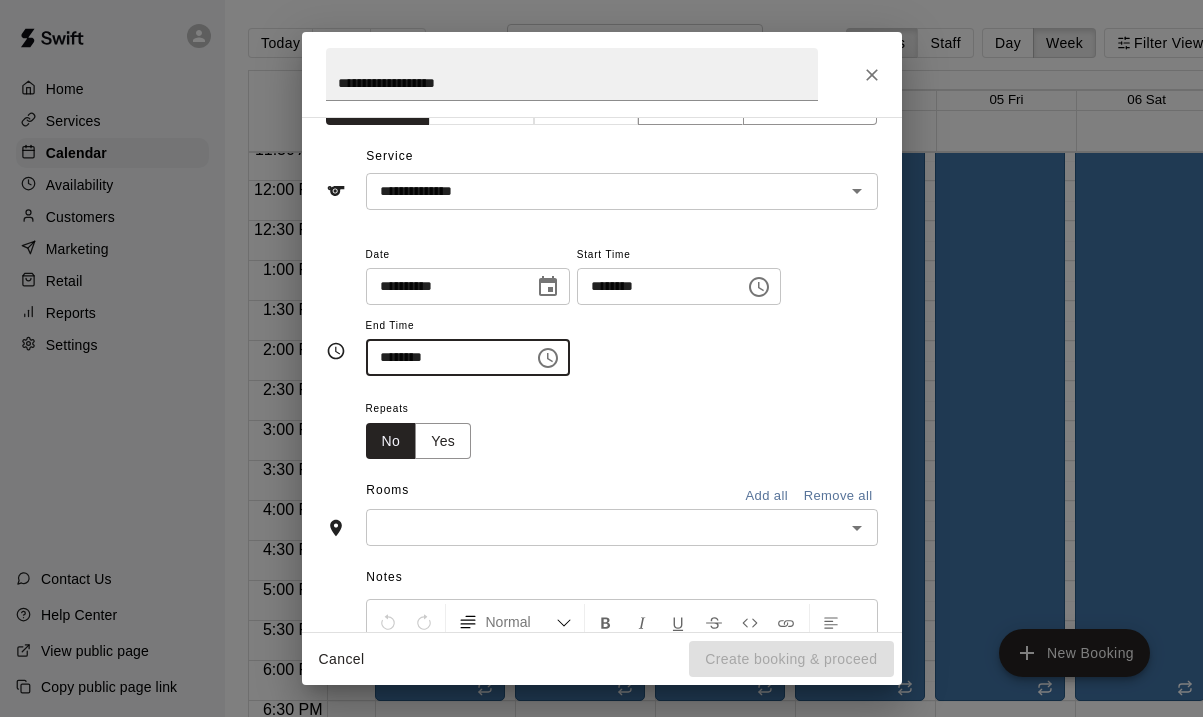 click at bounding box center (605, 527) 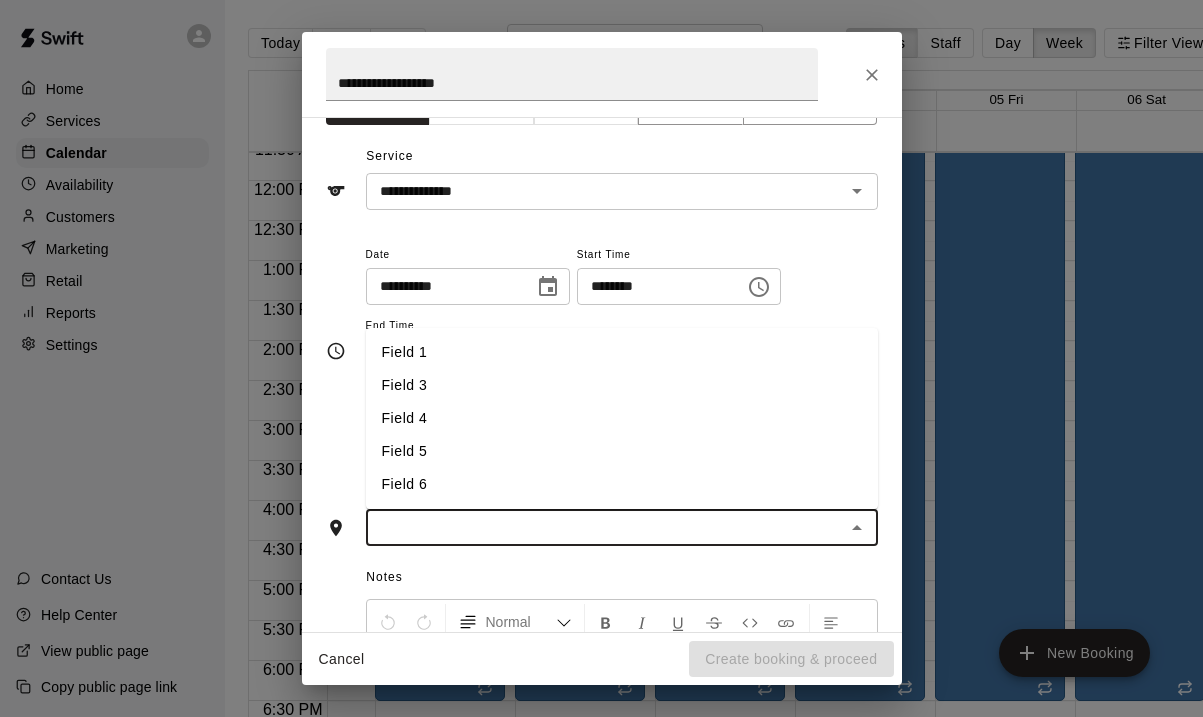 click on "Field 4" at bounding box center (622, 418) 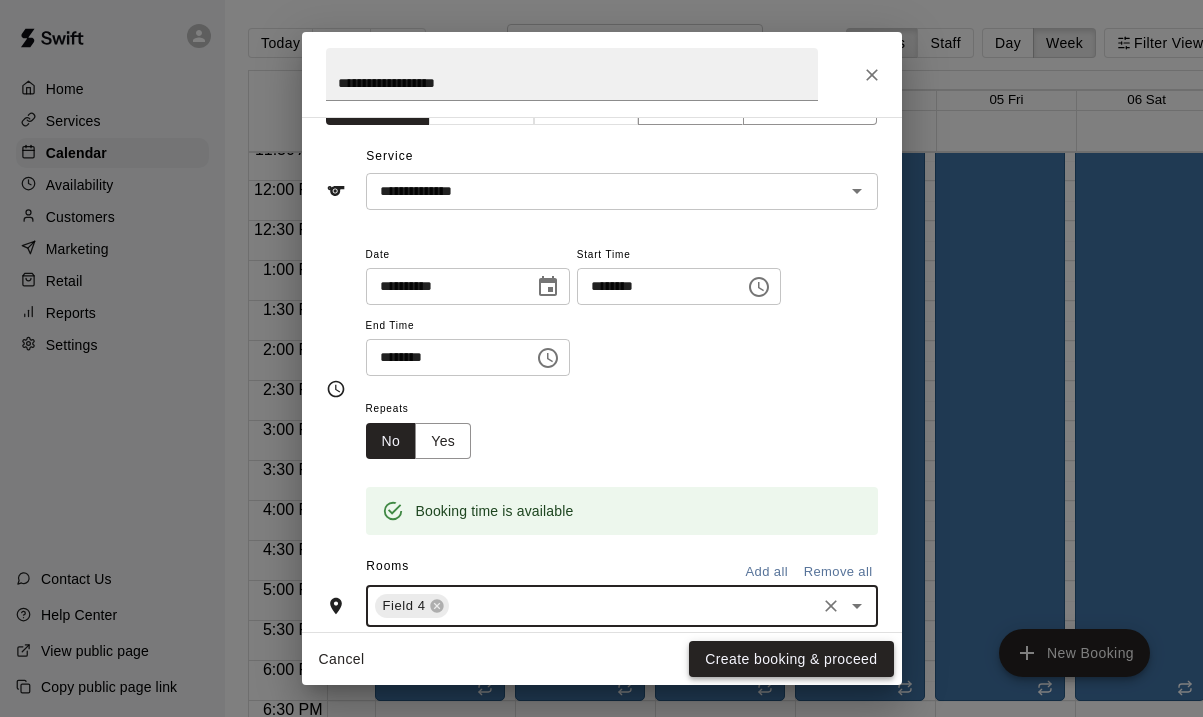 click on "Create booking & proceed" at bounding box center [791, 659] 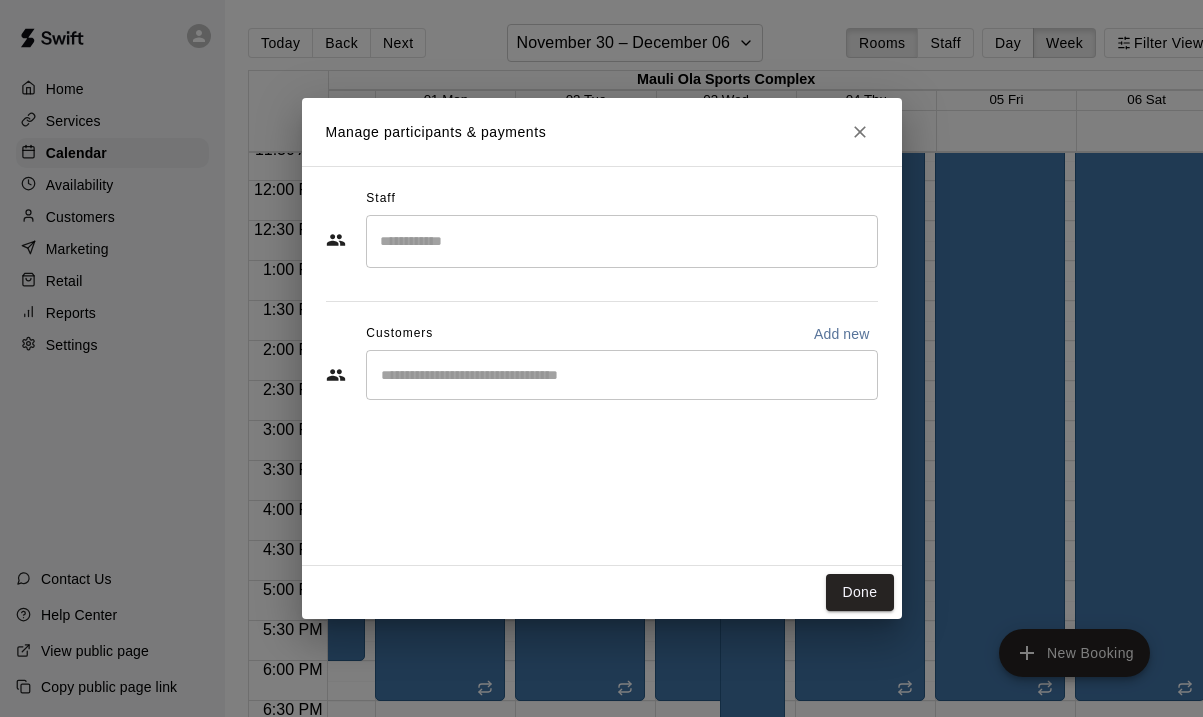 click on "Manage participants & payments Staff ​ Customers Add new ​ Done" at bounding box center (601, 358) 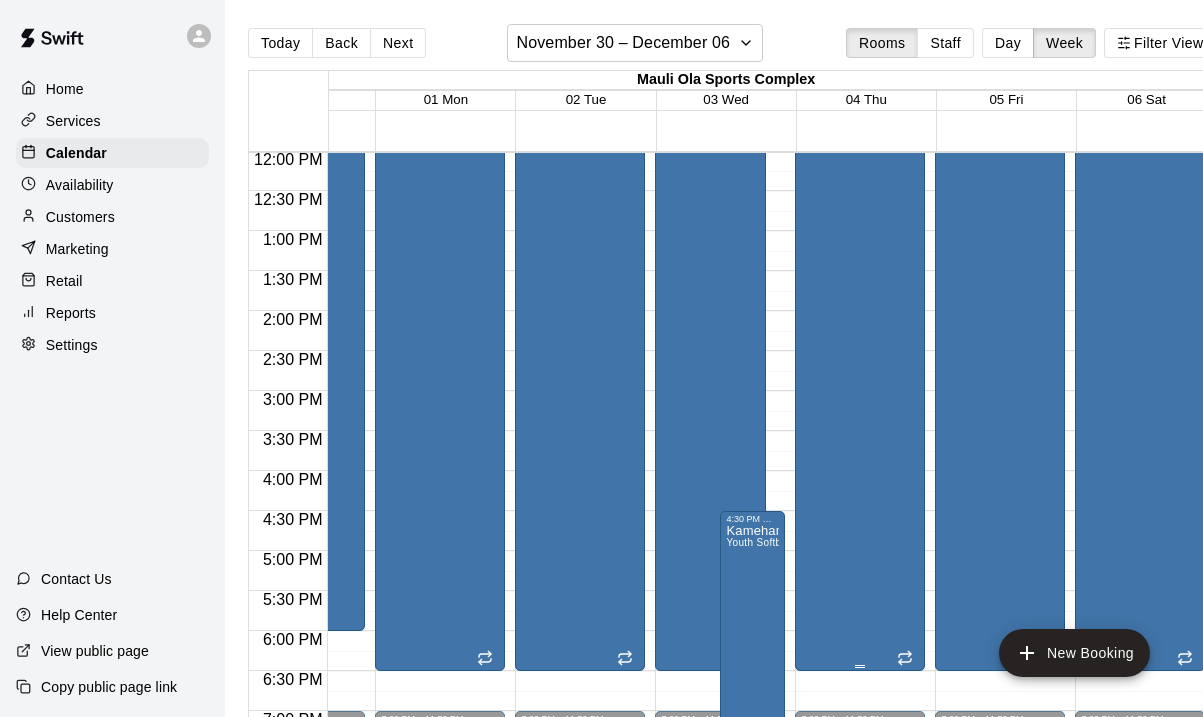 scroll, scrollTop: 965, scrollLeft: 93, axis: both 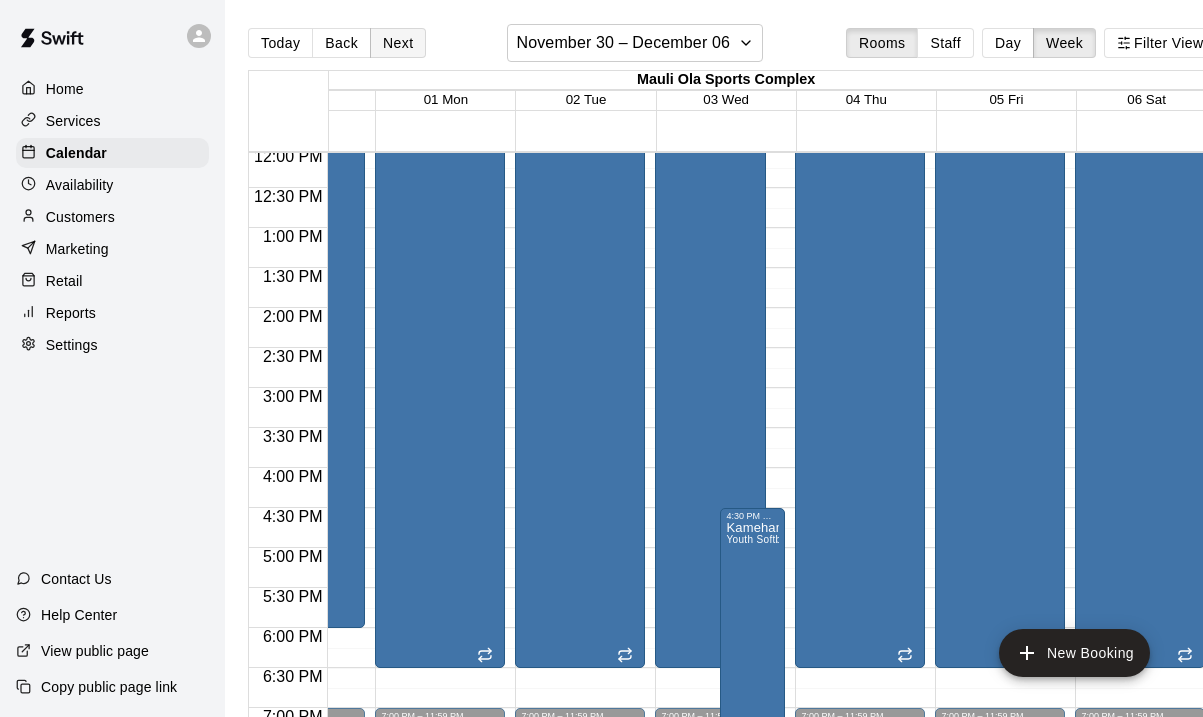 click on "Next" at bounding box center (398, 43) 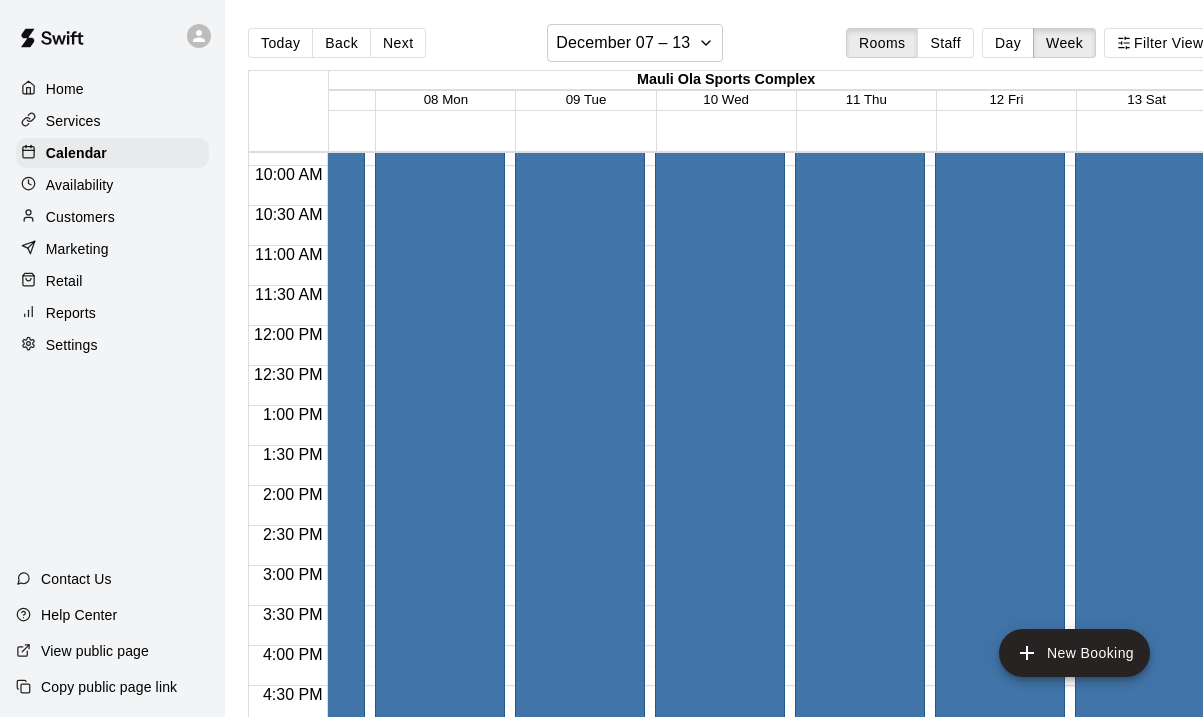 scroll, scrollTop: 788, scrollLeft: 93, axis: both 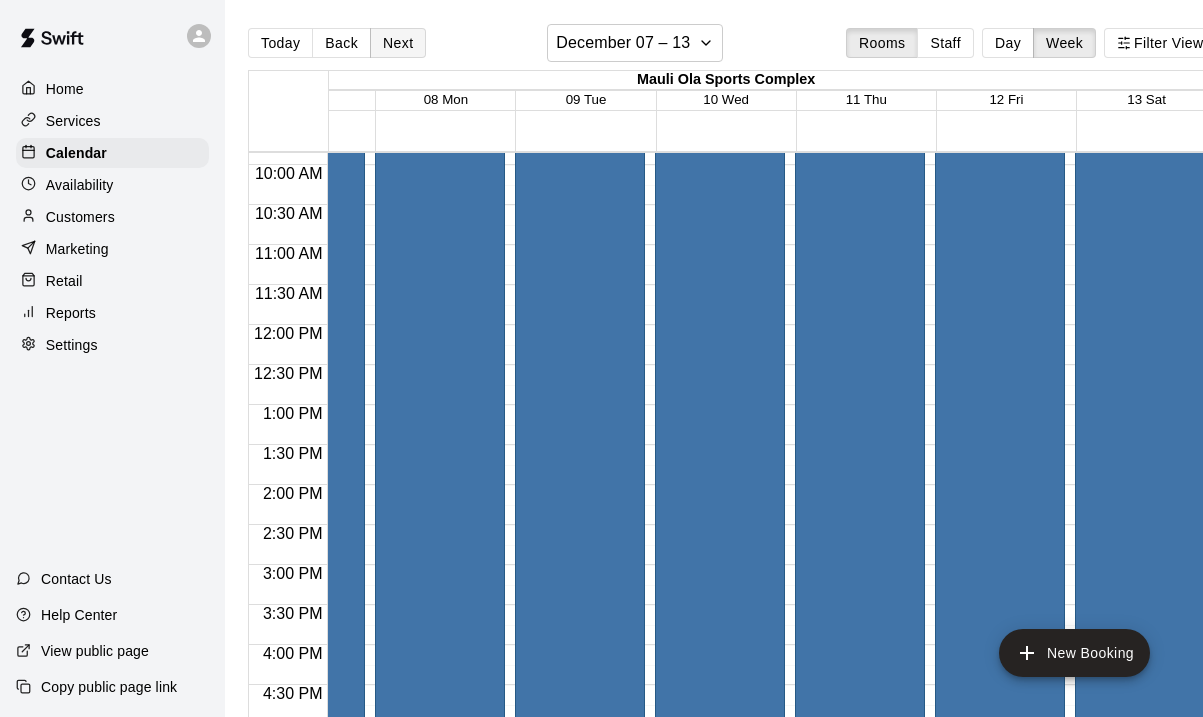 click on "Next" at bounding box center (398, 43) 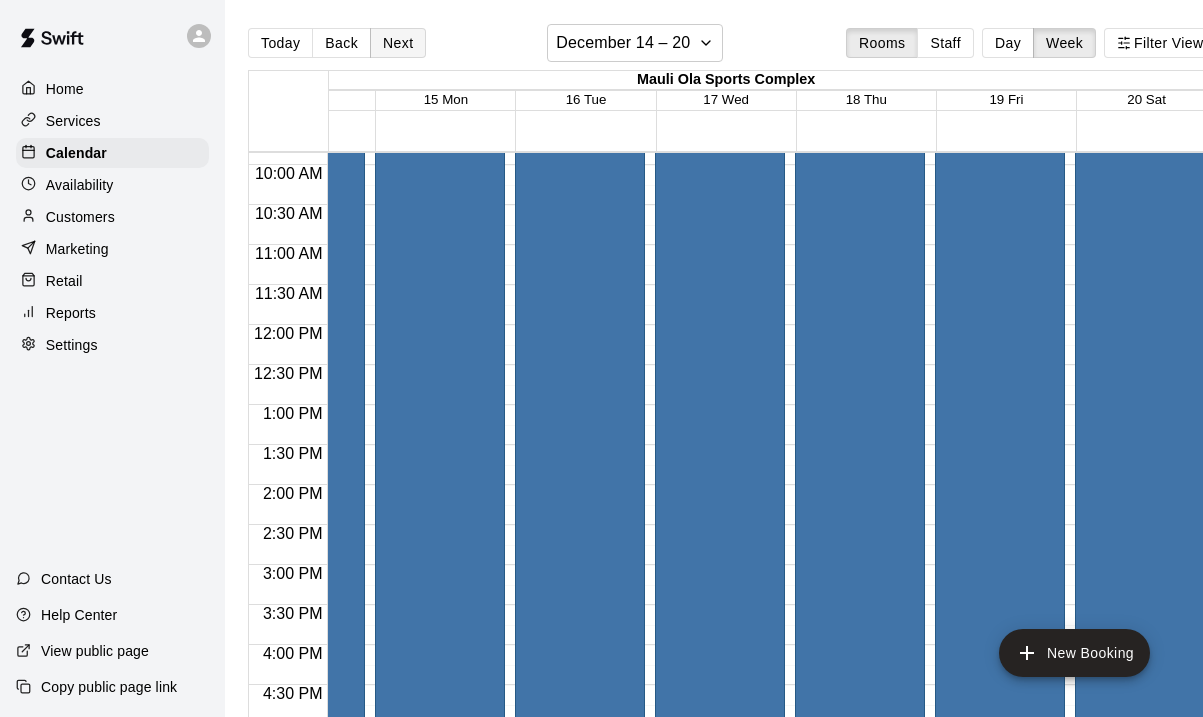 click on "Next" at bounding box center [398, 43] 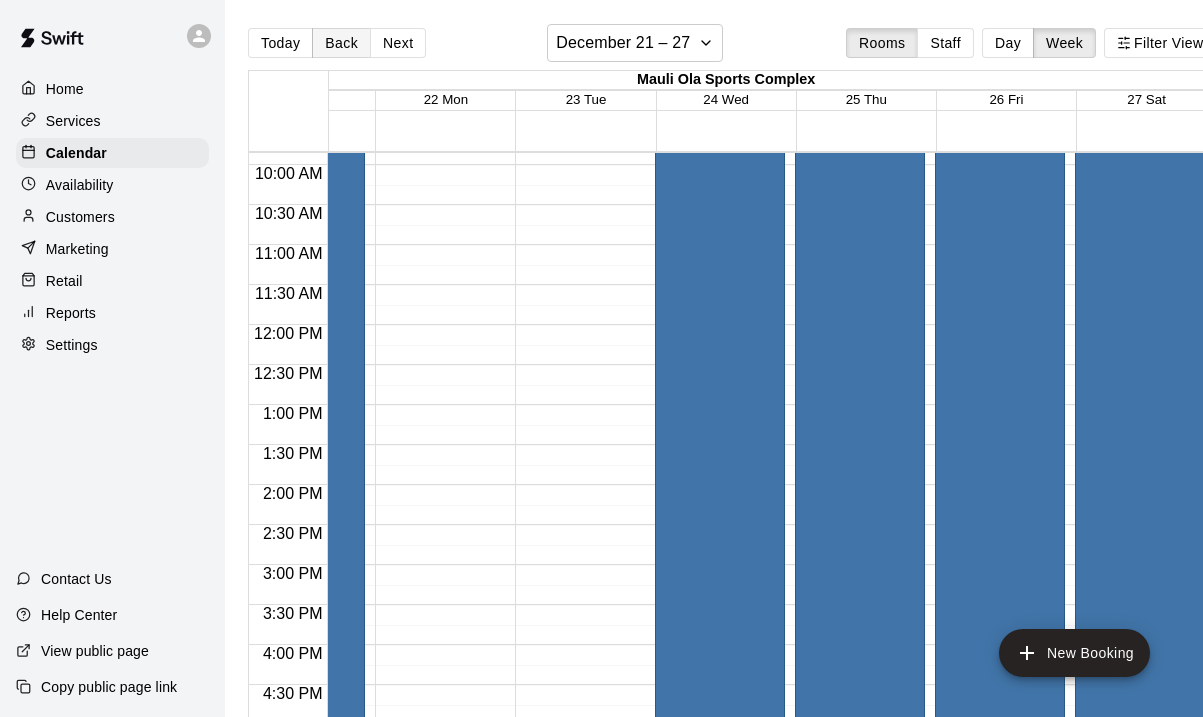 click on "Back" at bounding box center (341, 43) 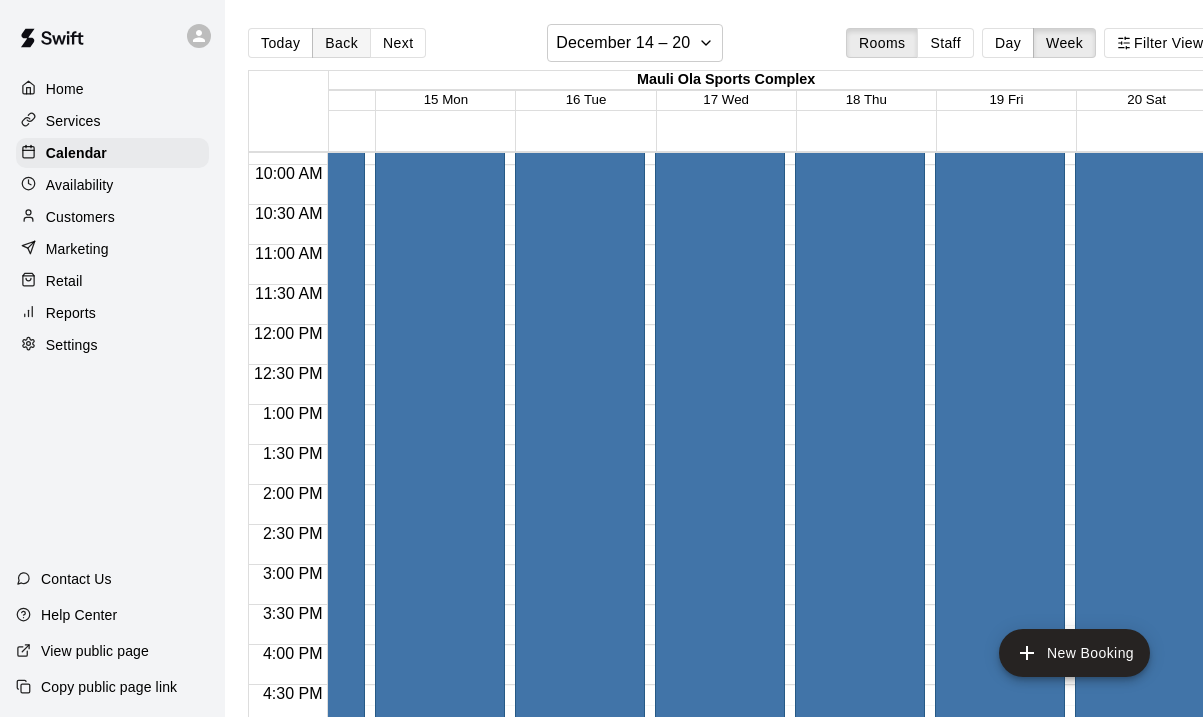 click on "Back" at bounding box center (341, 43) 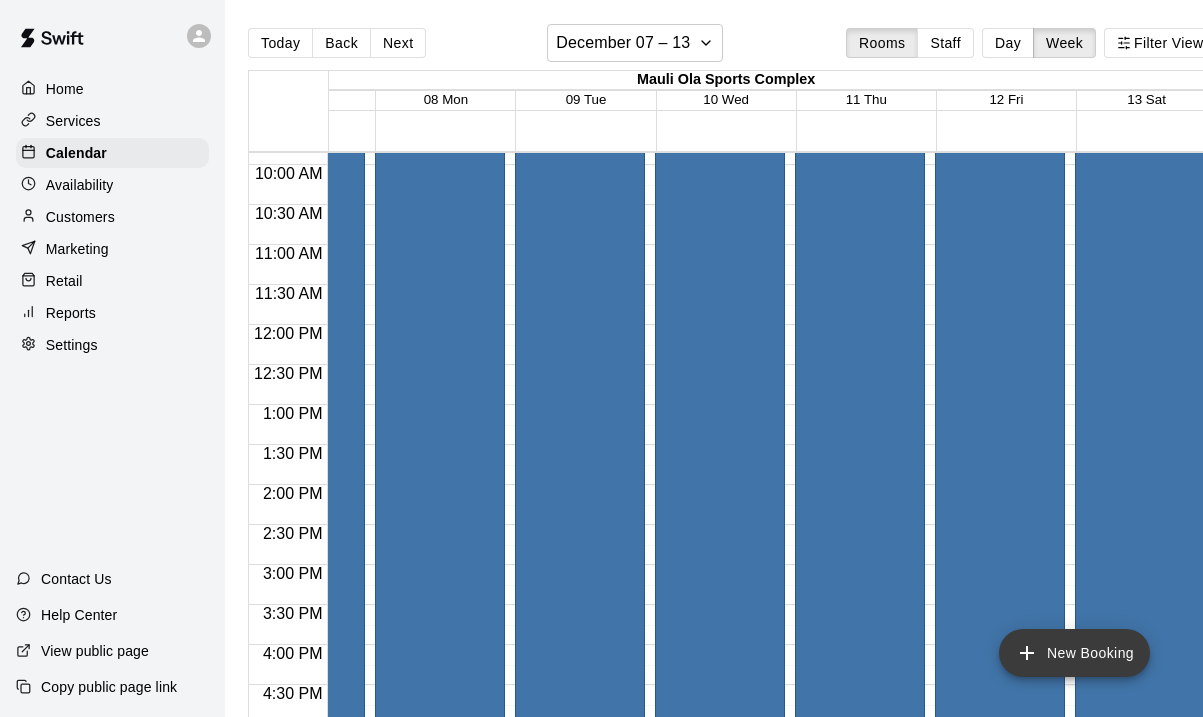 click on "New Booking" at bounding box center [1074, 653] 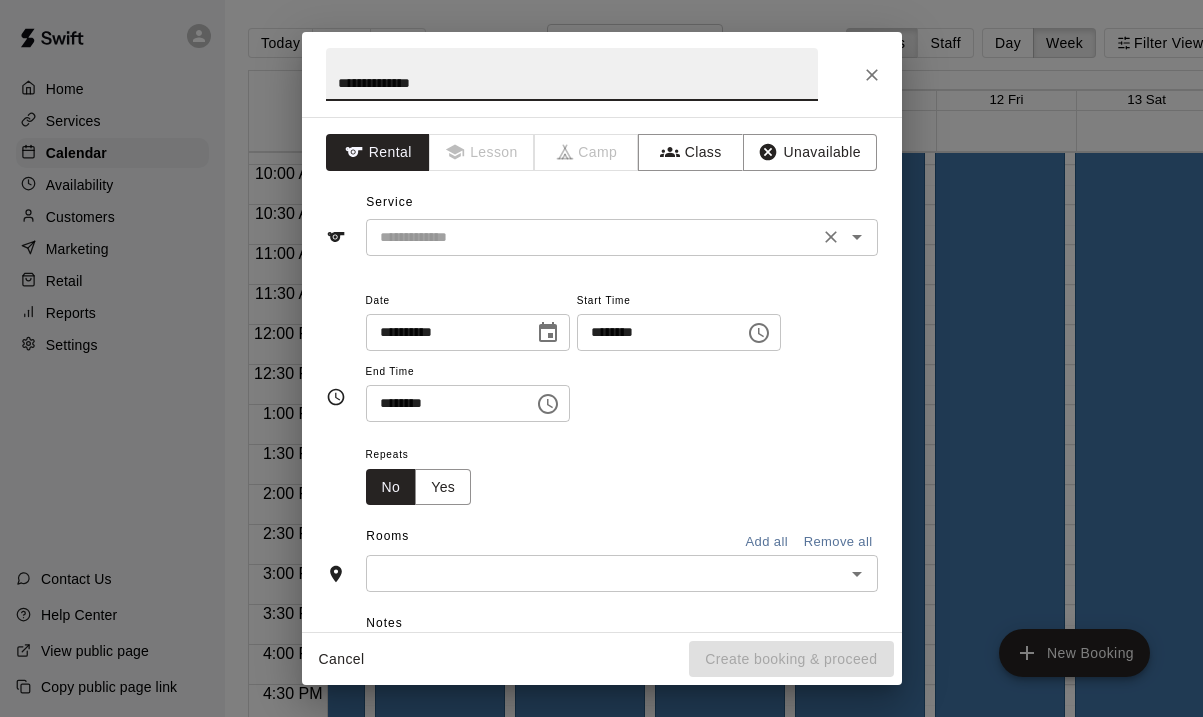 type on "**********" 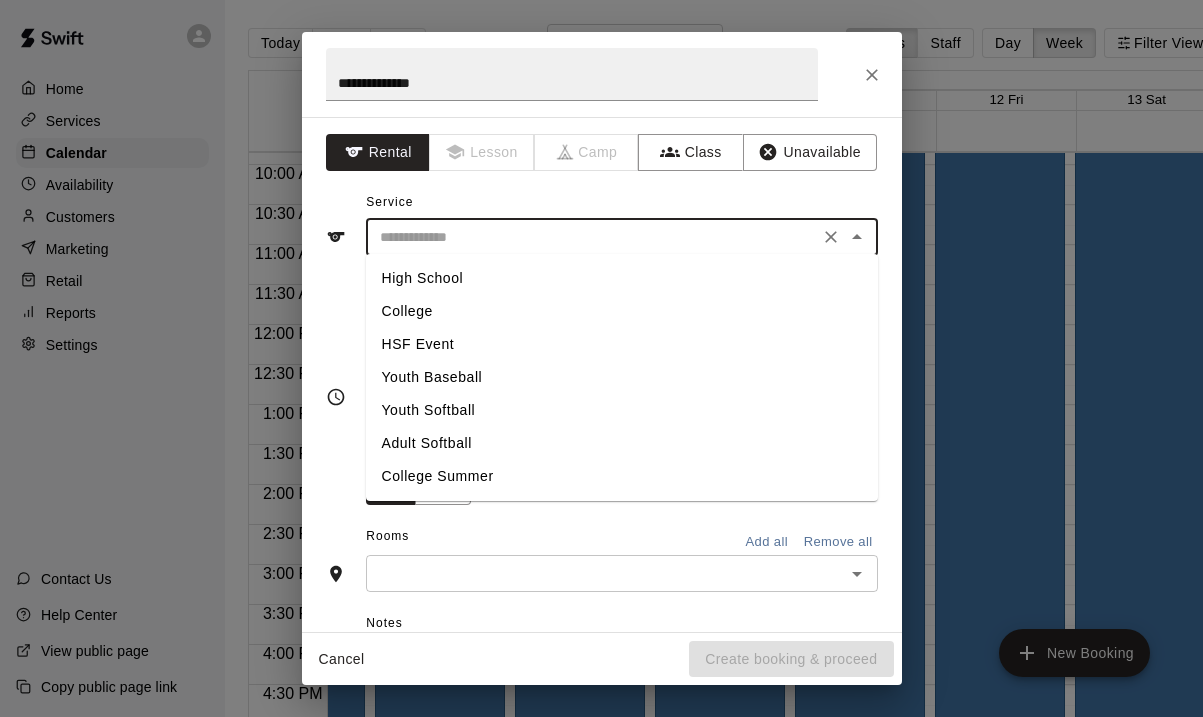 click on "Youth Softball" at bounding box center [622, 410] 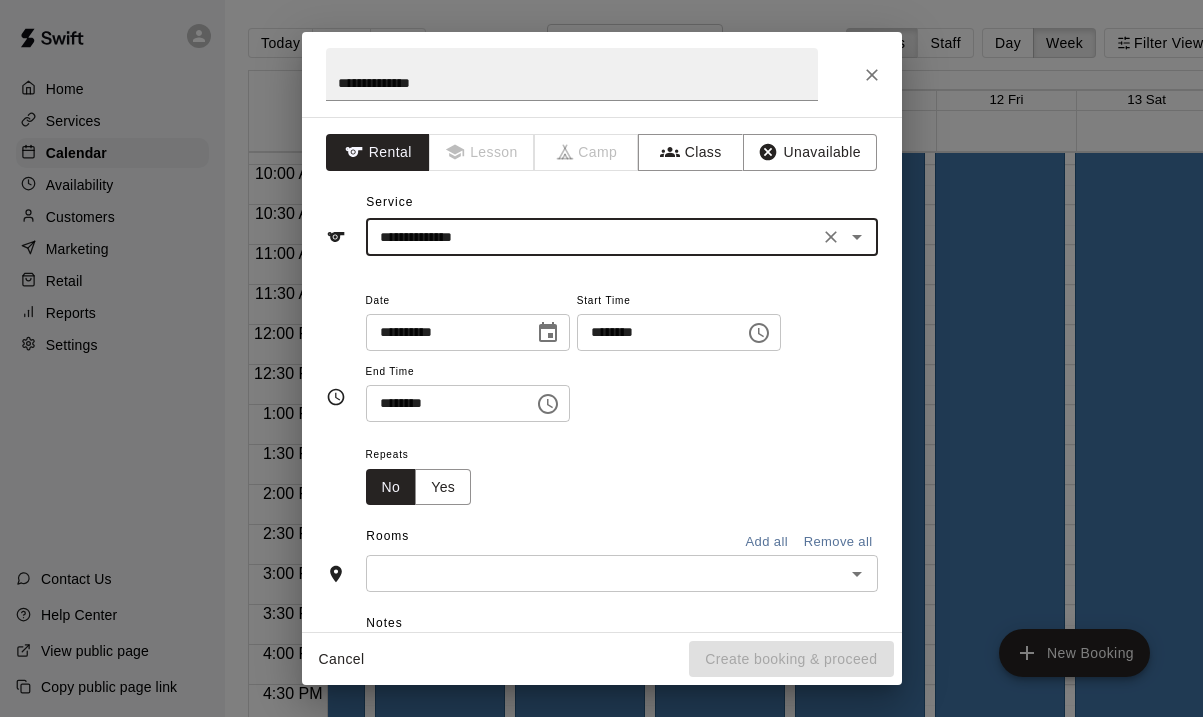 click on "********" at bounding box center (654, 332) 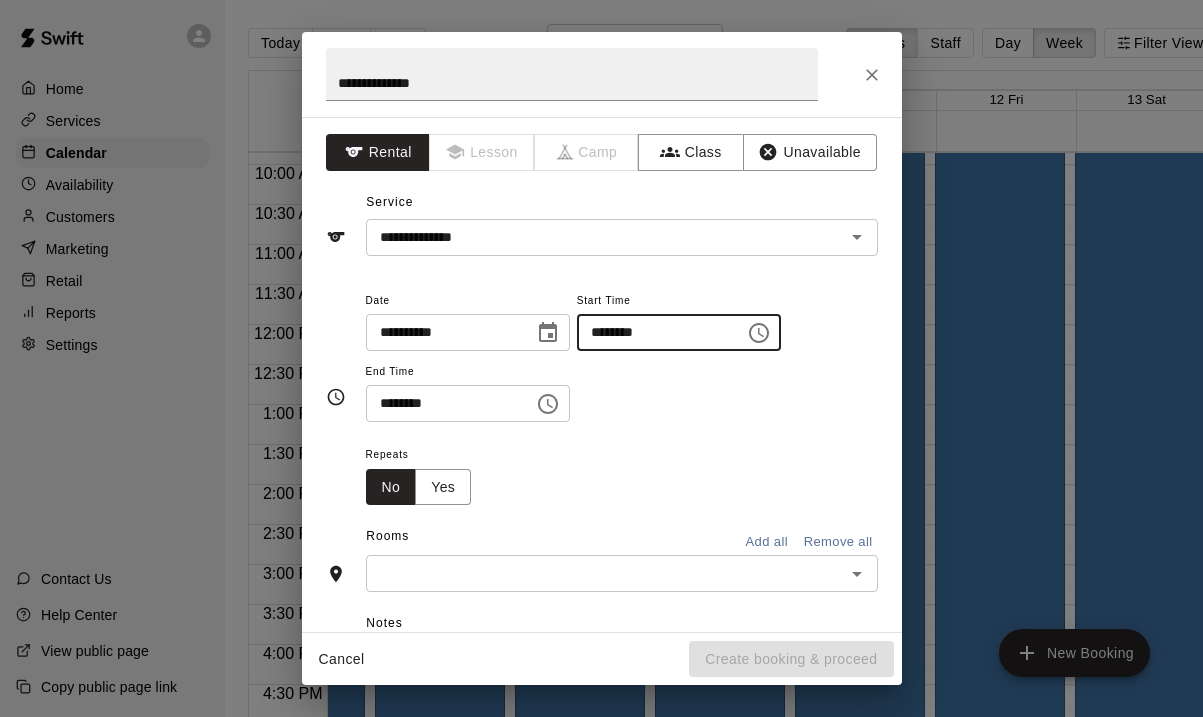 type on "********" 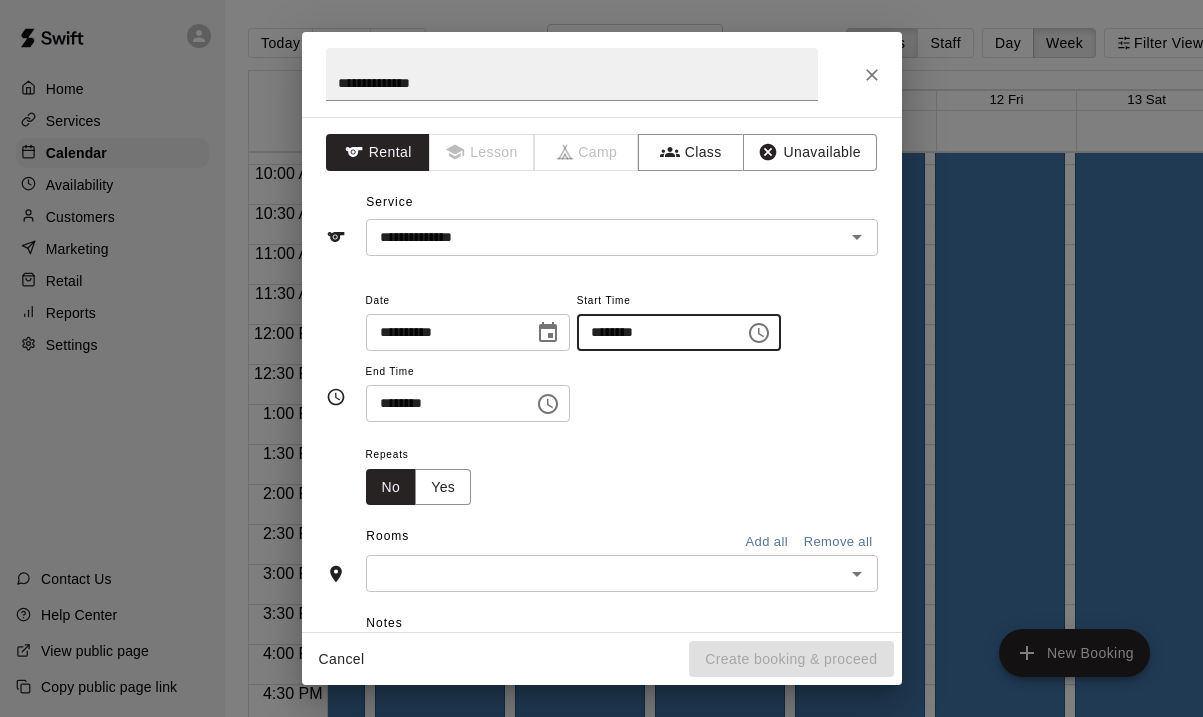 click on "********" at bounding box center (443, 403) 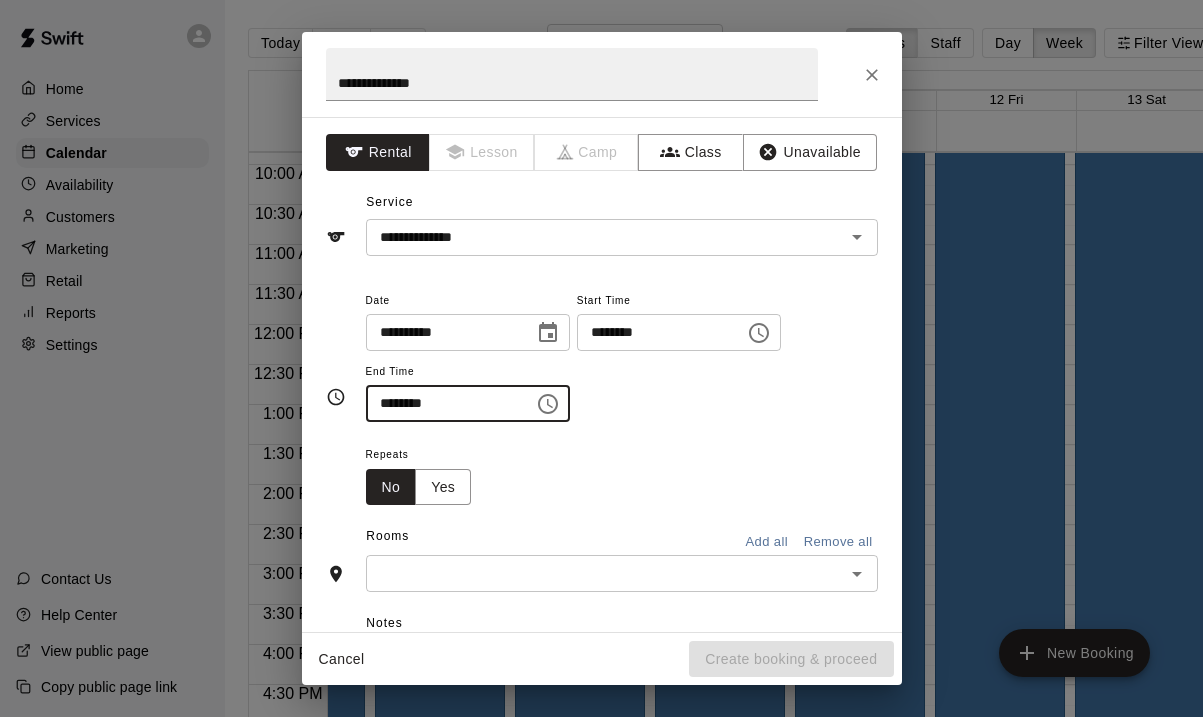 type on "********" 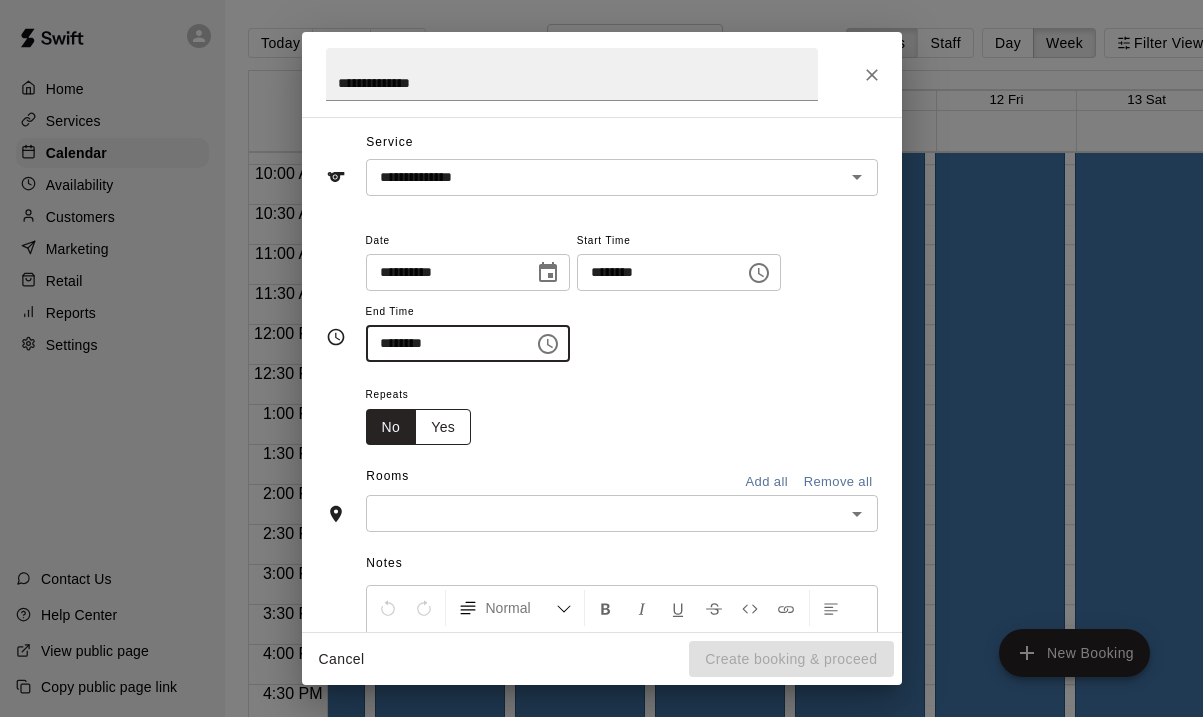 scroll, scrollTop: 62, scrollLeft: 0, axis: vertical 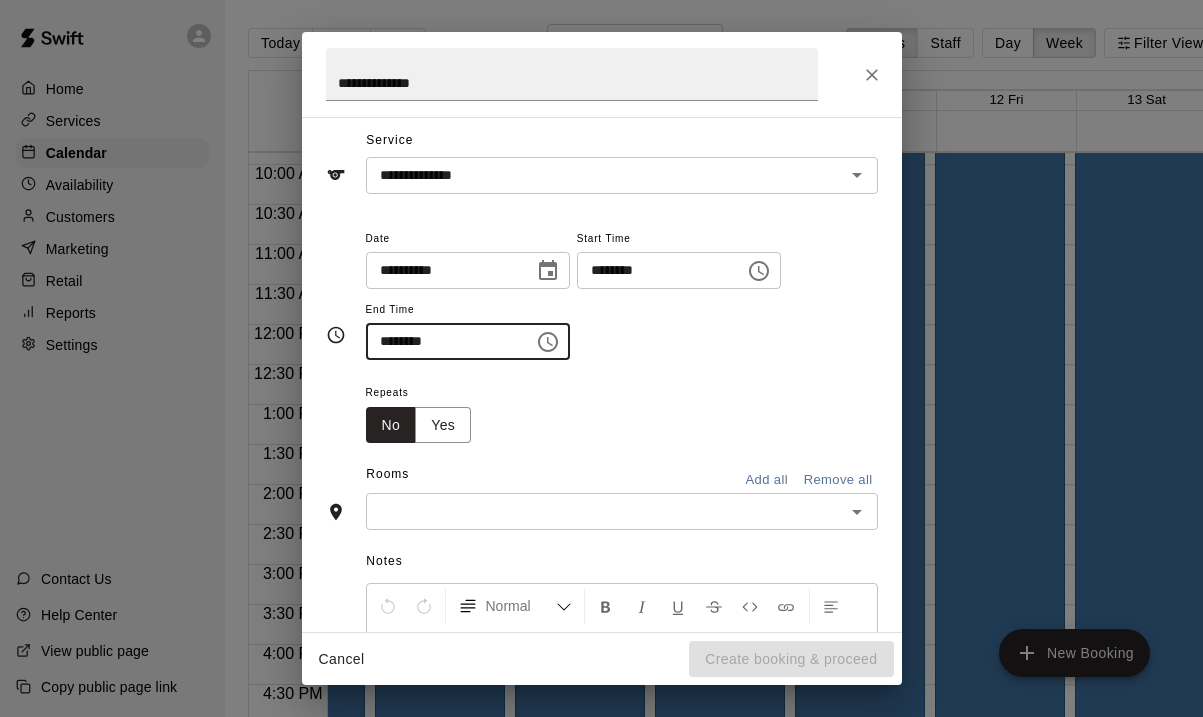 click at bounding box center (605, 511) 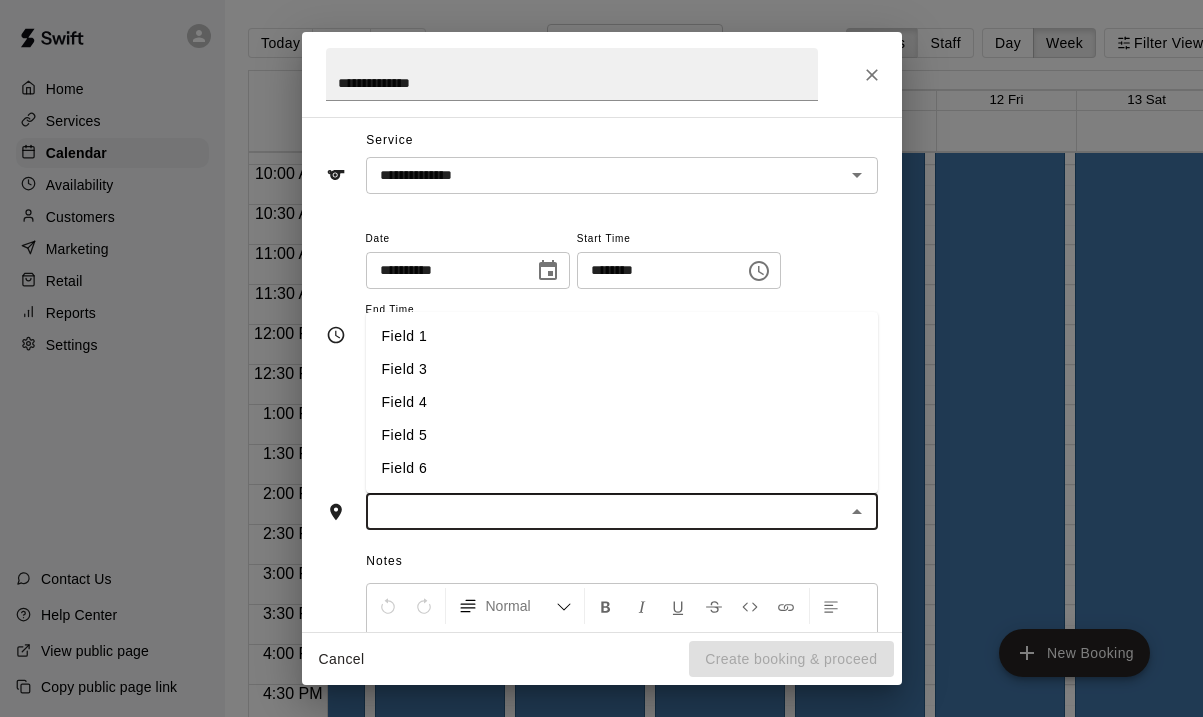 click on "Field 3" at bounding box center [622, 369] 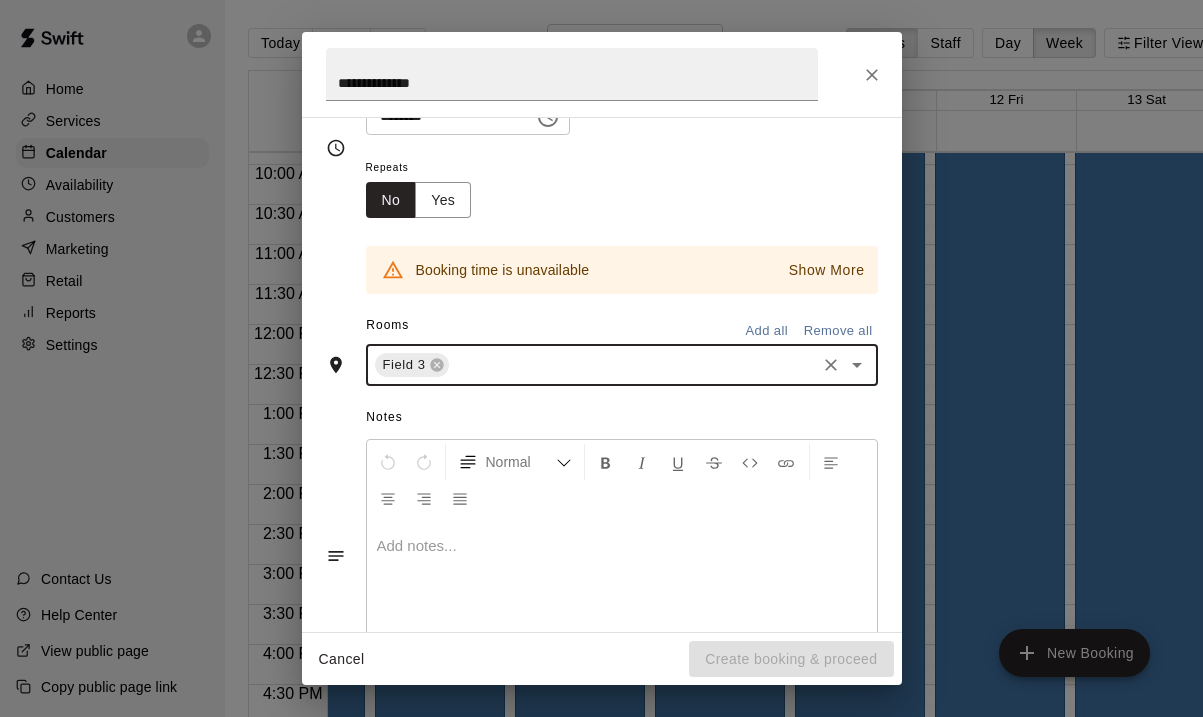 scroll, scrollTop: 302, scrollLeft: 0, axis: vertical 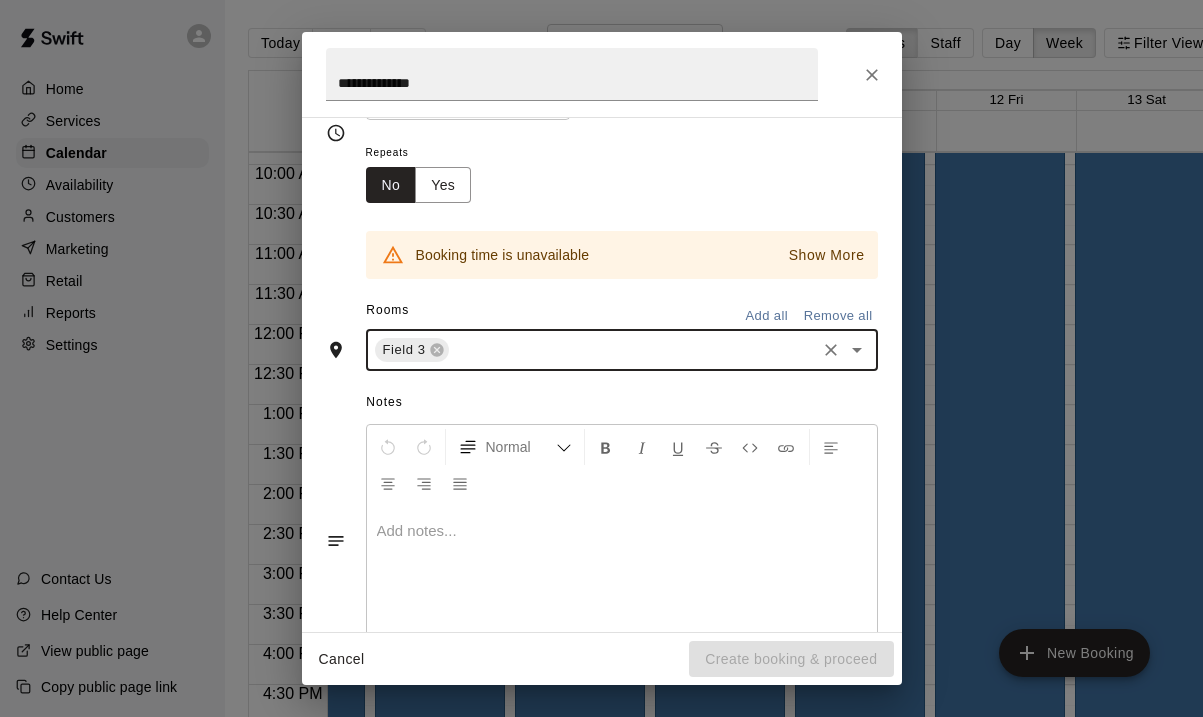 click at bounding box center (622, 531) 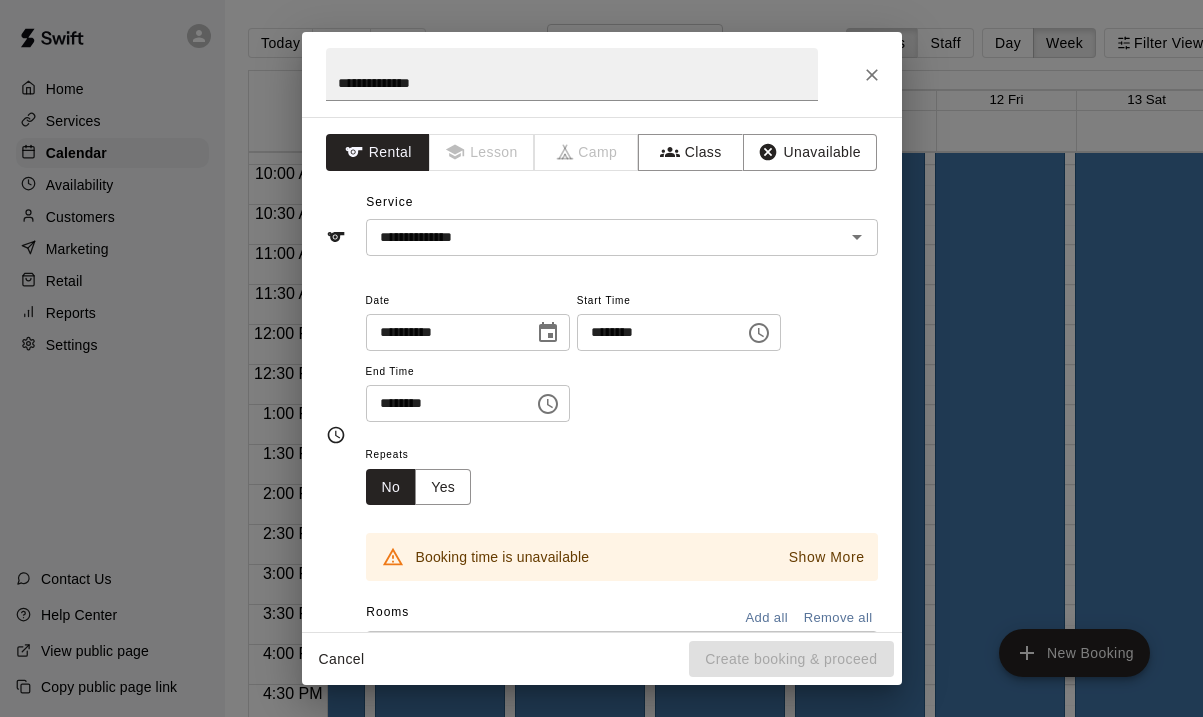 scroll, scrollTop: 84, scrollLeft: 0, axis: vertical 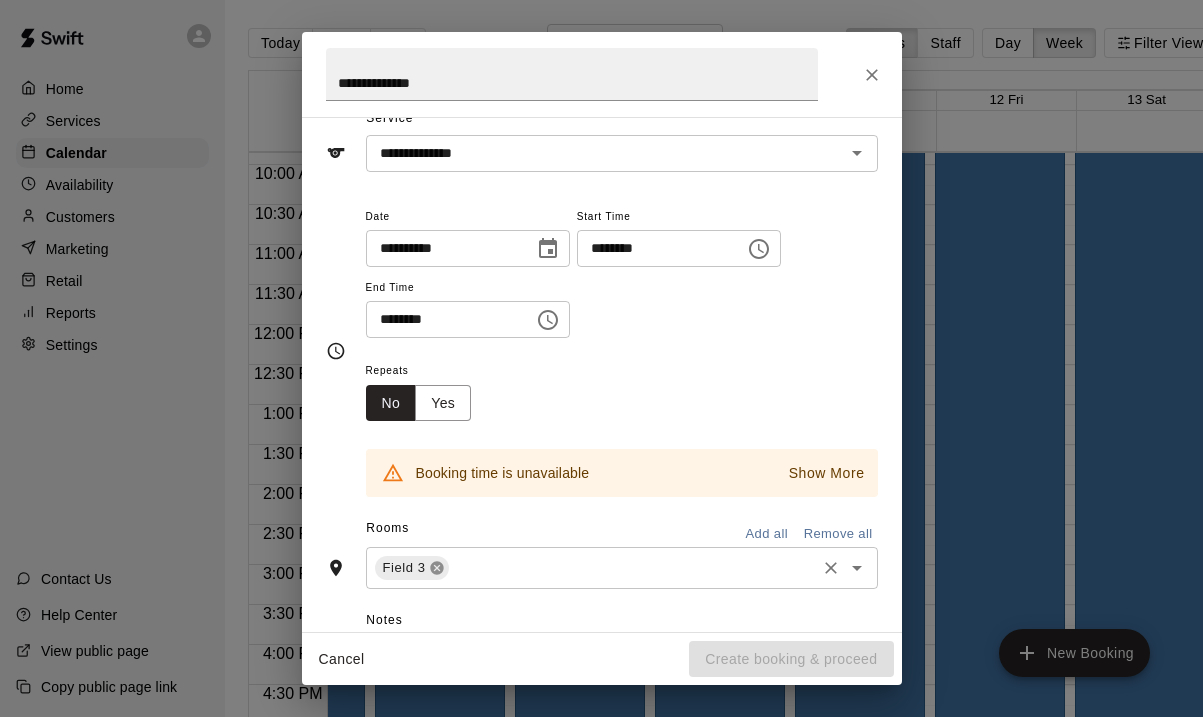 click 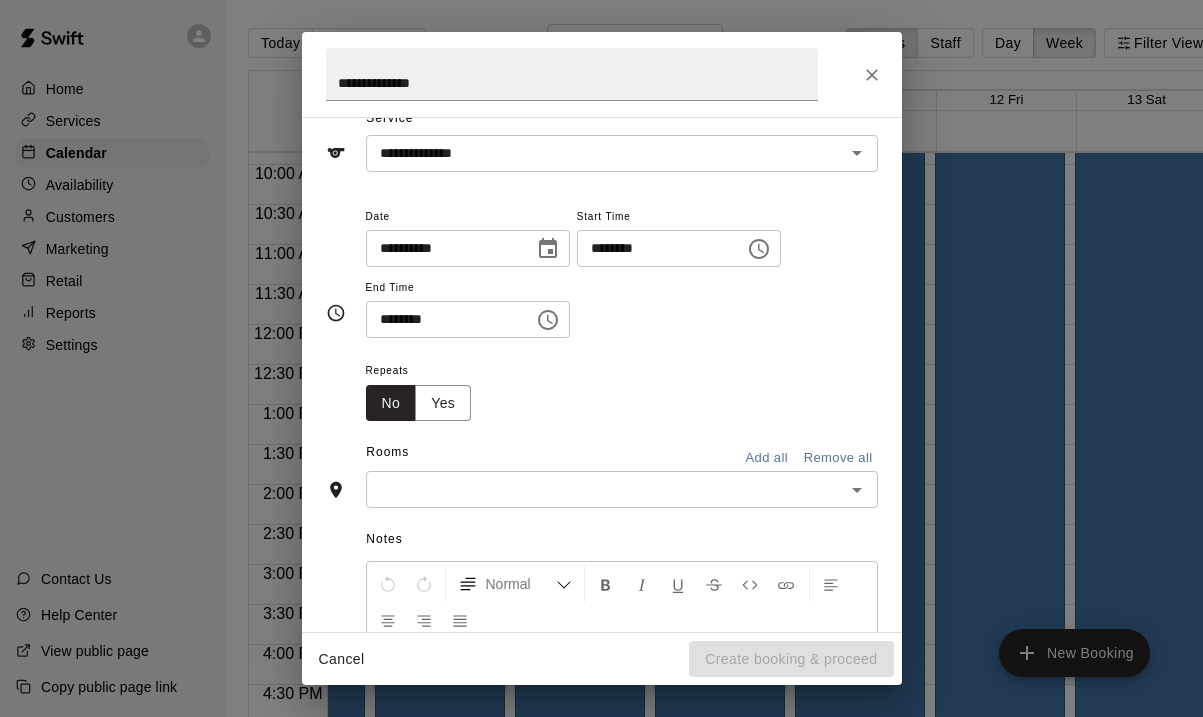 click at bounding box center (605, 489) 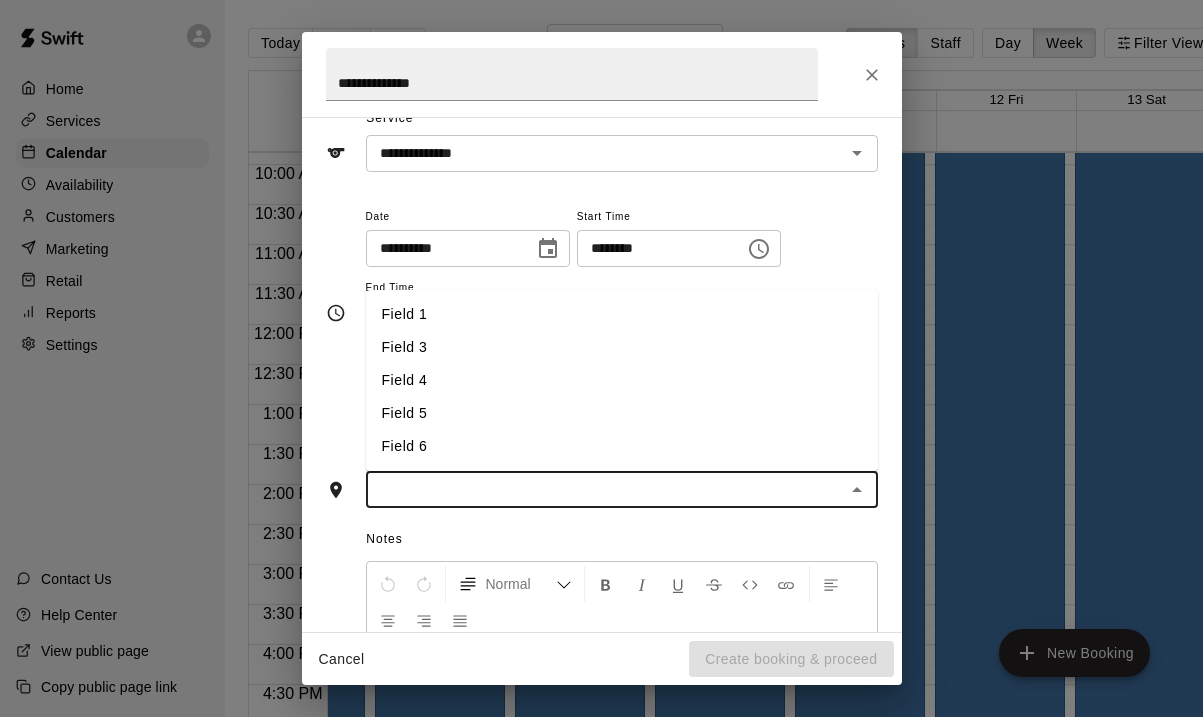 click on "Field 6" at bounding box center (622, 446) 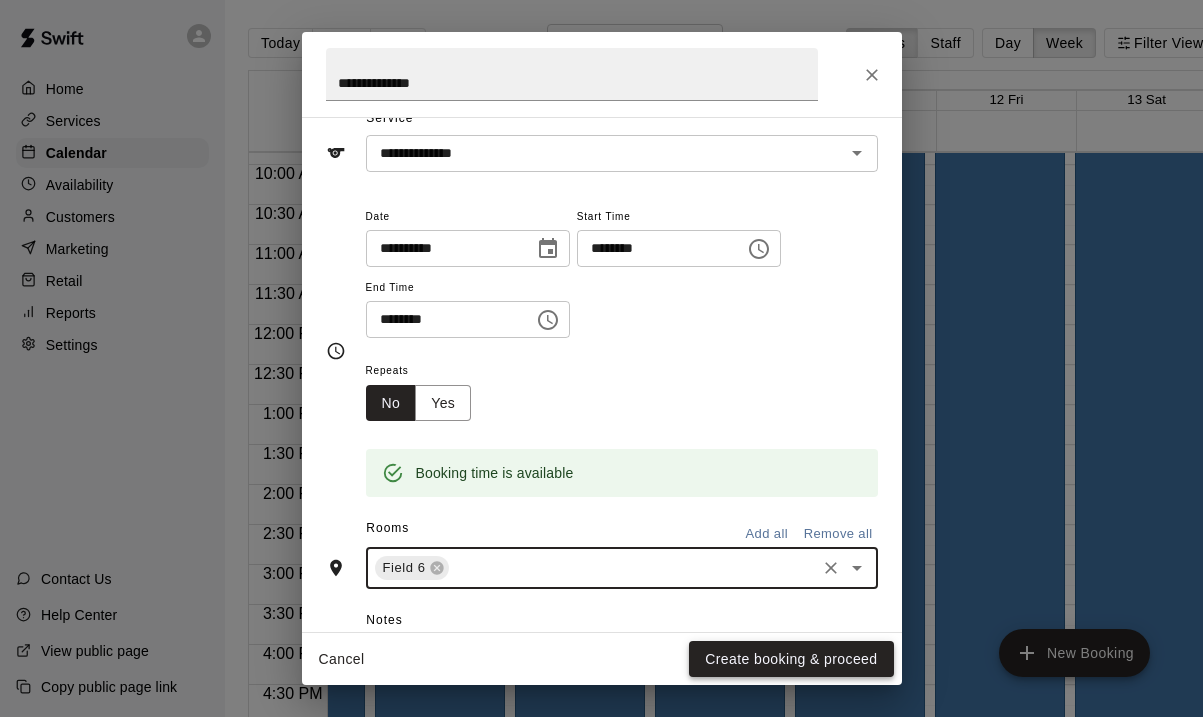 click on "Create booking & proceed" at bounding box center [791, 659] 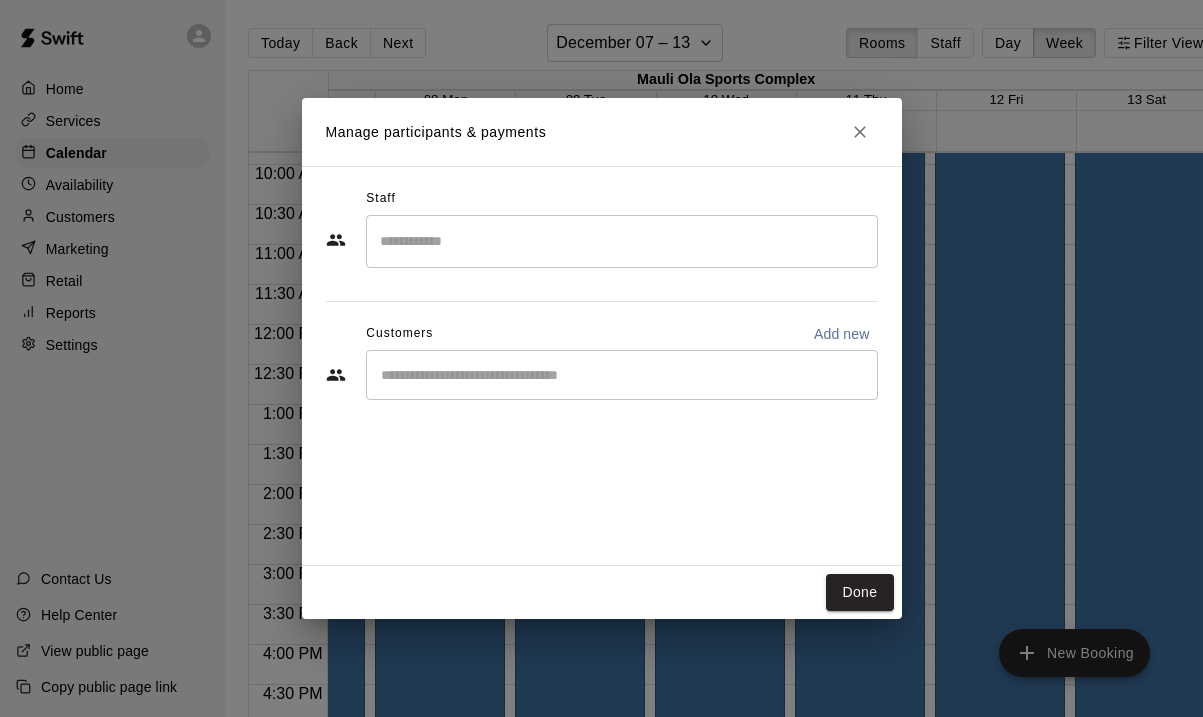 click on "Manage participants & payments Staff ​ Customers Add new ​ Done" at bounding box center (601, 358) 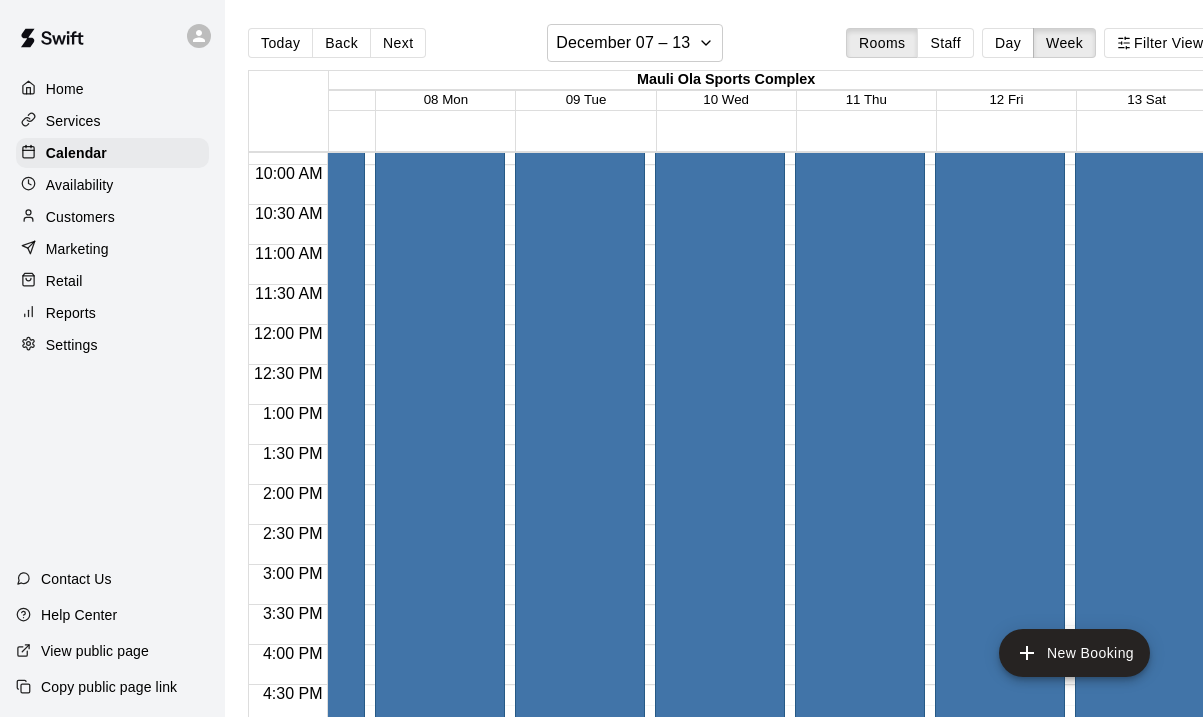 click on "Closed for maintenance HSF Event" at bounding box center [1140, 376] 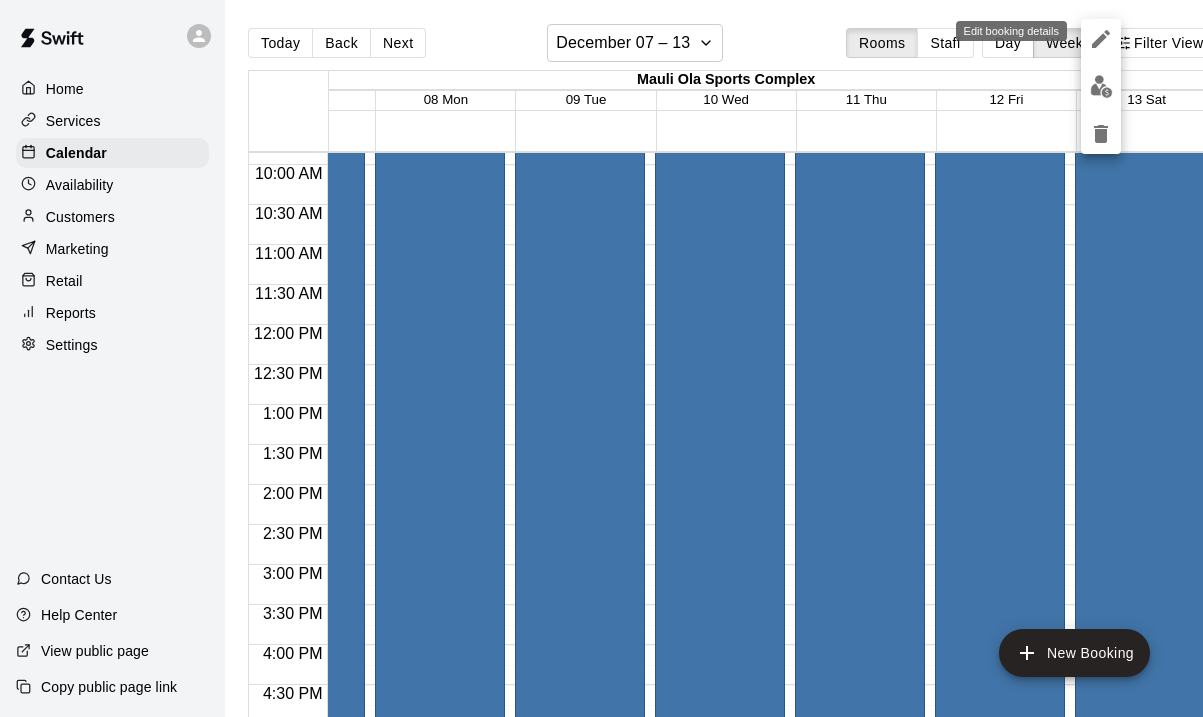 click 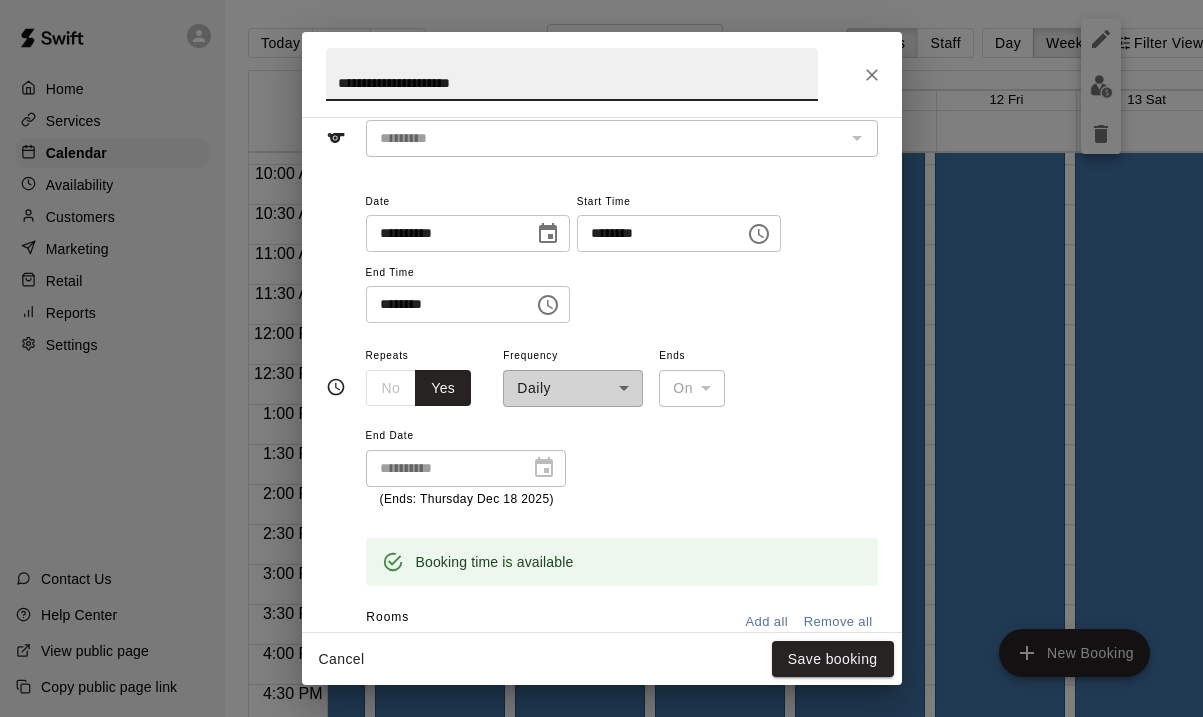 scroll, scrollTop: 110, scrollLeft: 0, axis: vertical 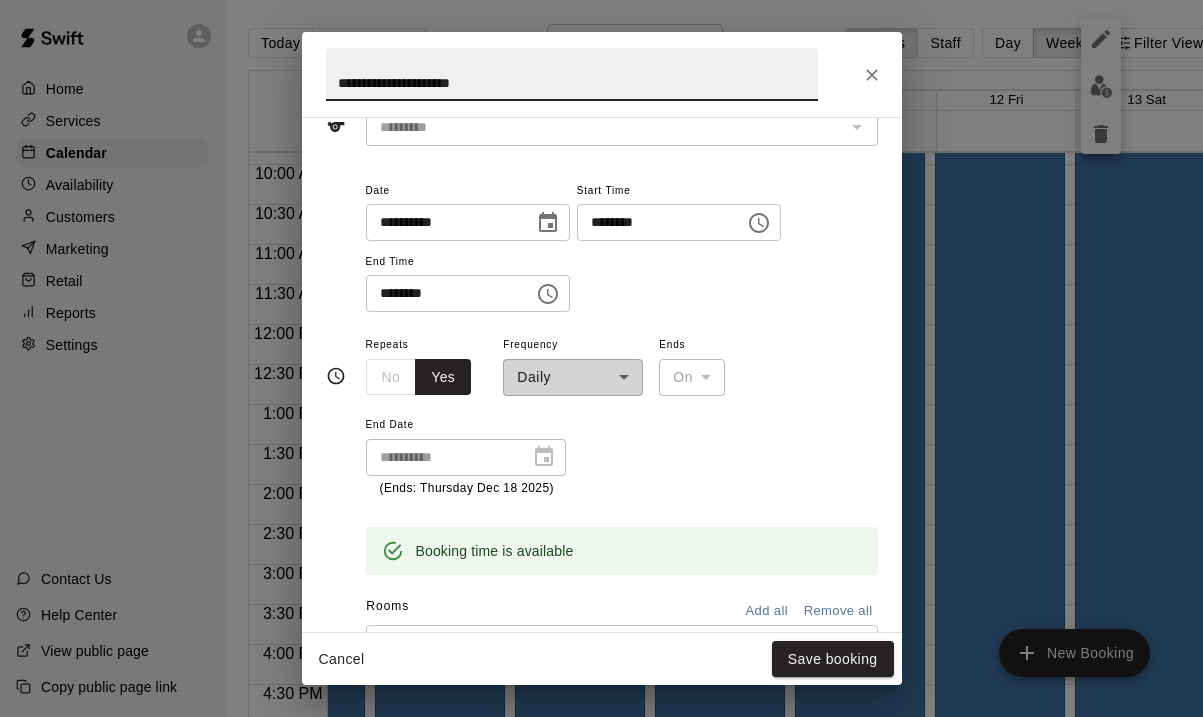 click on "**********" at bounding box center [601, 358] 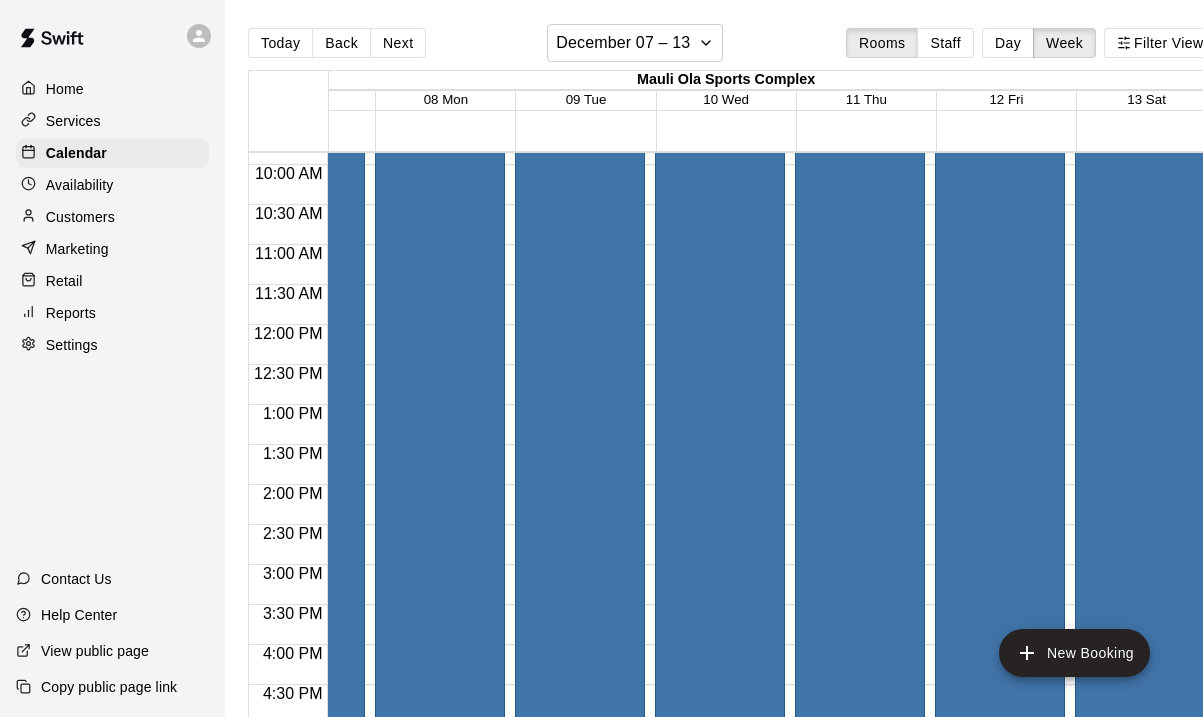 click on "Closed for maintenance HSF Event" at bounding box center [1140, 376] 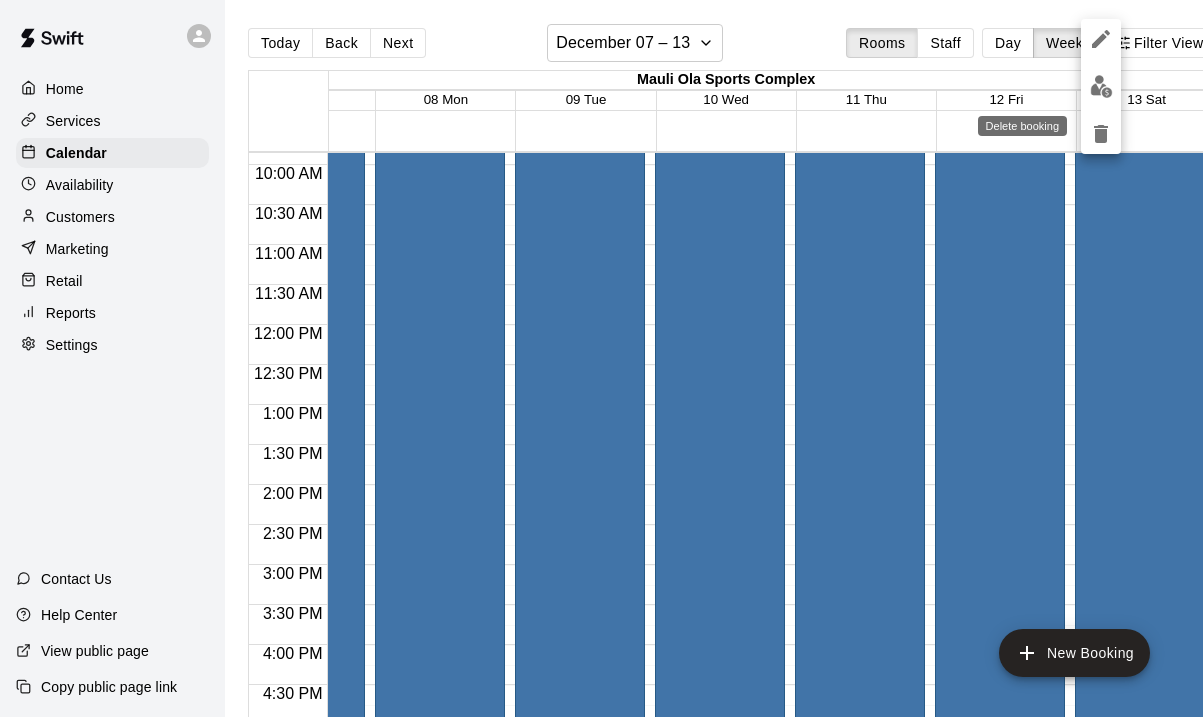 click 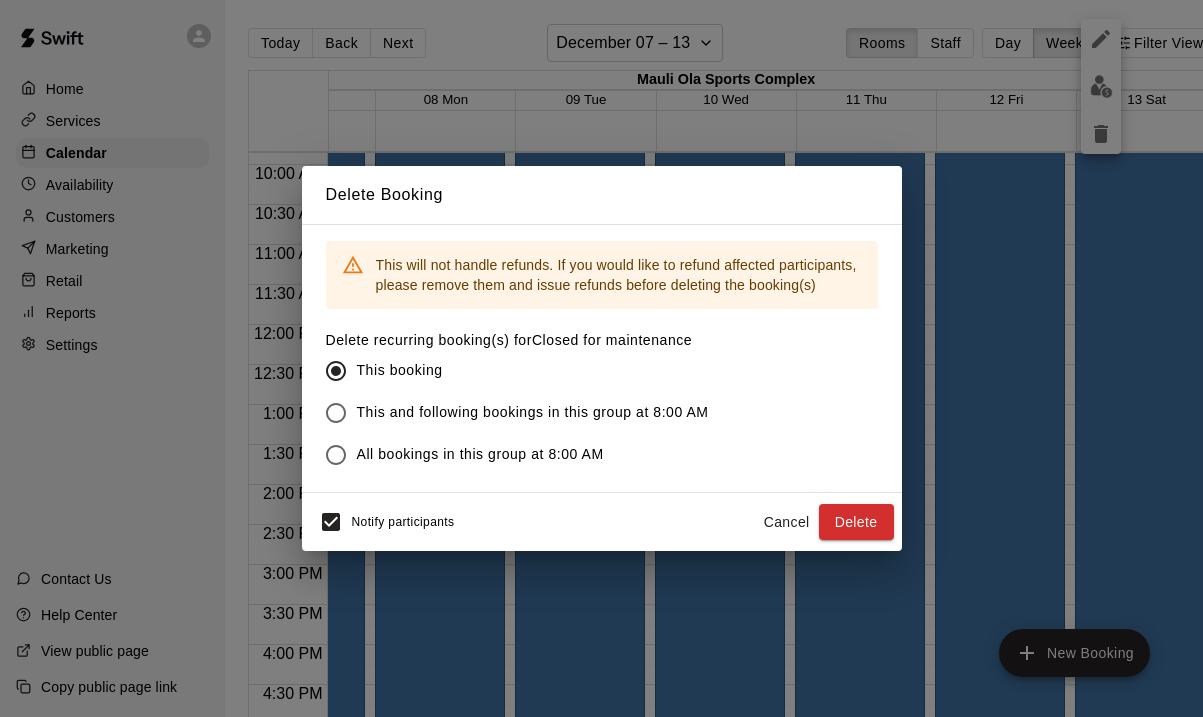 click on "All bookings in this group  at 8:00 AM" at bounding box center [480, 454] 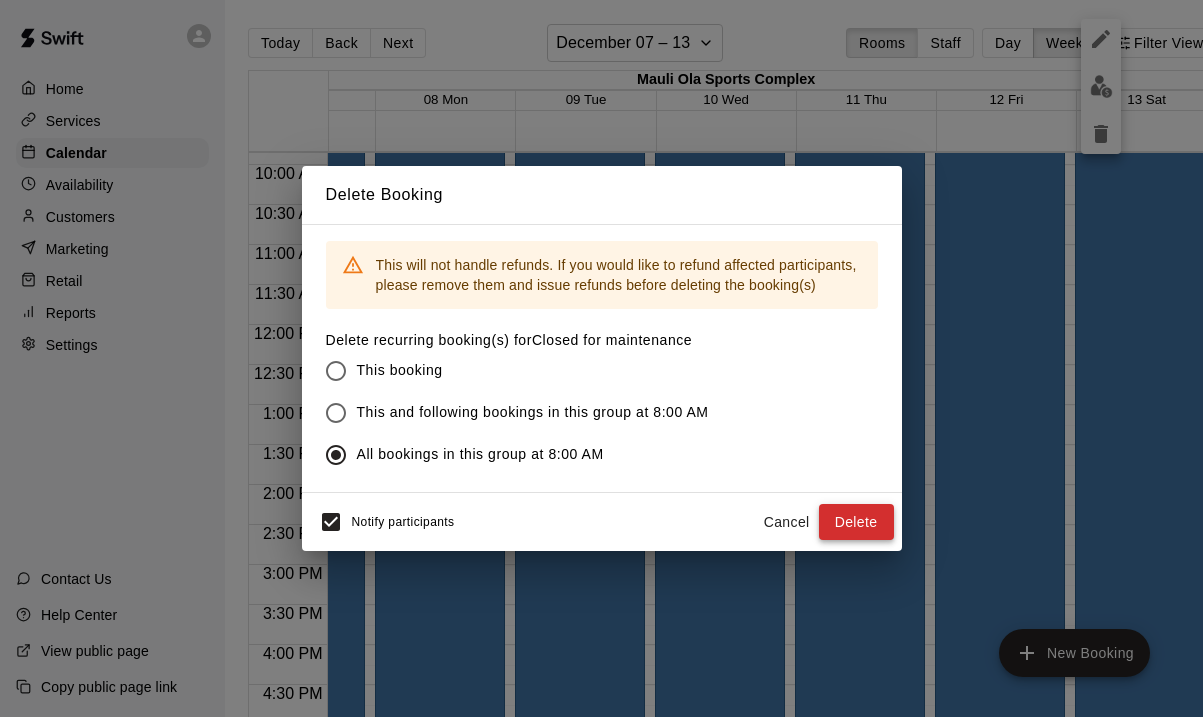 click on "Delete" at bounding box center [856, 522] 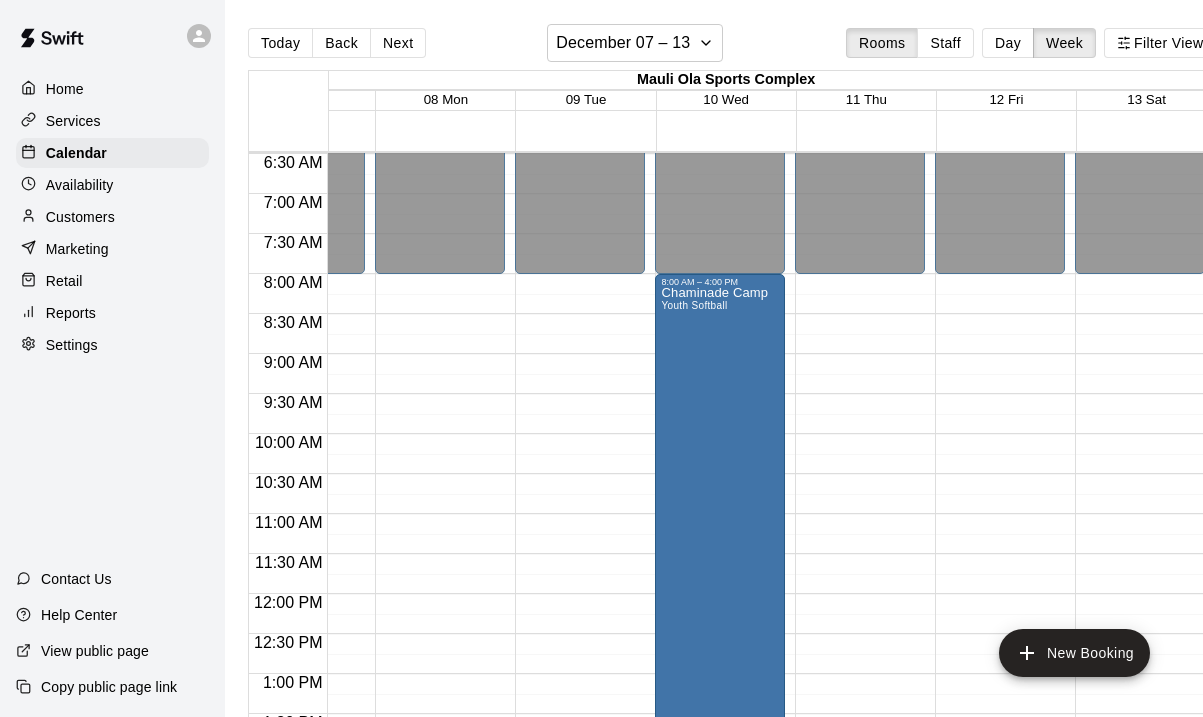 scroll, scrollTop: 562, scrollLeft: 93, axis: both 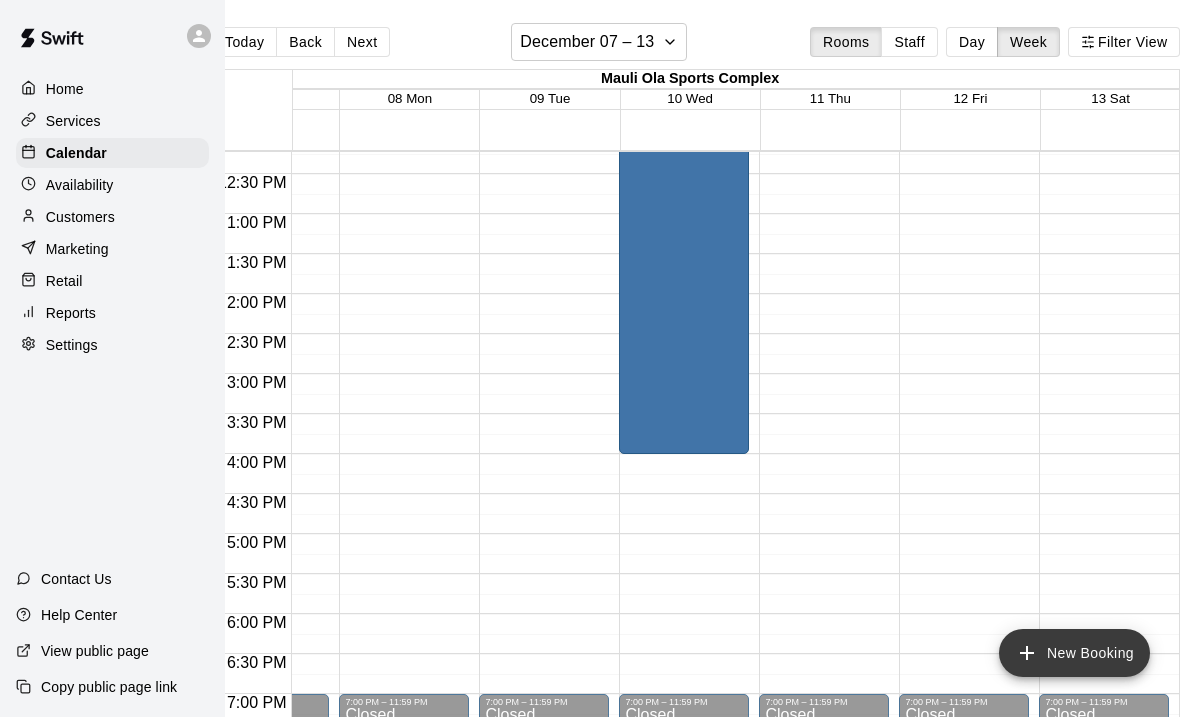 click on "New Booking" at bounding box center (1074, 653) 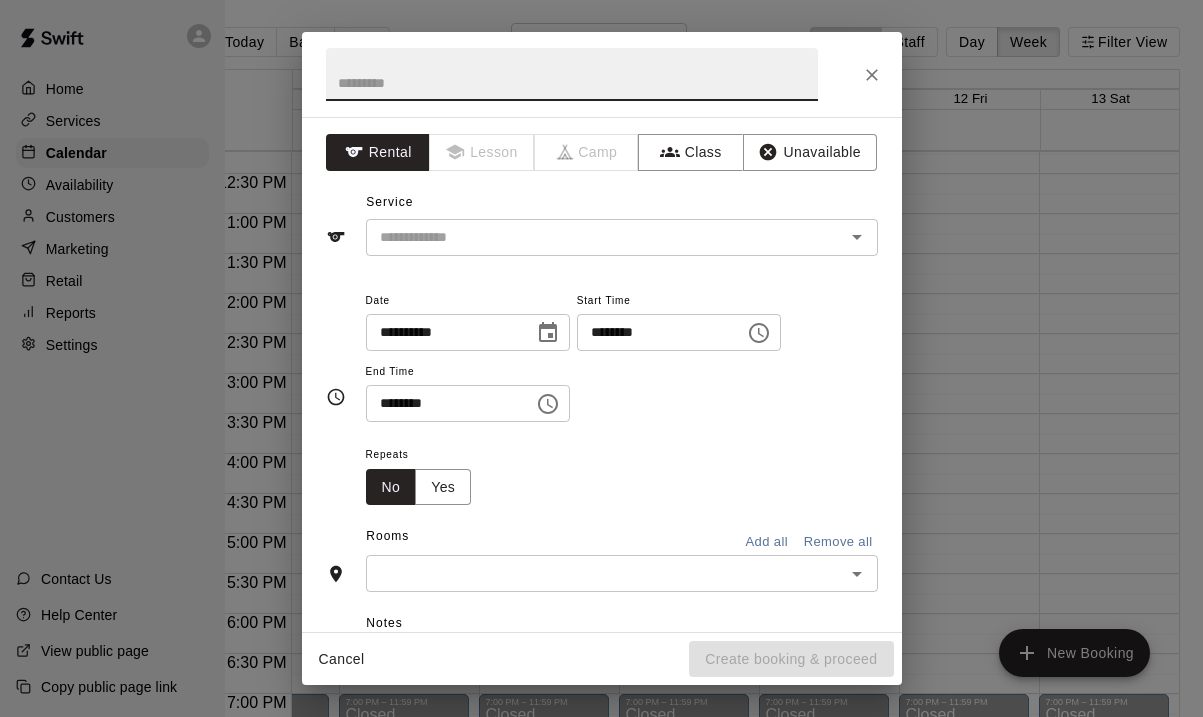click at bounding box center [572, 74] 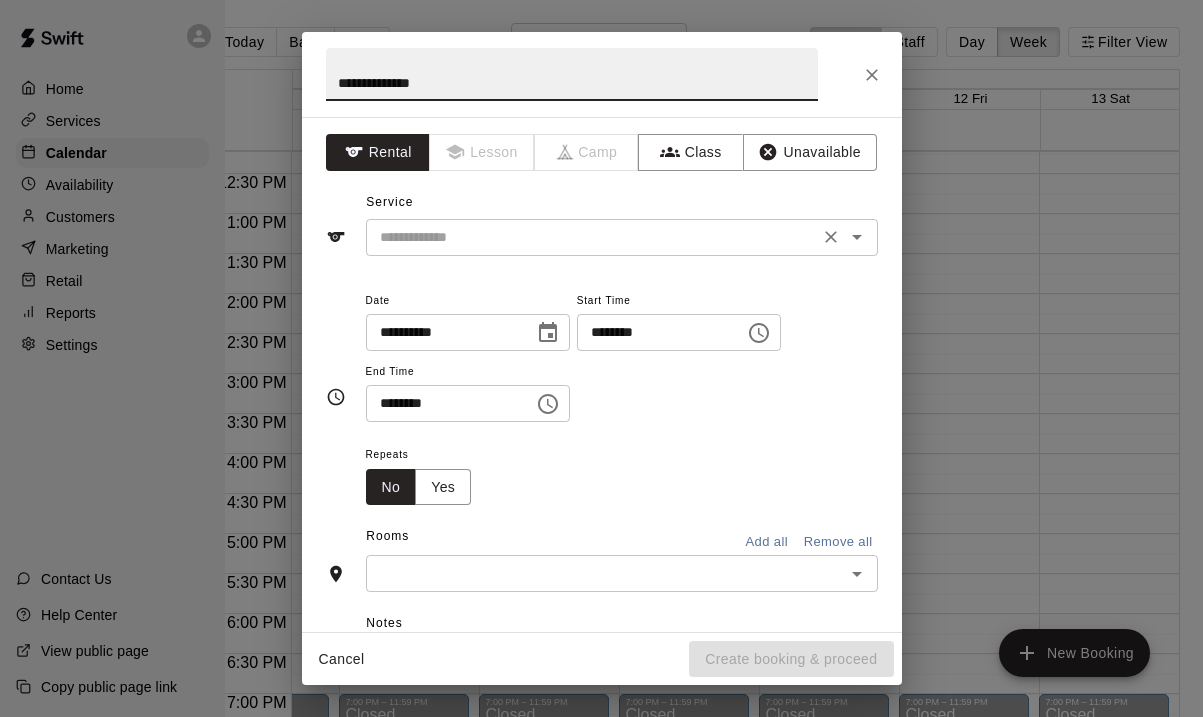 click on "​" at bounding box center [622, 237] 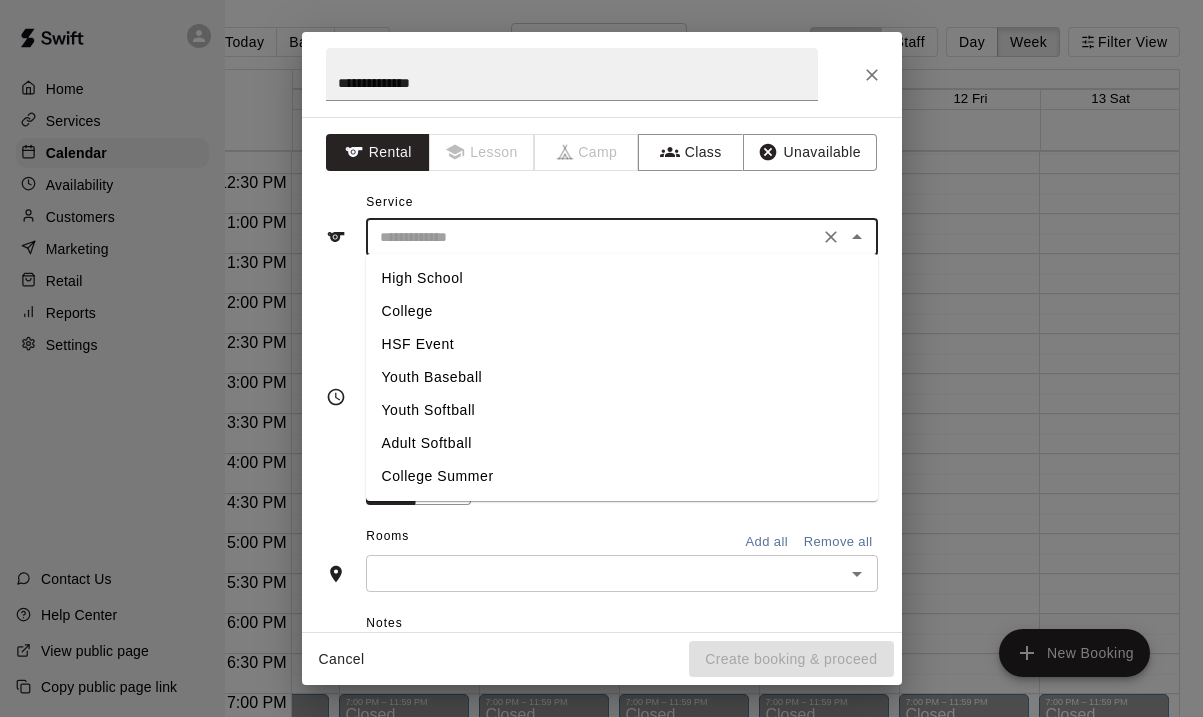 click on "Youth Softball" at bounding box center [622, 410] 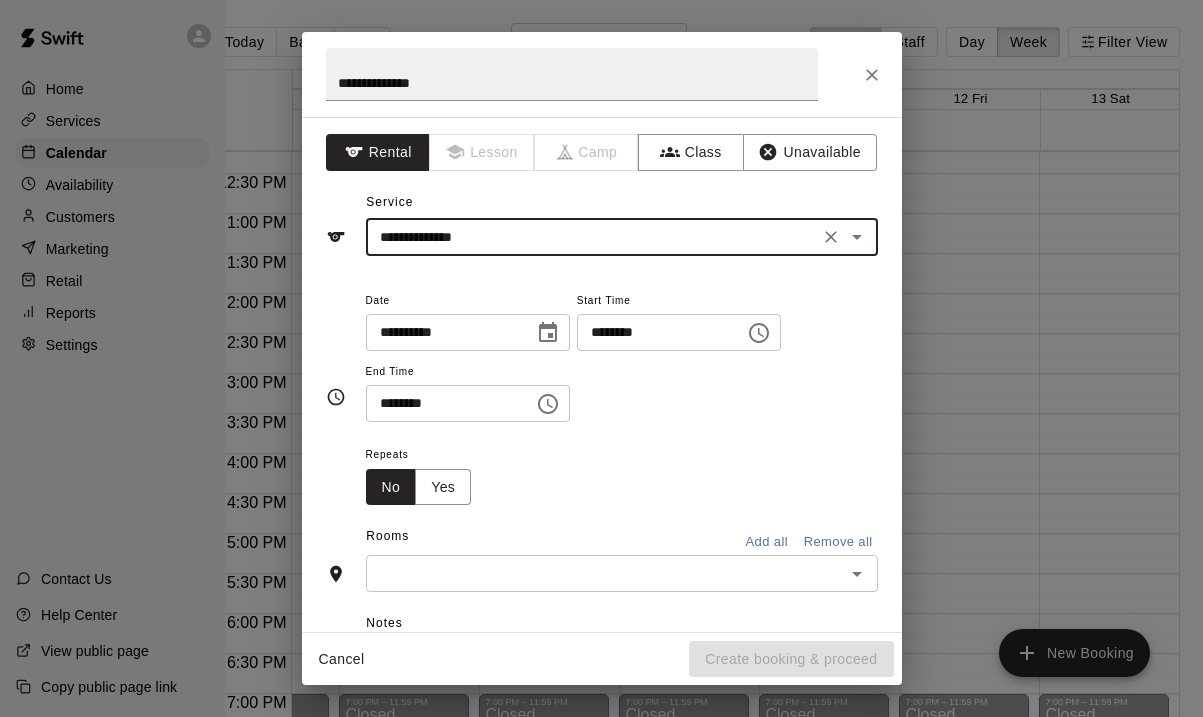 click on "********" at bounding box center [654, 332] 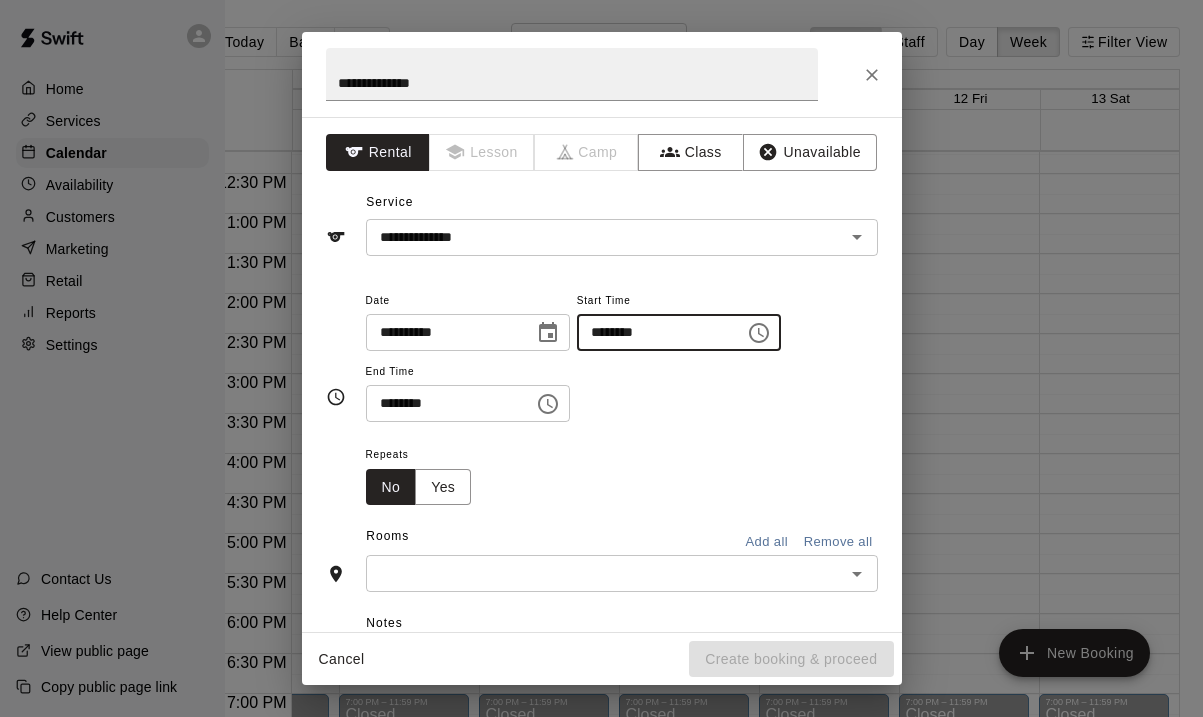 type on "********" 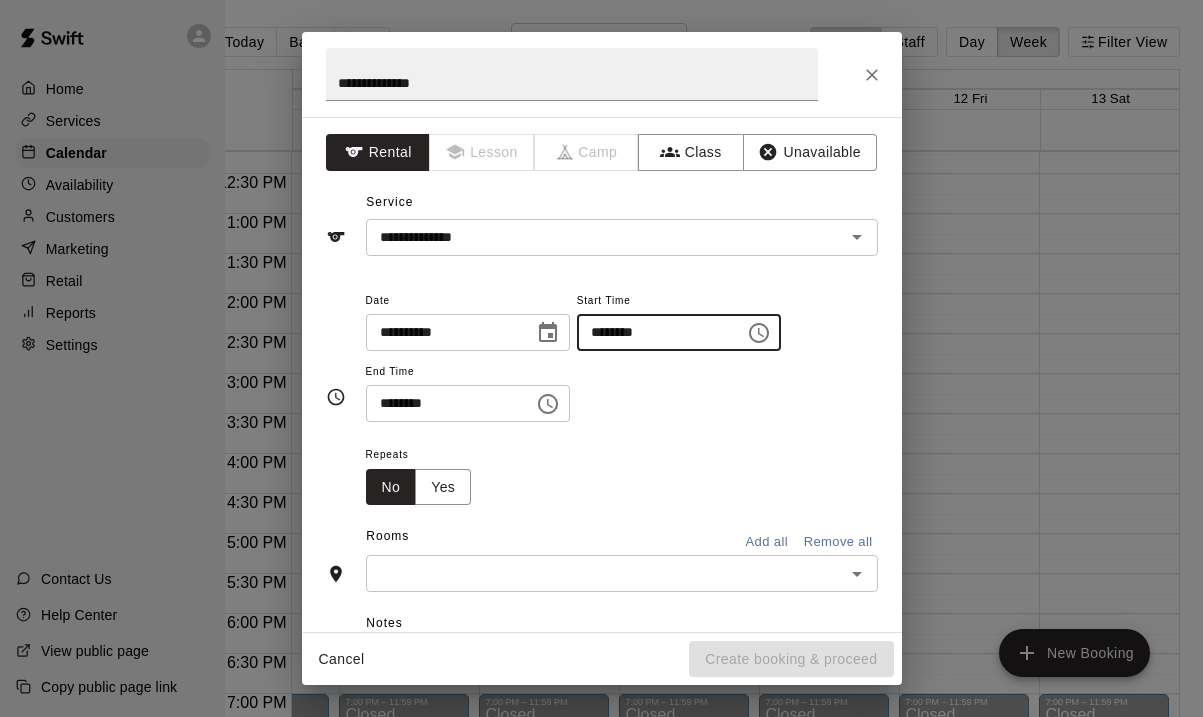 click on "********" at bounding box center (443, 403) 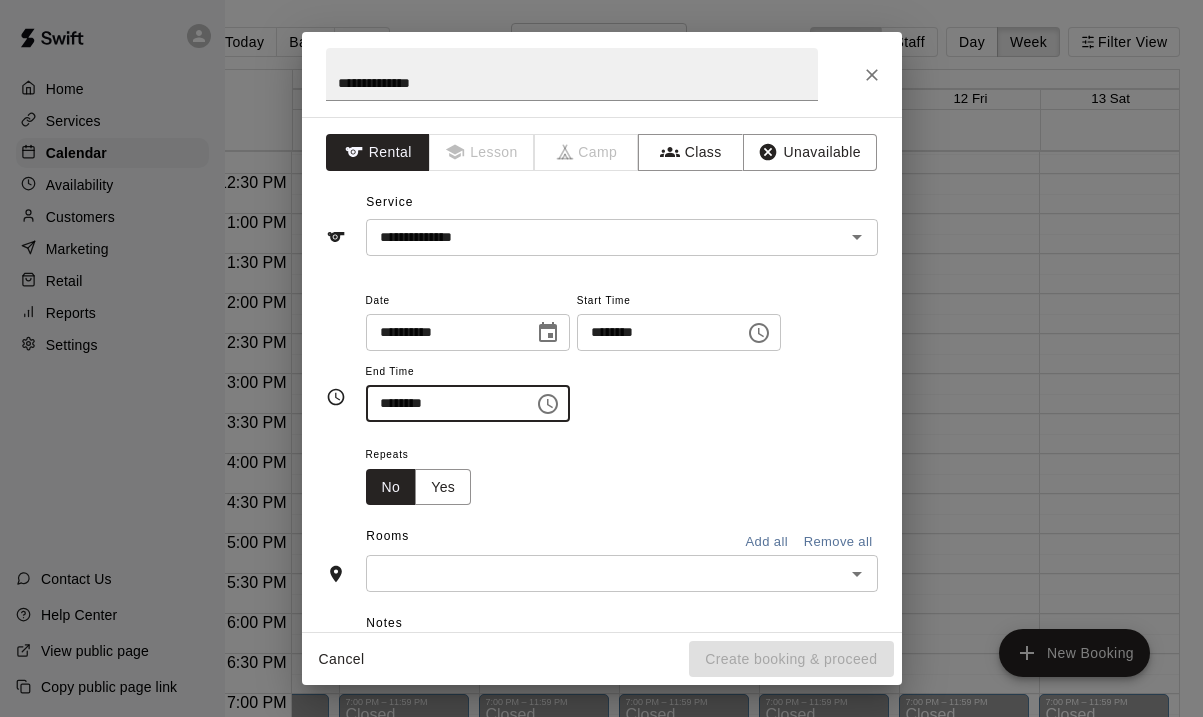 type on "********" 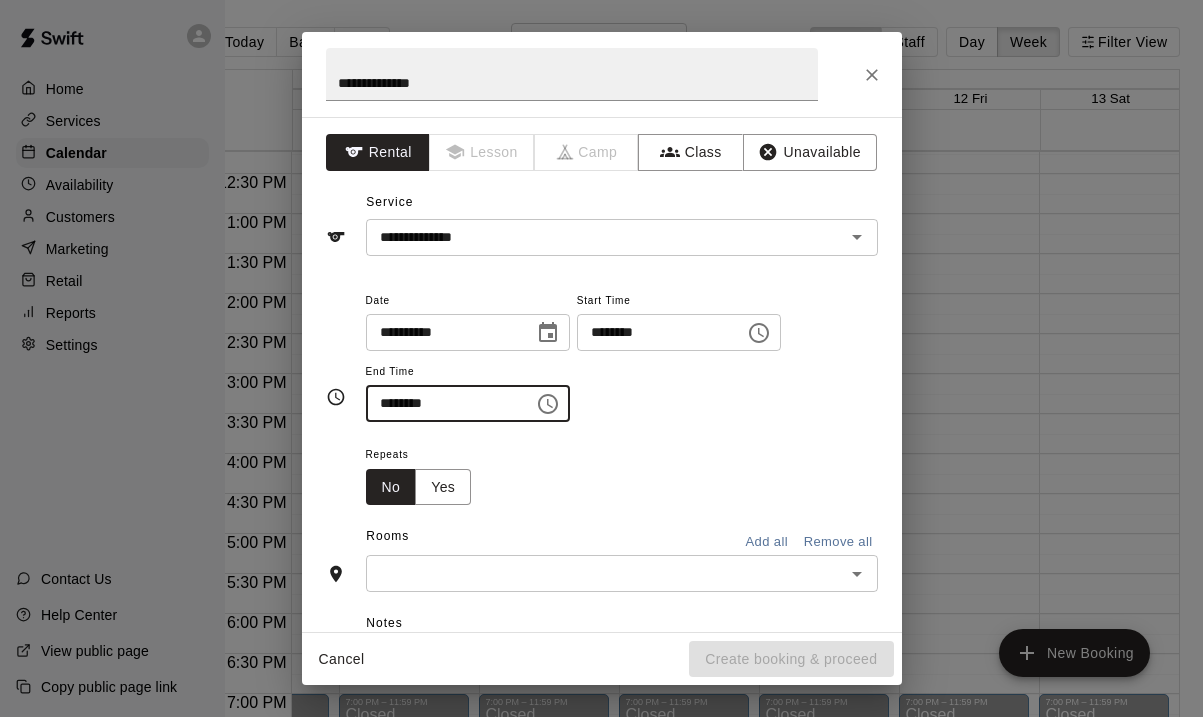 click at bounding box center [605, 573] 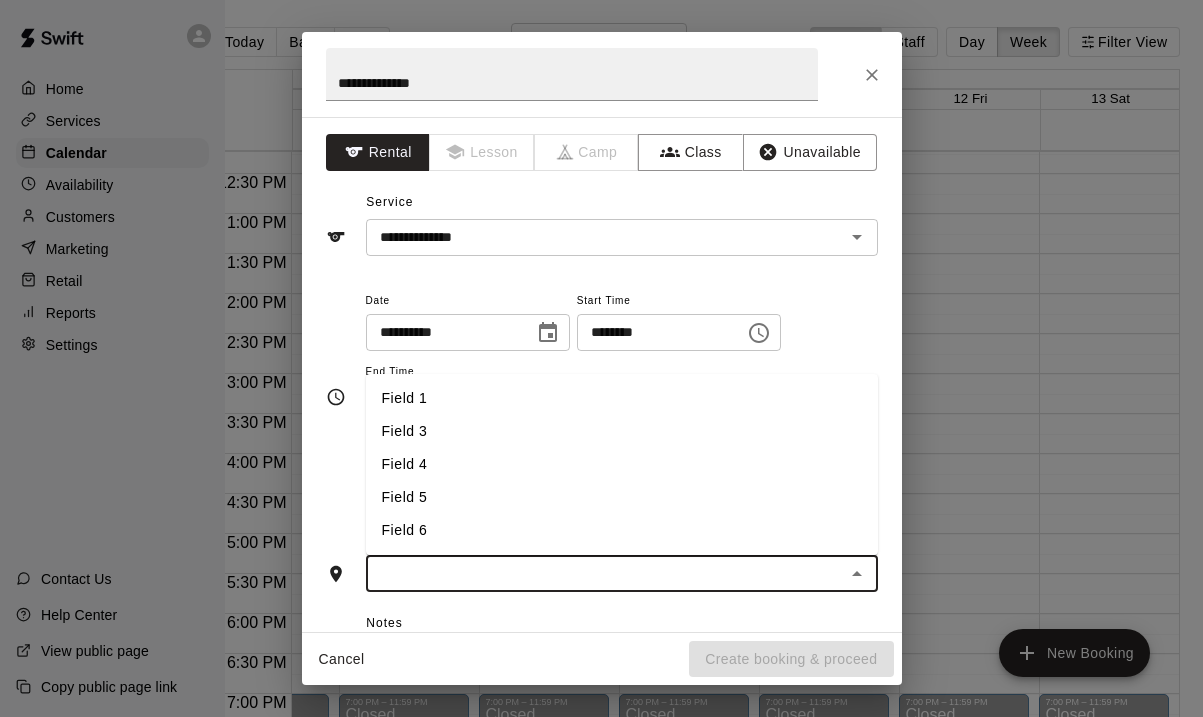 click on "Field 3" at bounding box center [622, 431] 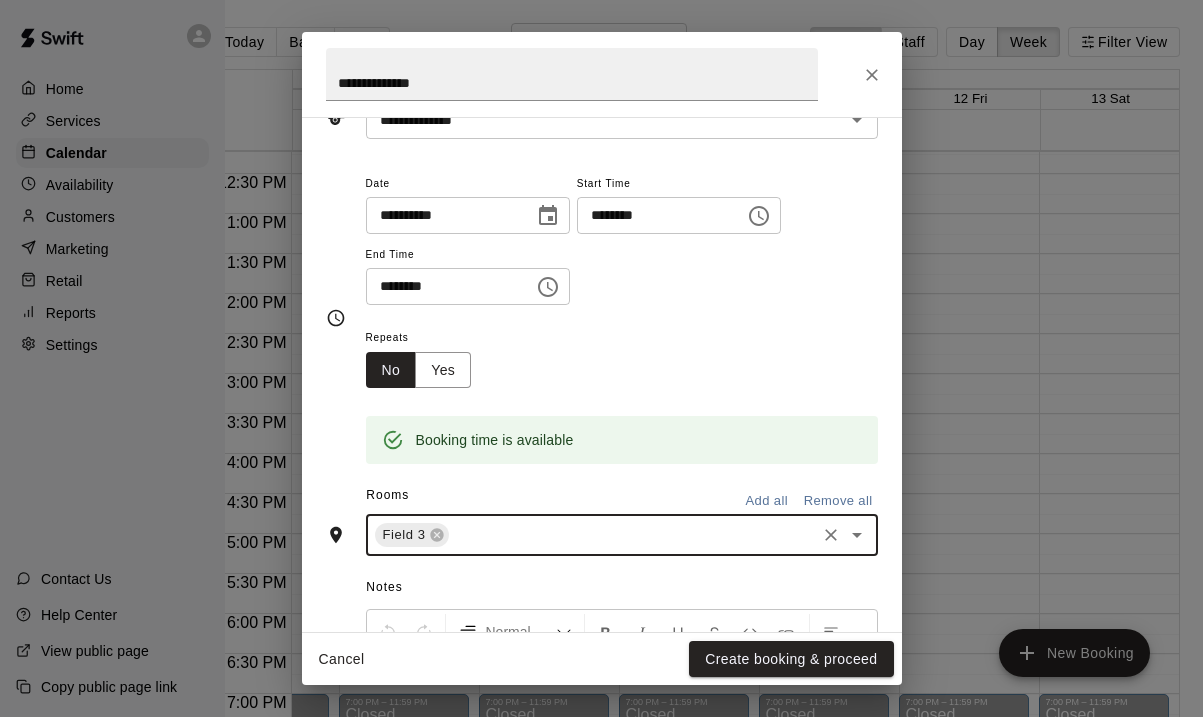 scroll, scrollTop: 135, scrollLeft: 0, axis: vertical 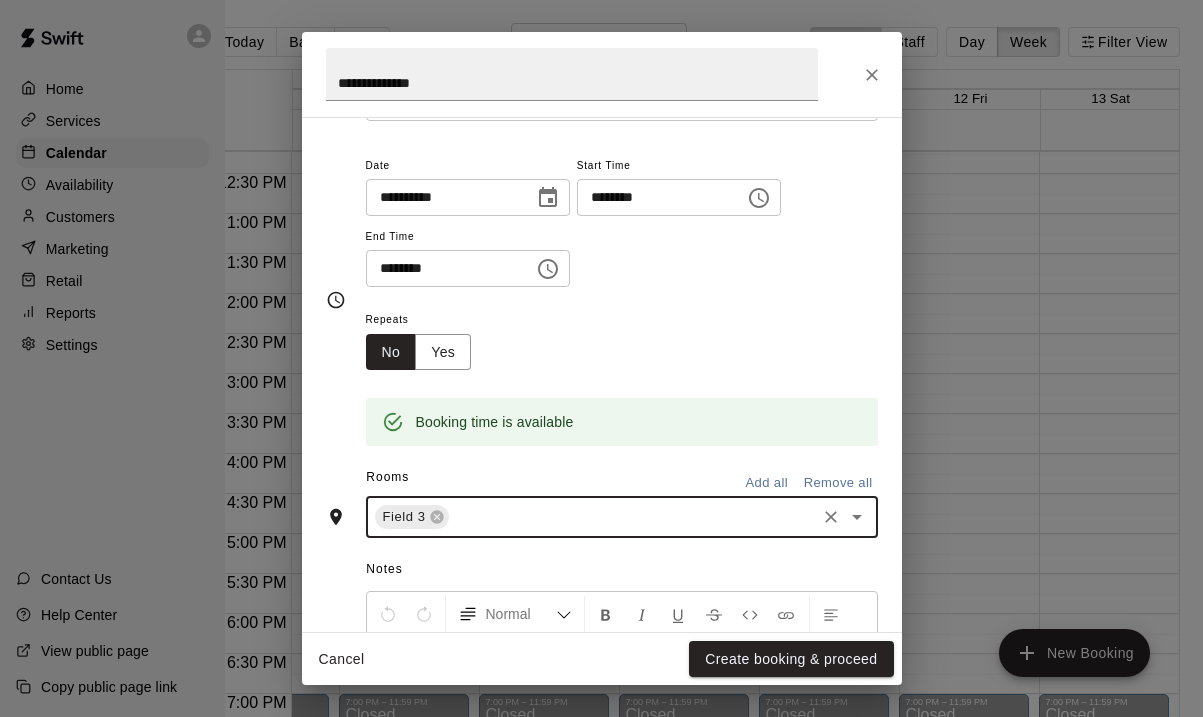 click 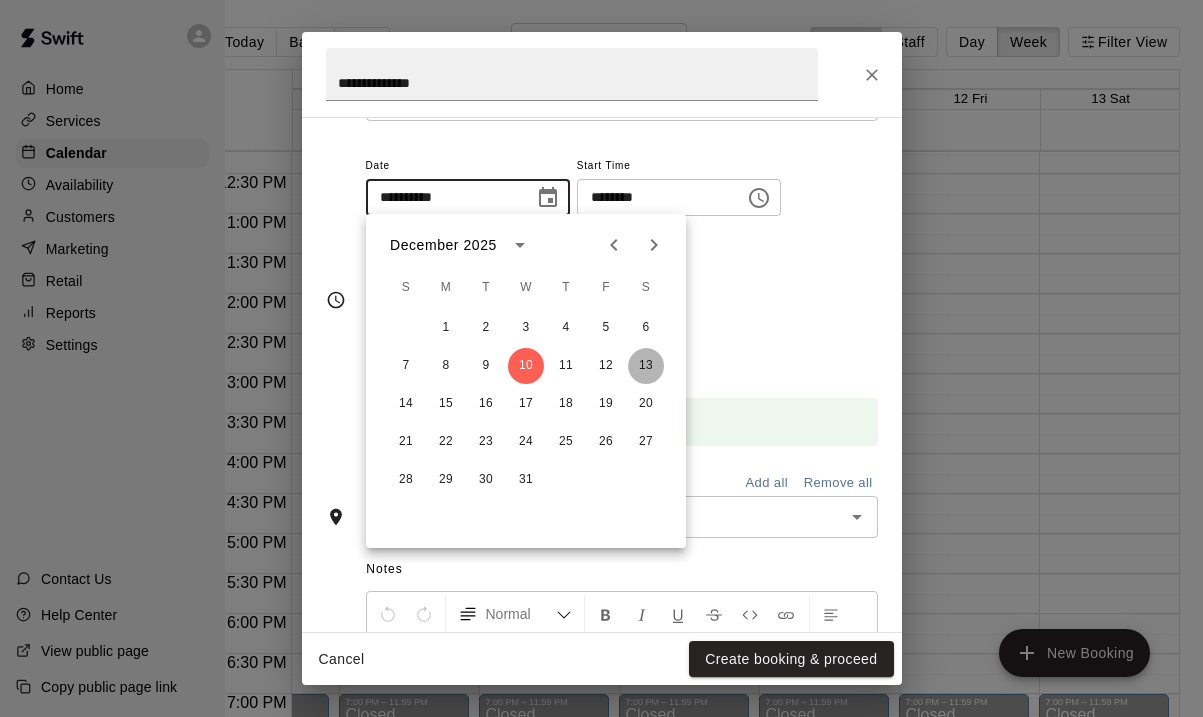 click on "13" at bounding box center (646, 366) 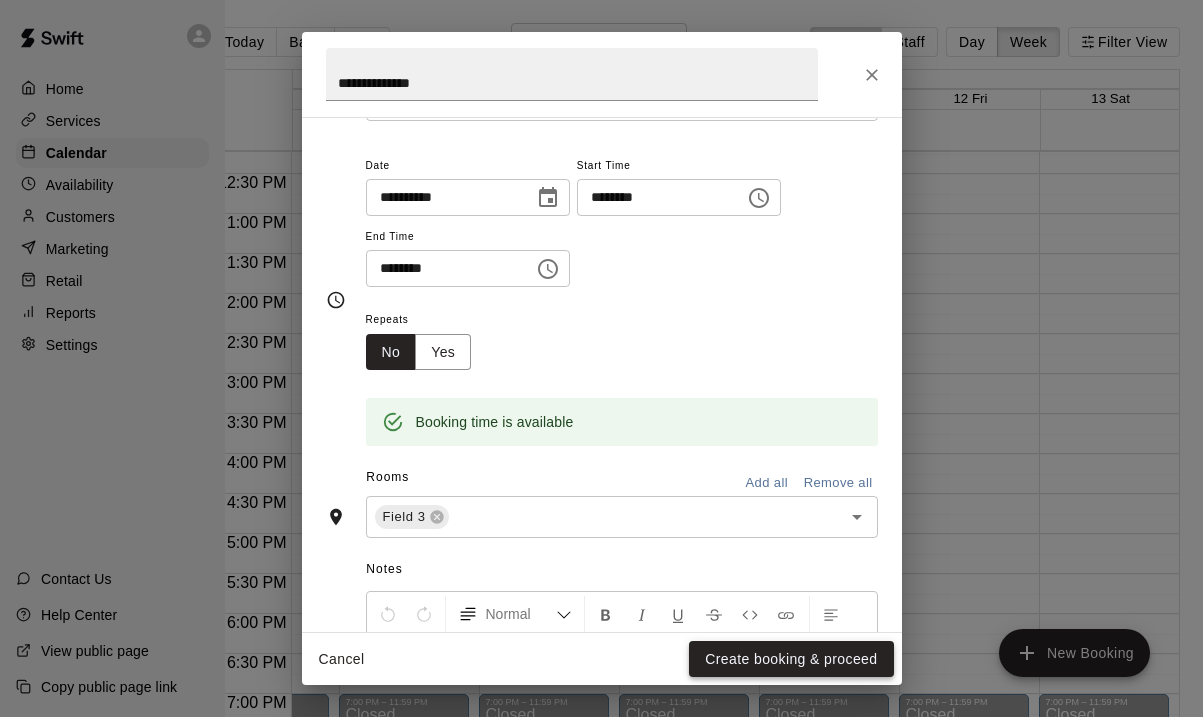 click on "Create booking & proceed" at bounding box center (791, 659) 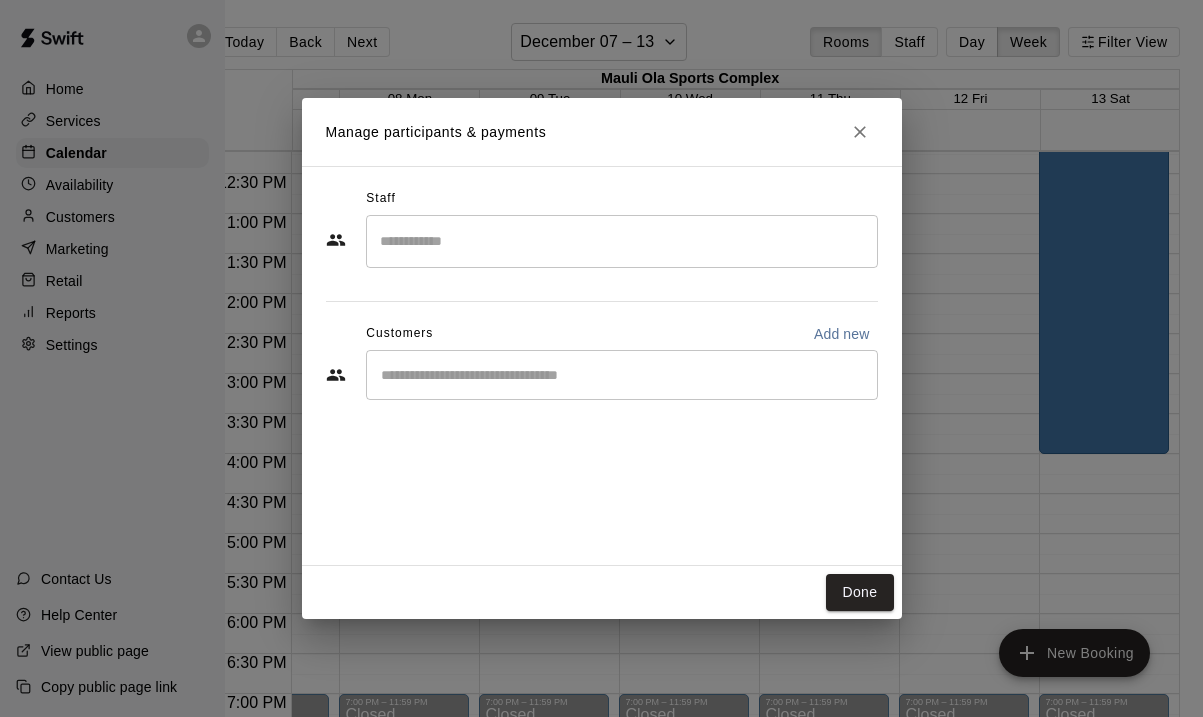 click on "Manage participants & payments Staff ​ Customers Add new ​ Done" at bounding box center (601, 358) 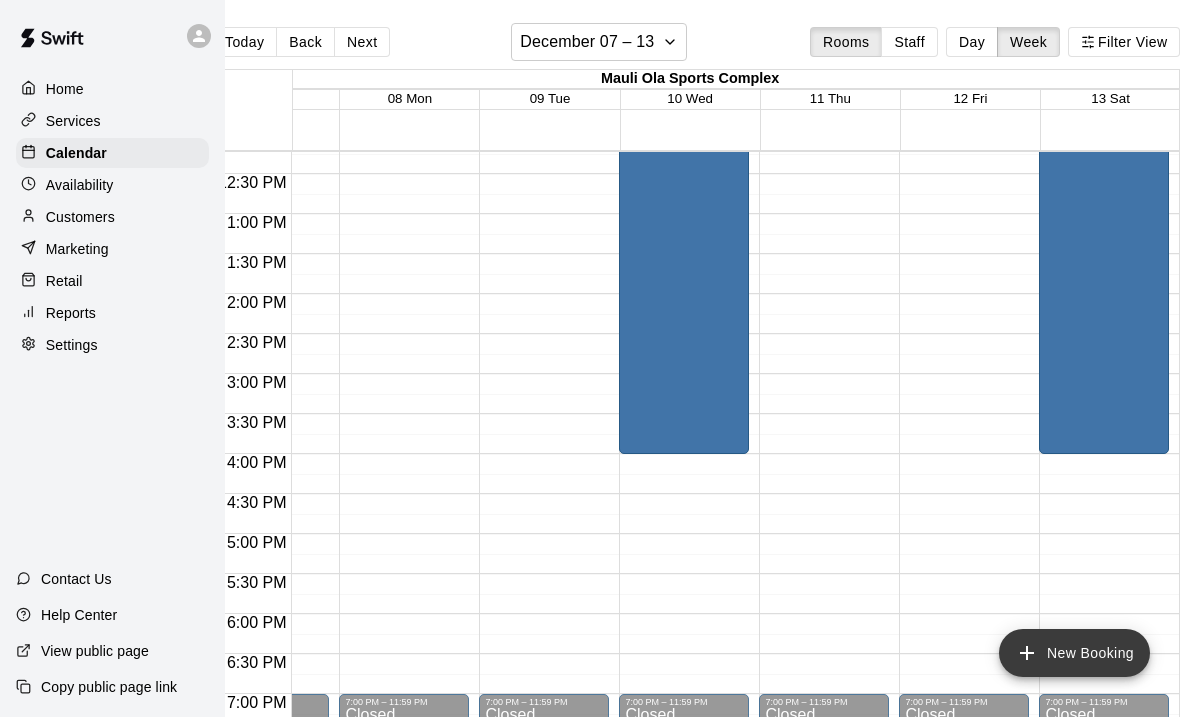 click on "New Booking" at bounding box center (1074, 653) 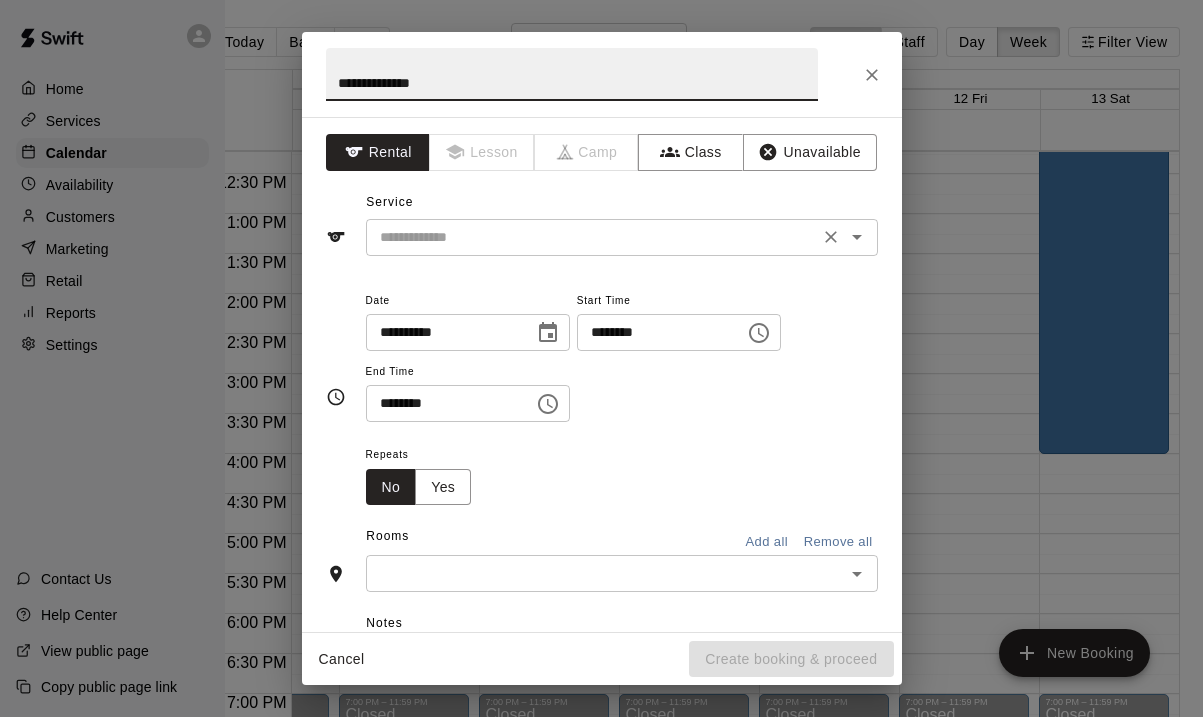 type on "**********" 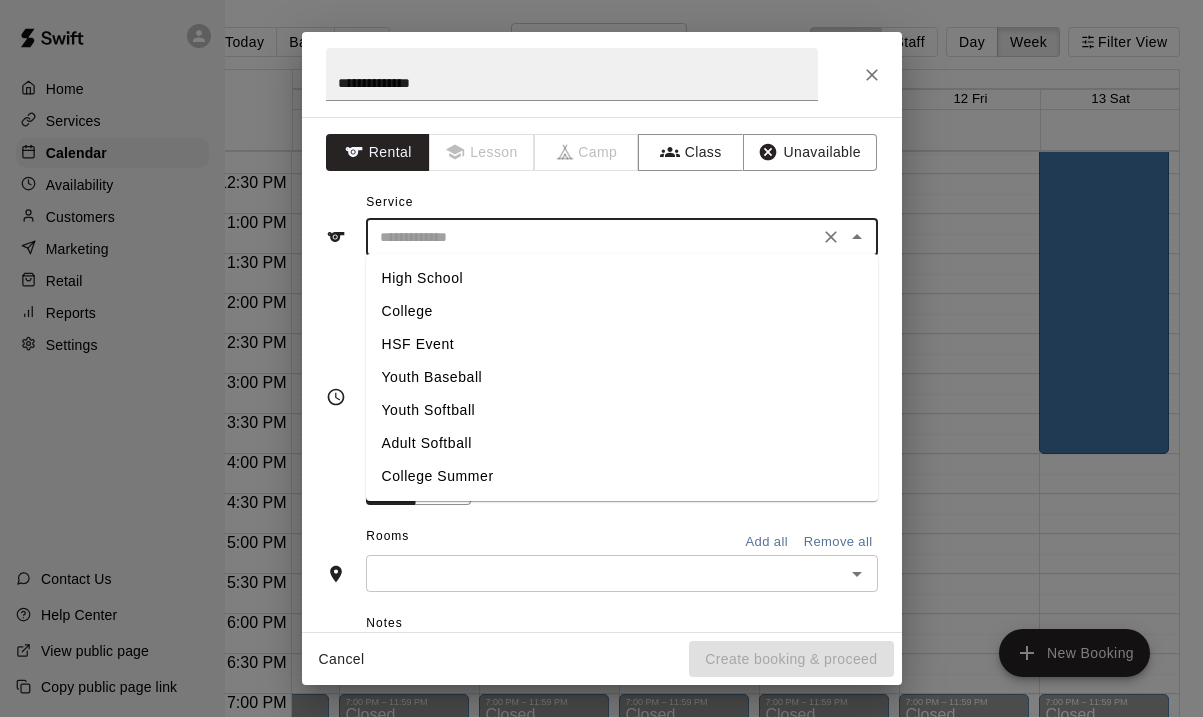 click on "Youth Softball" at bounding box center [622, 410] 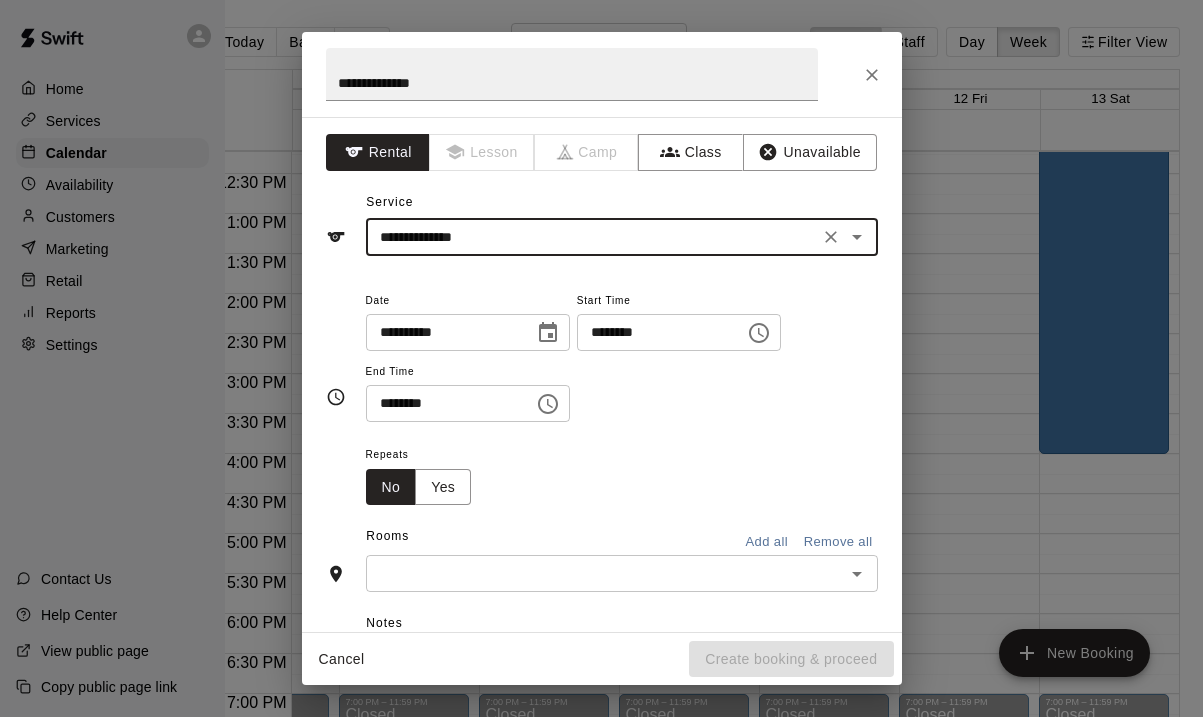 click on "********" at bounding box center (654, 332) 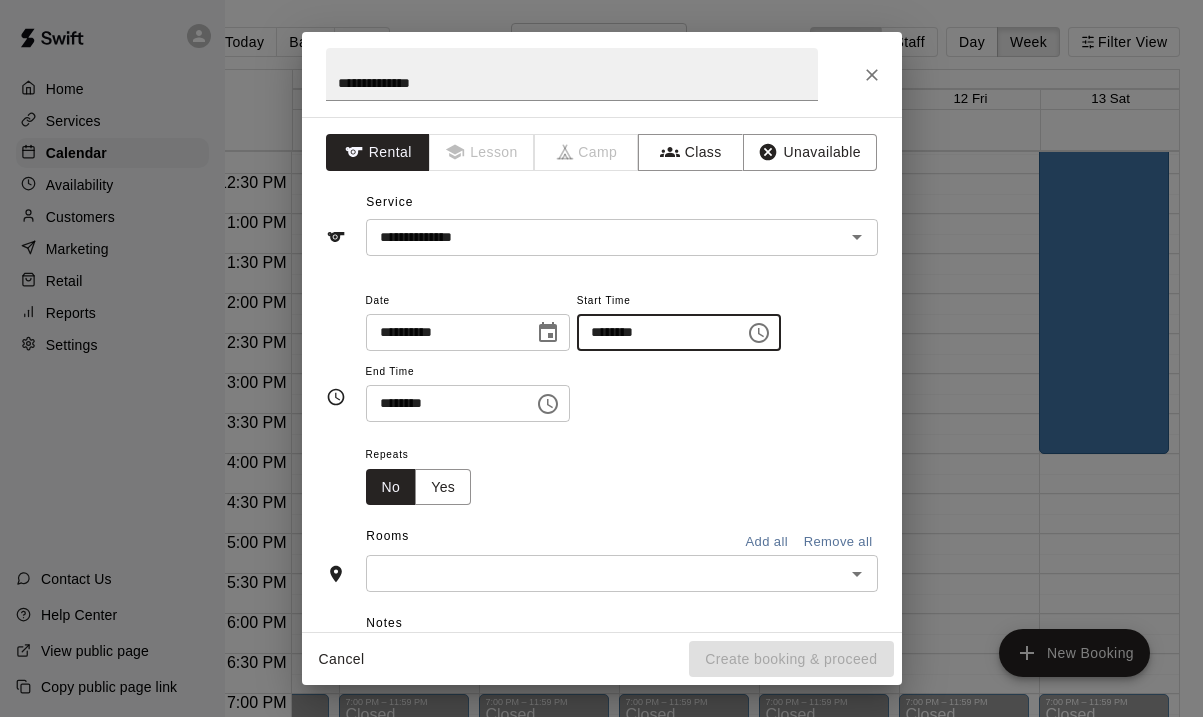 type on "********" 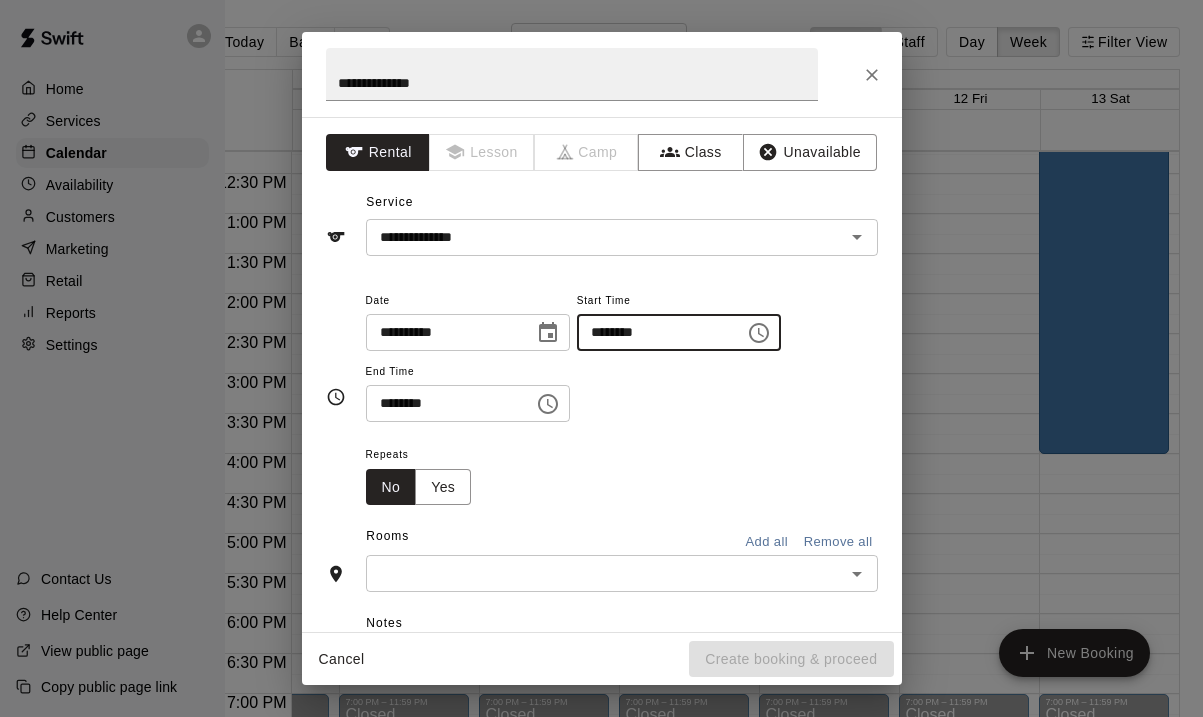 click on "********" at bounding box center [443, 403] 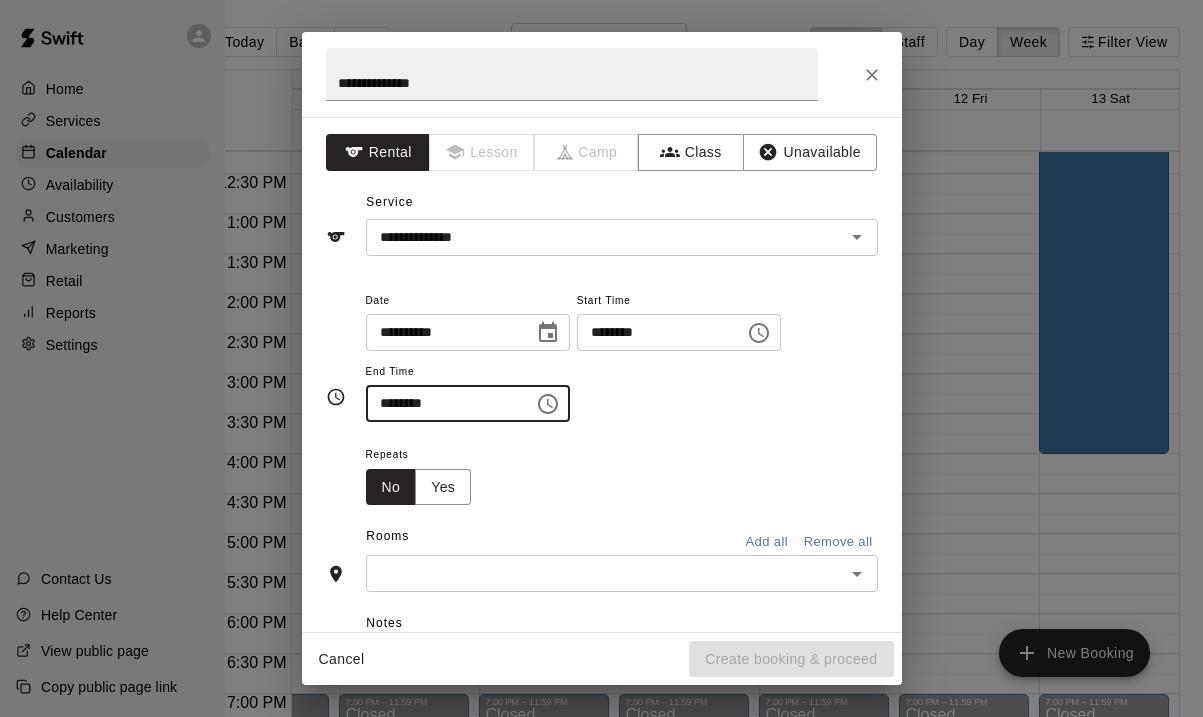 type on "********" 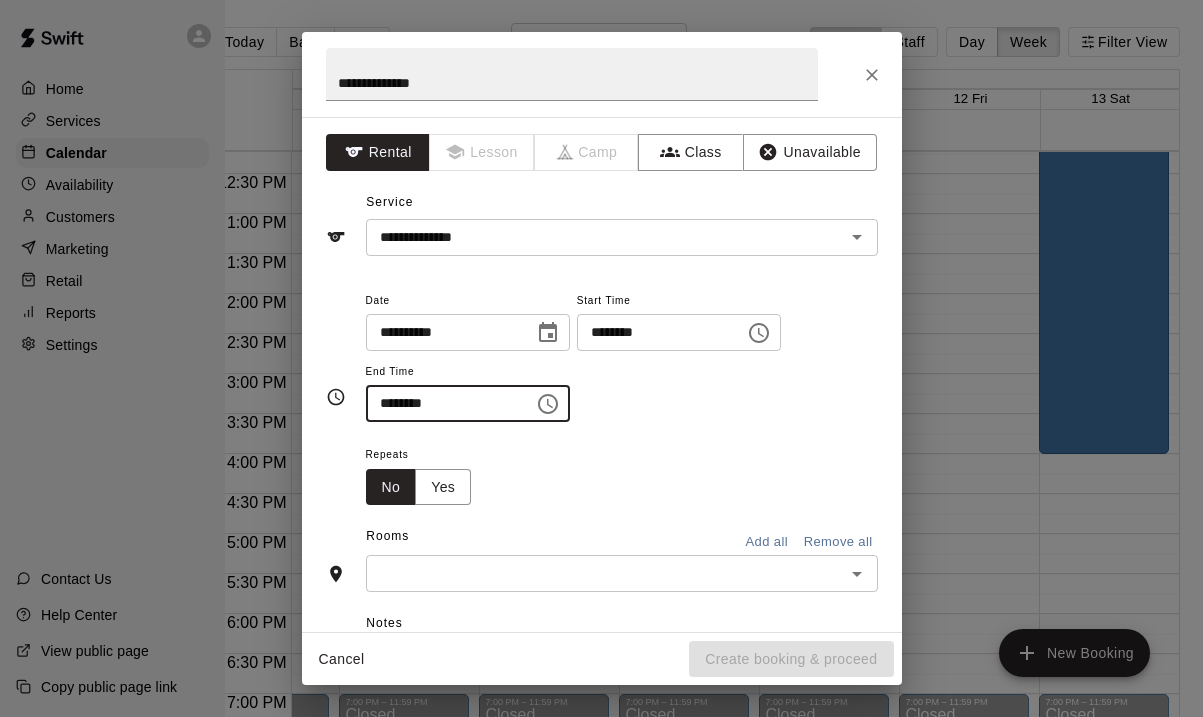 click at bounding box center [605, 573] 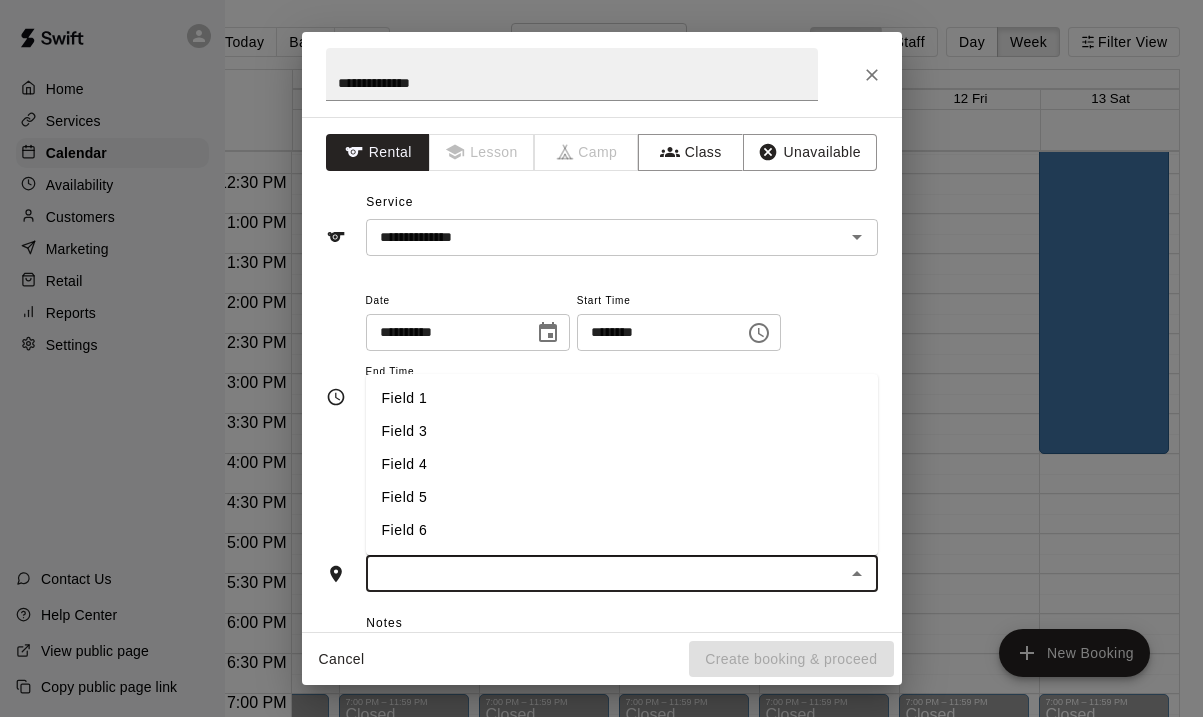 click on "Field 4" at bounding box center (622, 464) 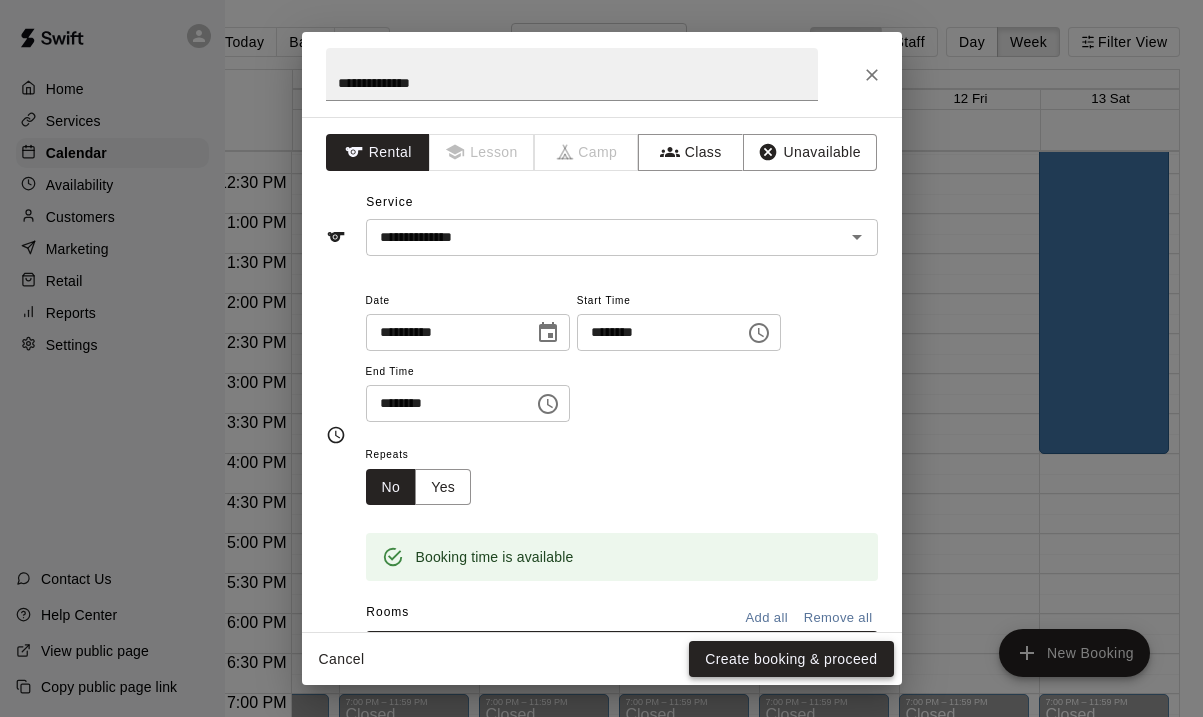 click on "Create booking & proceed" at bounding box center [791, 659] 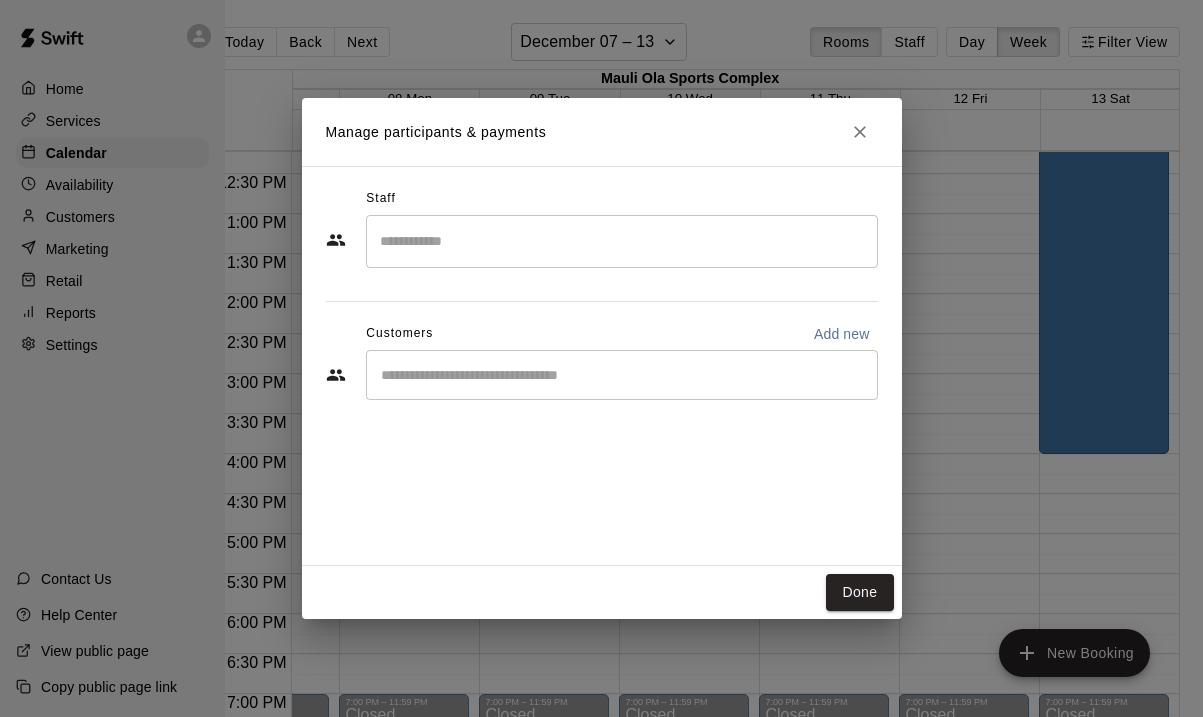 click on "Manage participants & payments Staff ​ Customers Add new ​ Done" at bounding box center (601, 358) 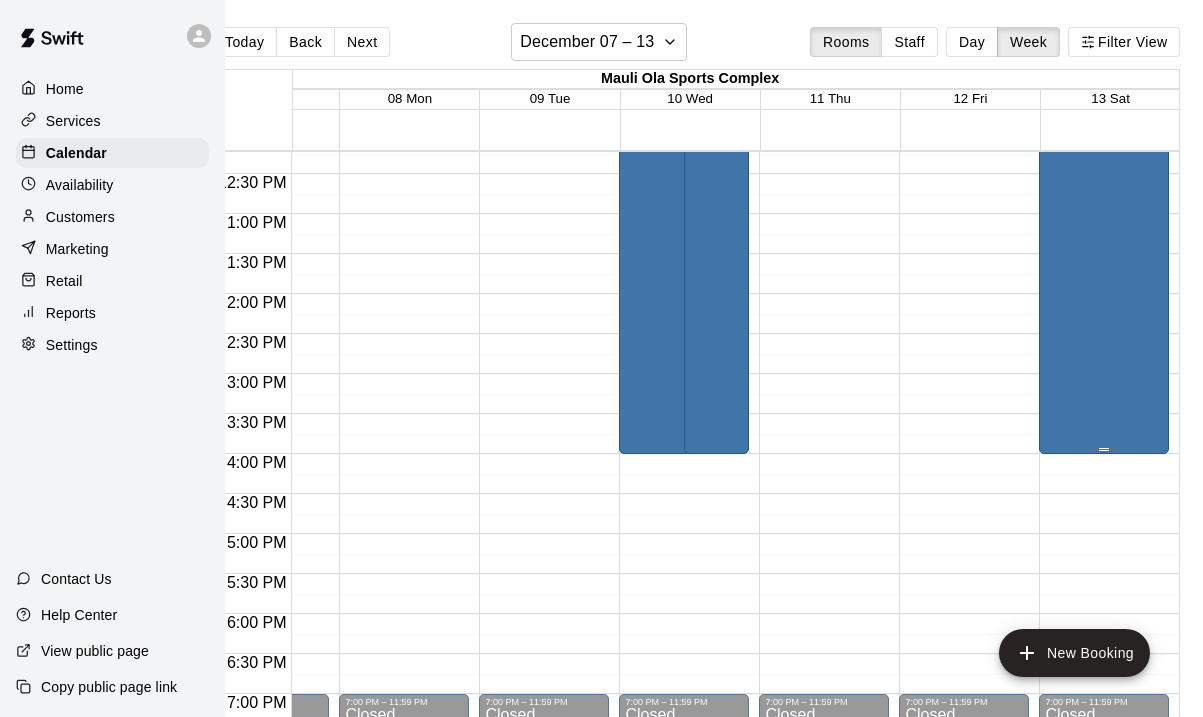 click on "Chaminade Camp Youth Softball" at bounding box center (1098, 185) 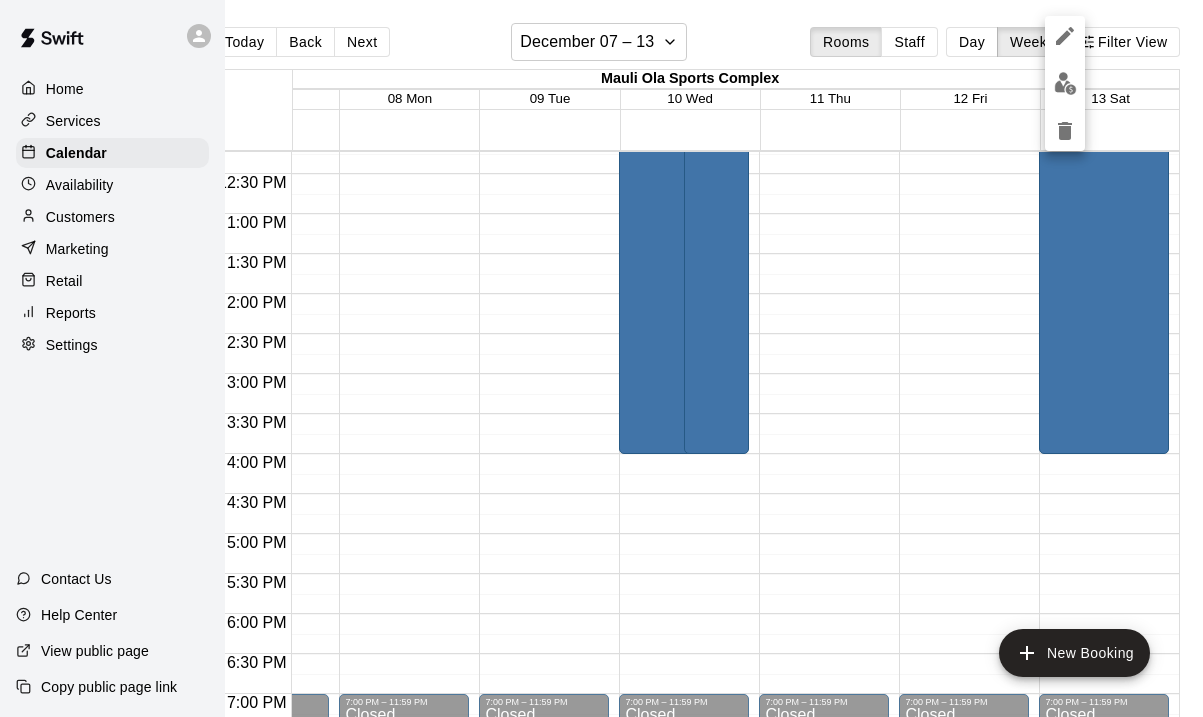click at bounding box center (601, 358) 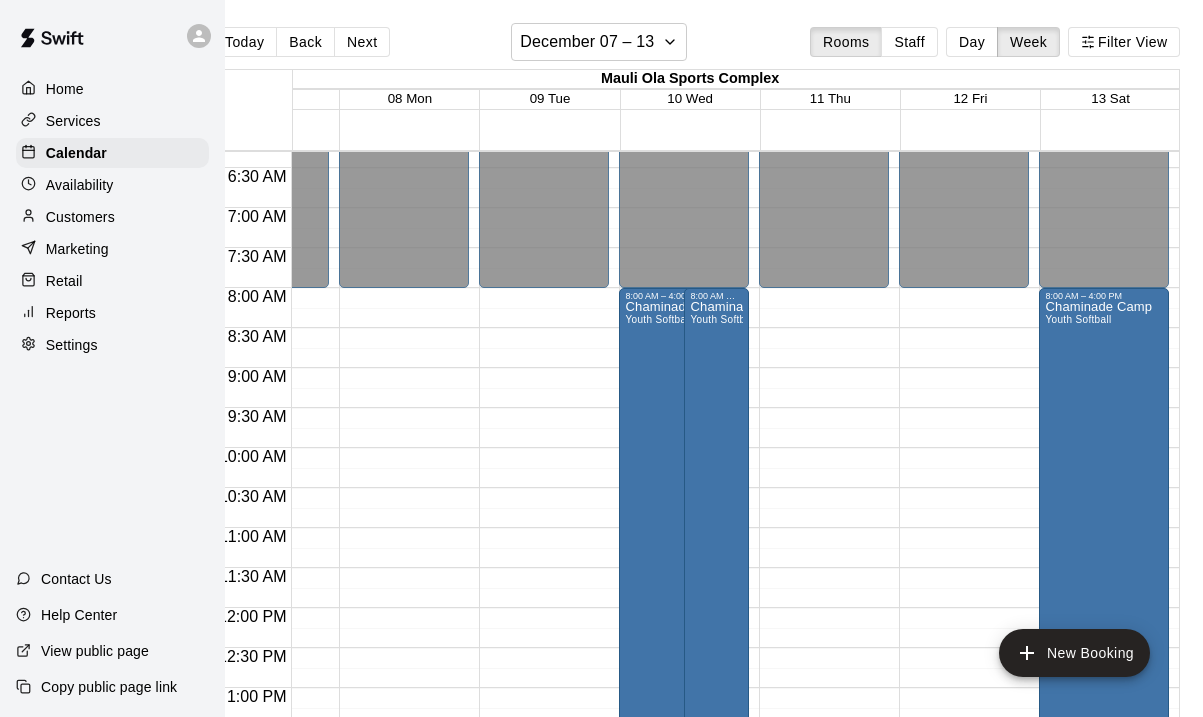 scroll, scrollTop: 510, scrollLeft: 93, axis: both 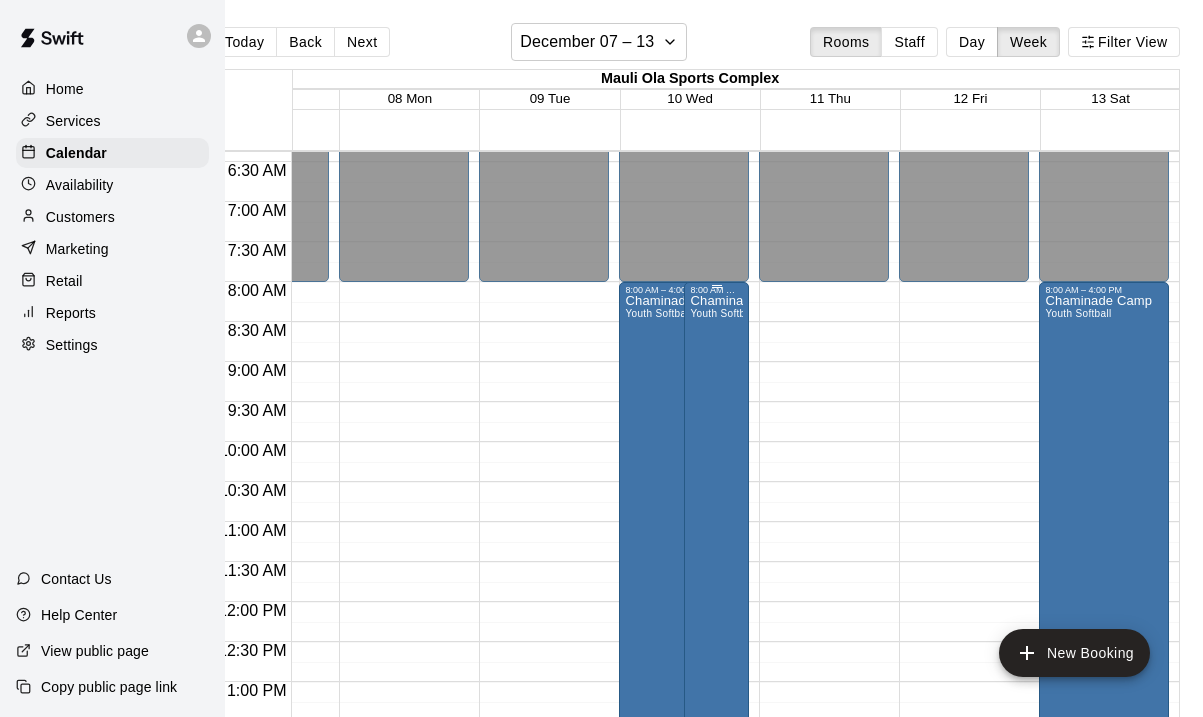 click on "Chaminade Camp Youth Softball" at bounding box center (716, 653) 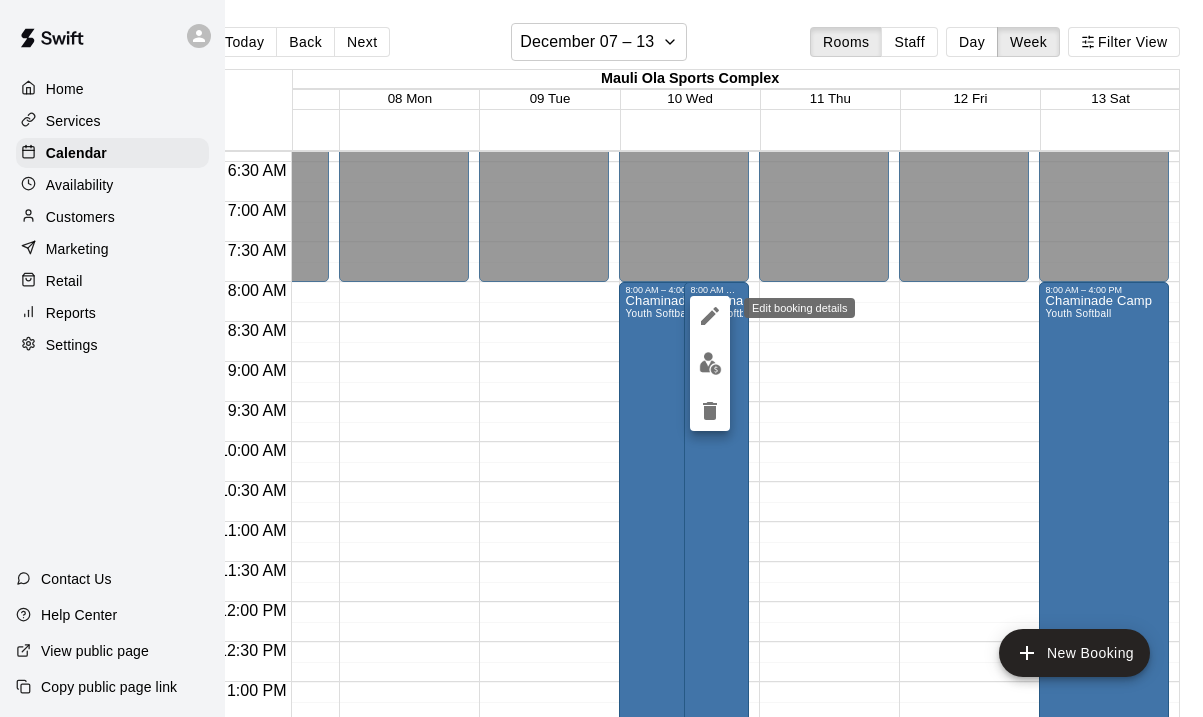 click 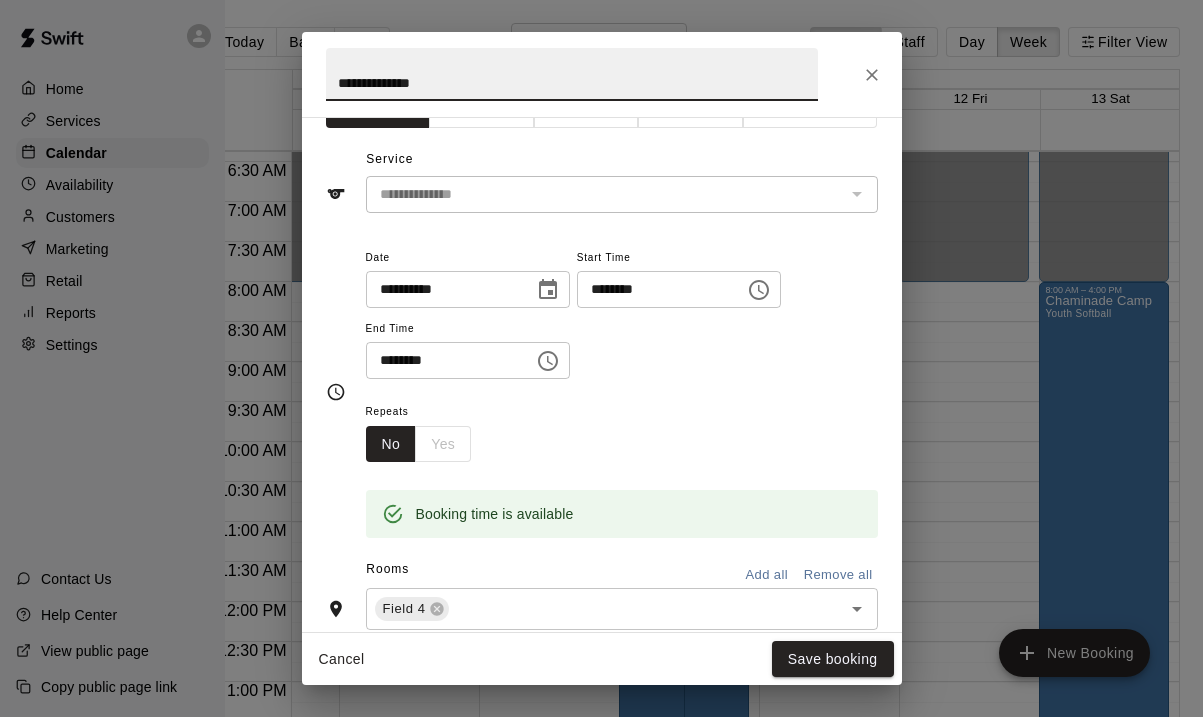 scroll, scrollTop: 48, scrollLeft: 0, axis: vertical 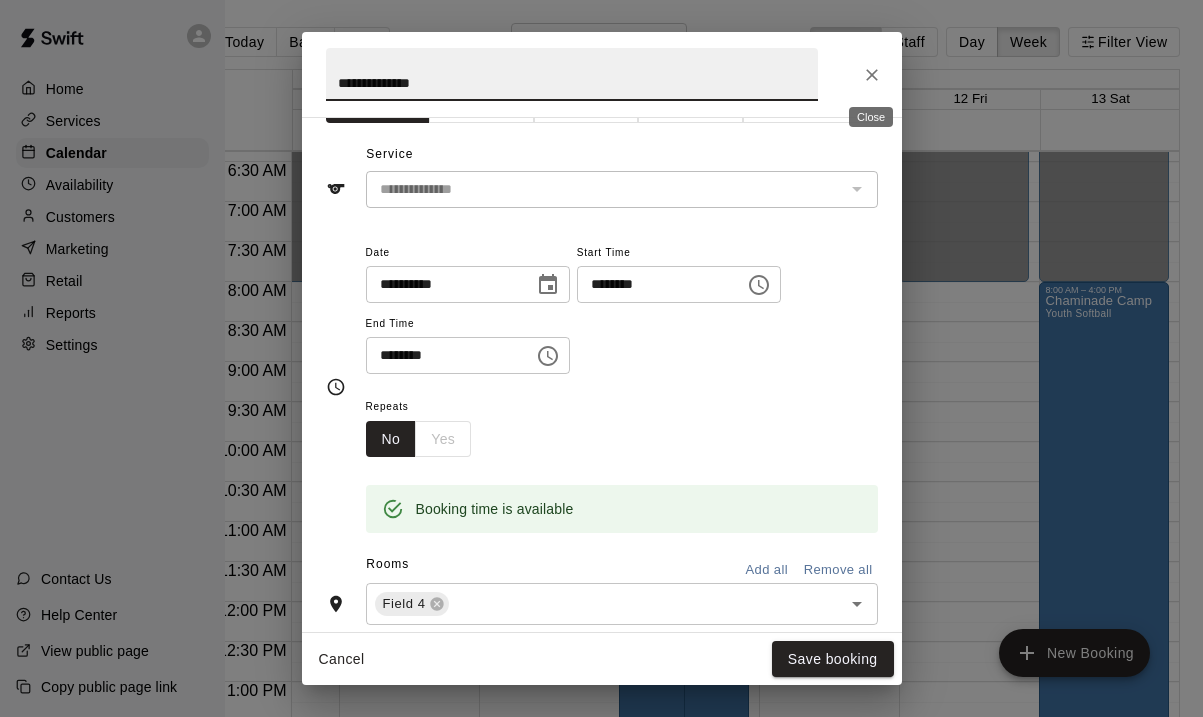 click at bounding box center [872, 75] 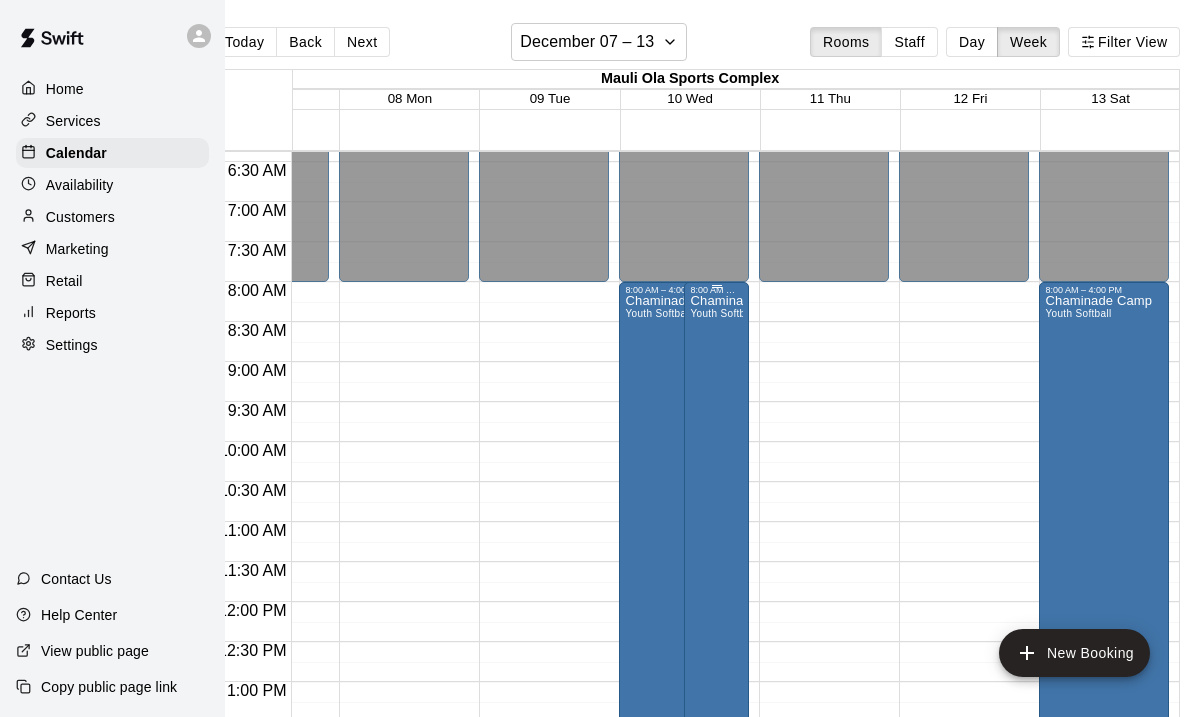 click on "Chaminade Camp Youth Softball" at bounding box center [716, 653] 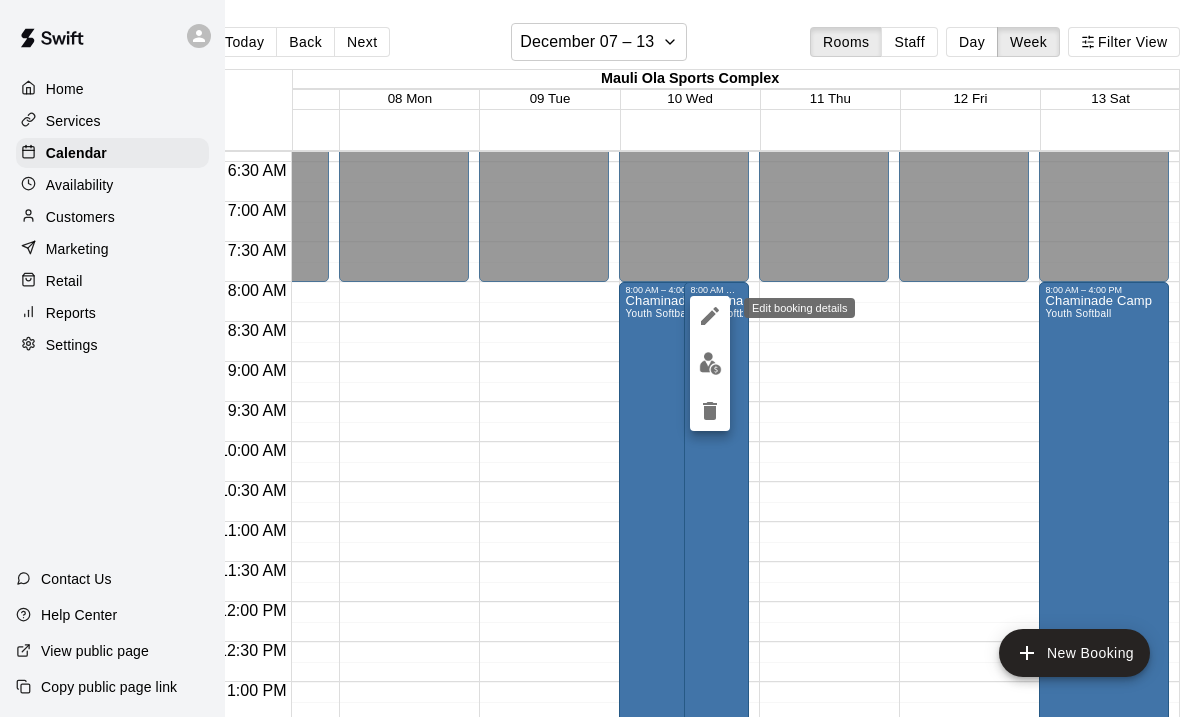 click 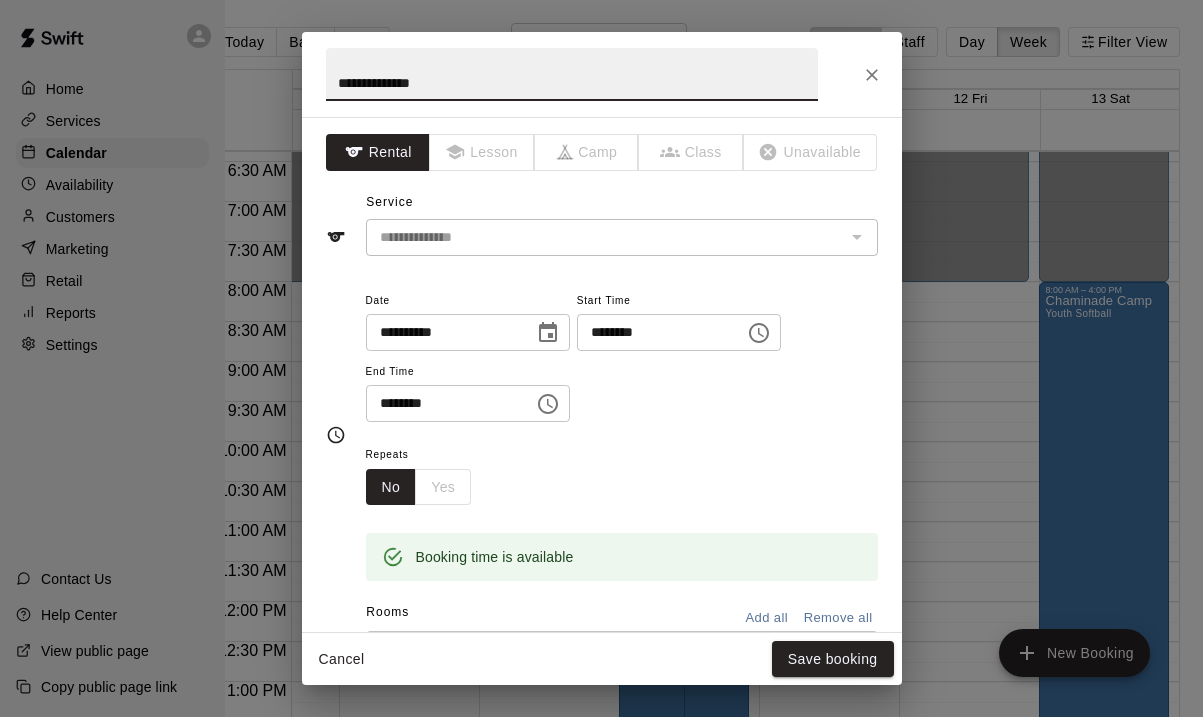 click 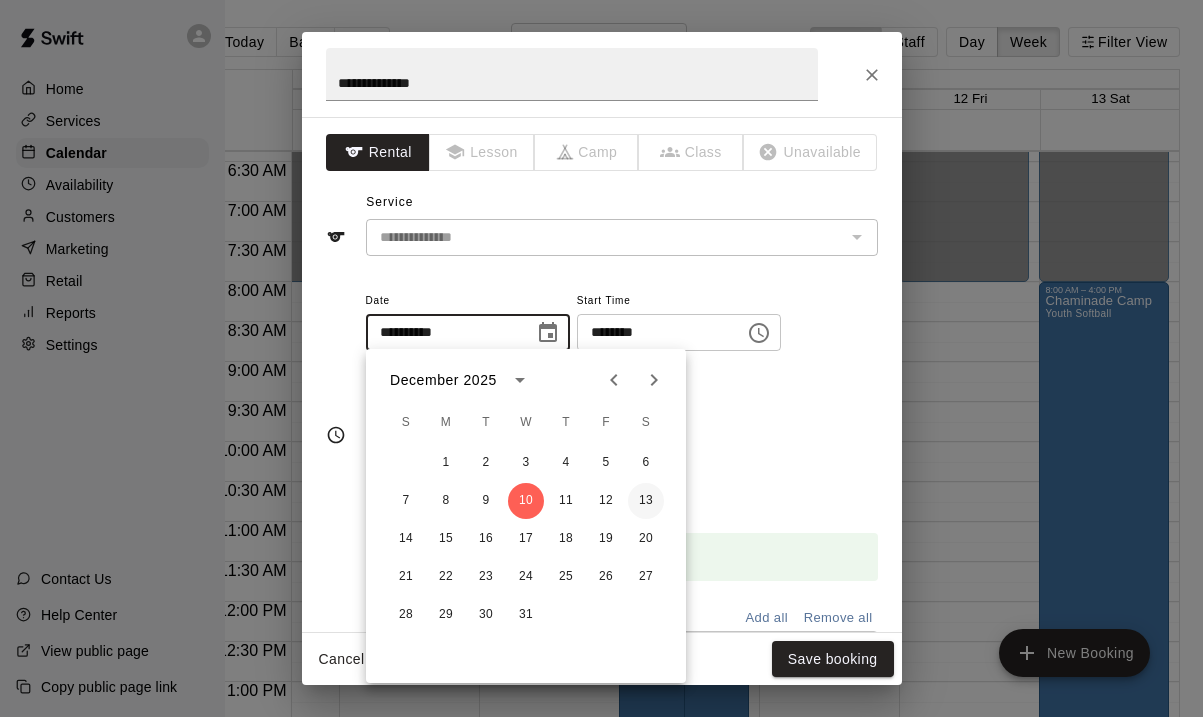 click on "13" at bounding box center (646, 501) 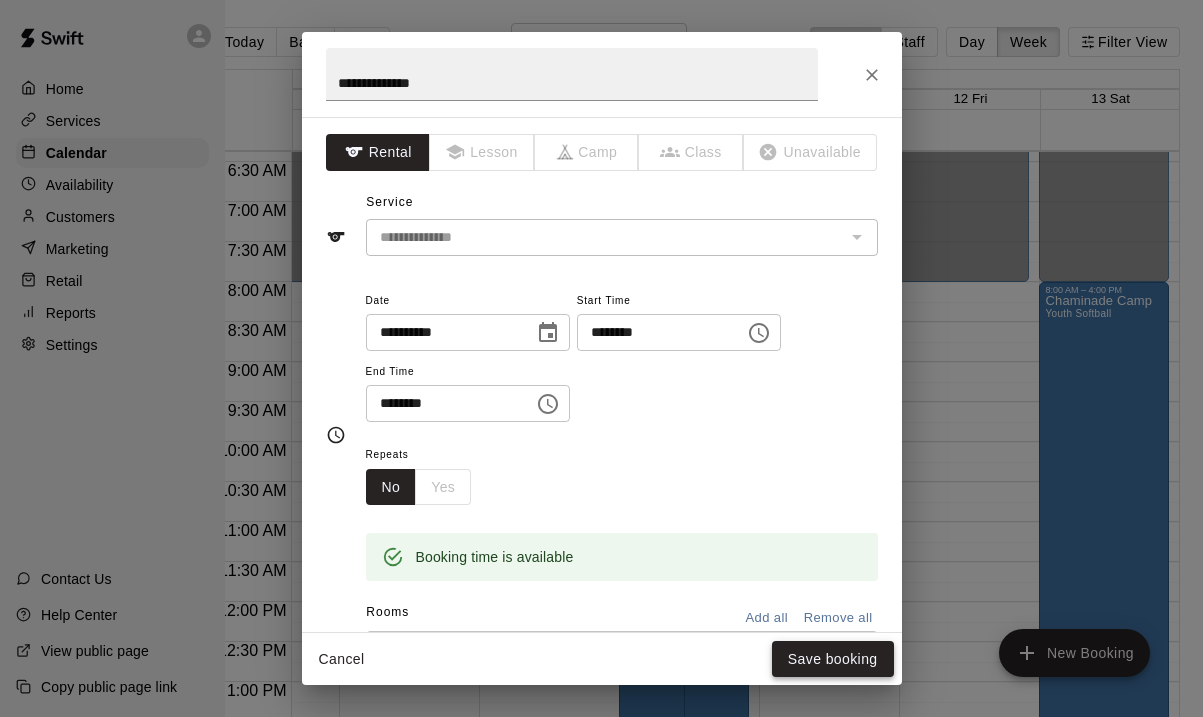 click on "Save booking" at bounding box center (833, 659) 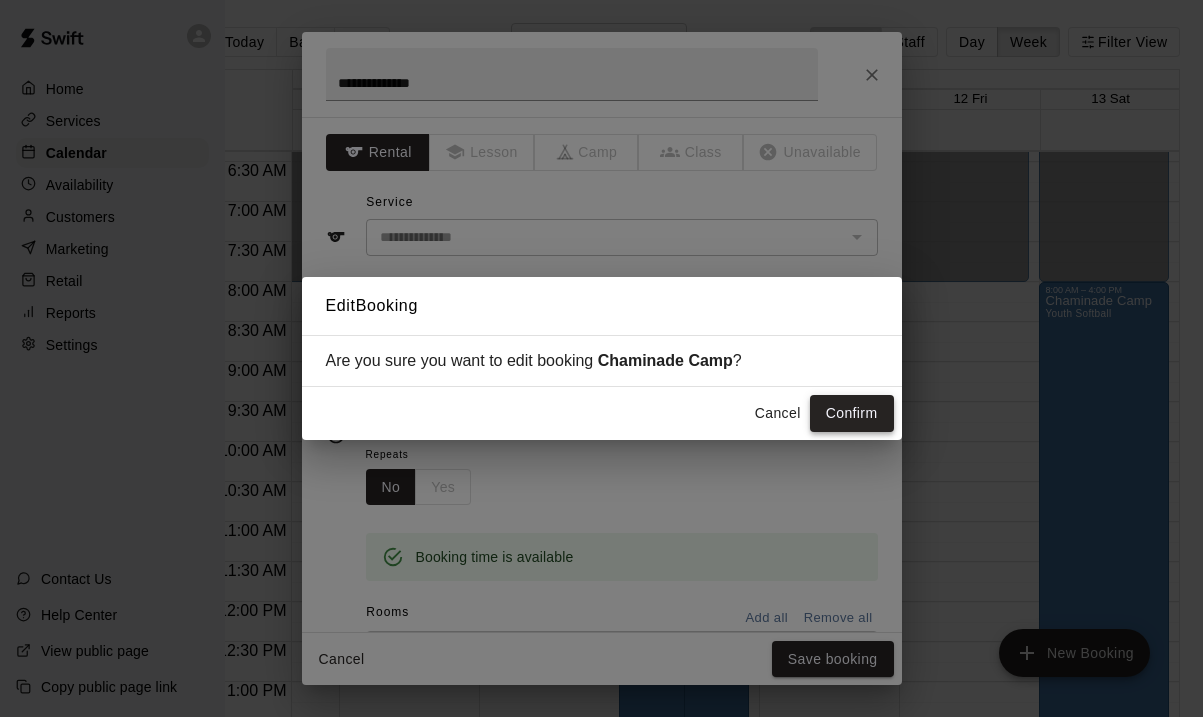 click on "Confirm" at bounding box center [852, 413] 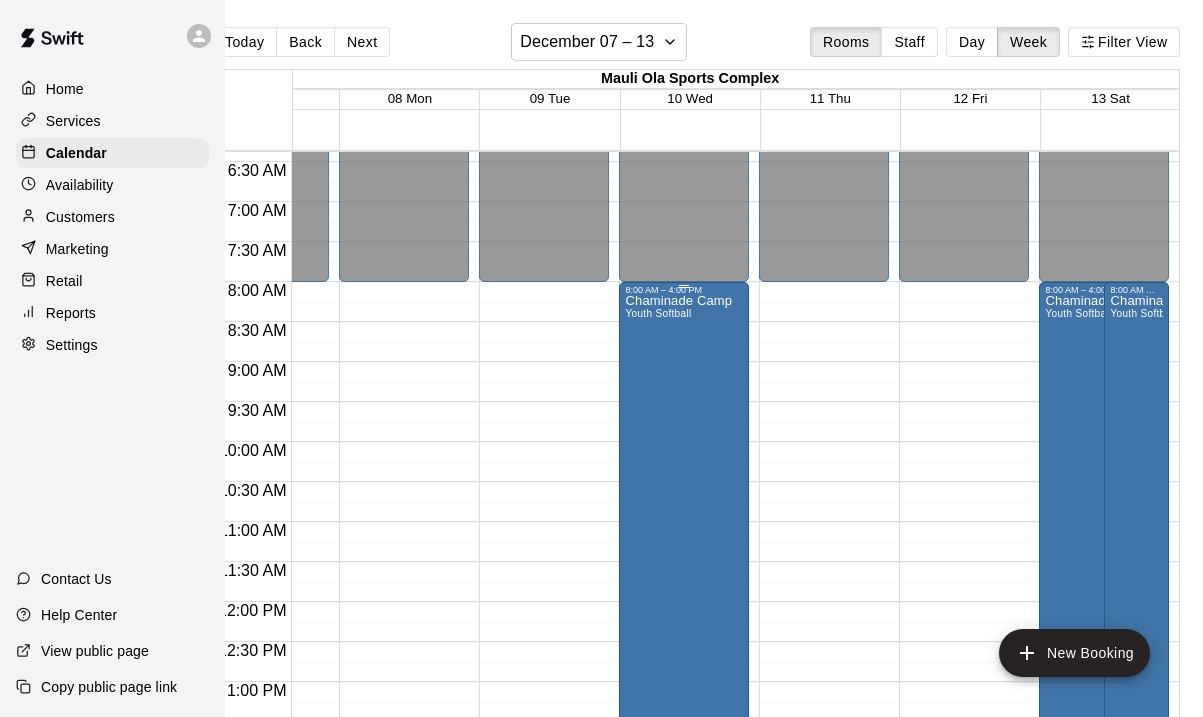 click on "Chaminade Camp Youth Softball" at bounding box center (678, 653) 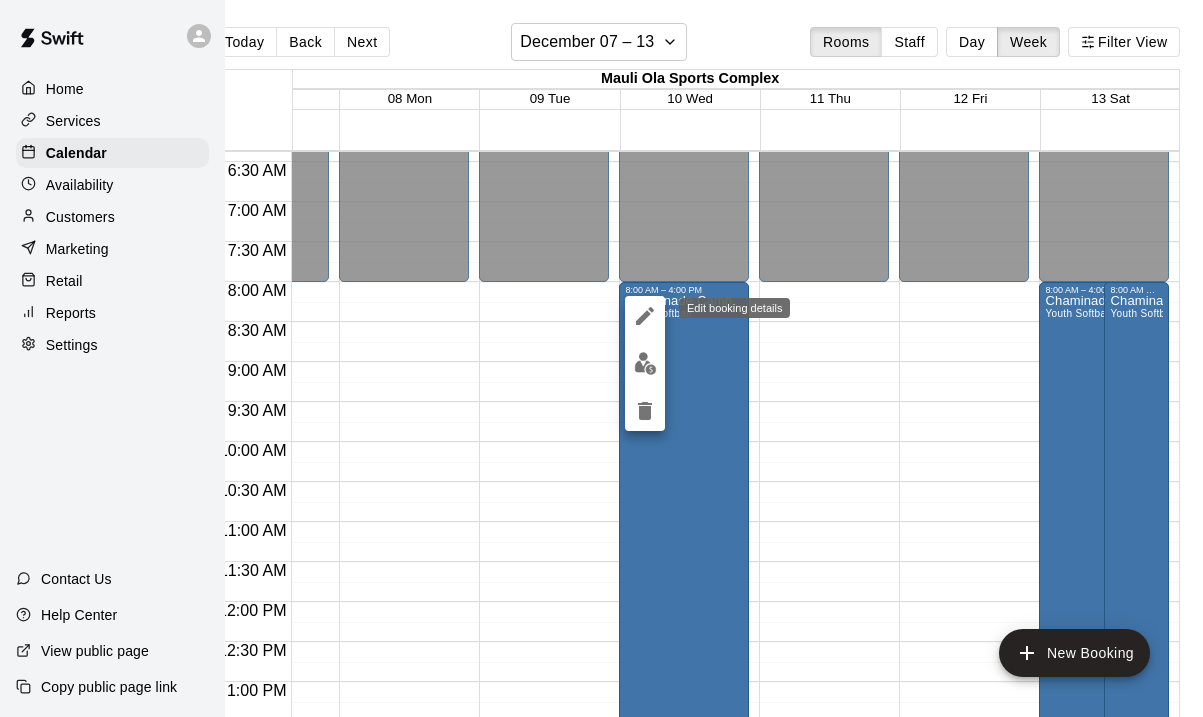 click 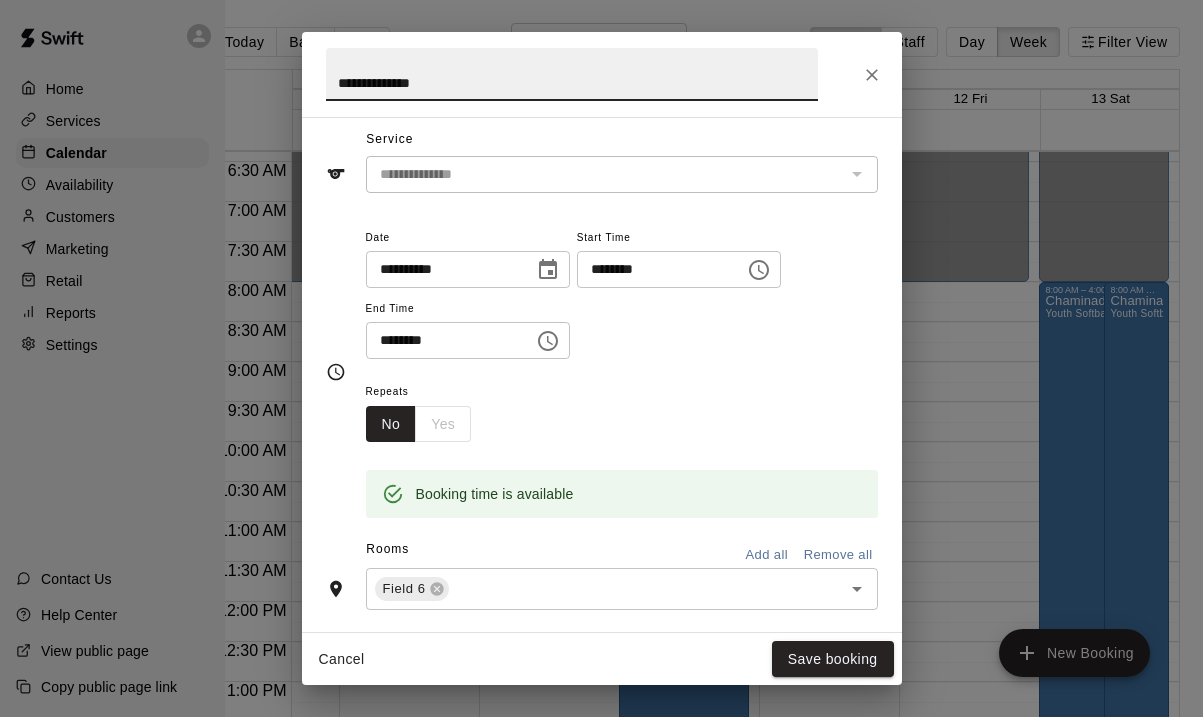 scroll, scrollTop: 65, scrollLeft: 0, axis: vertical 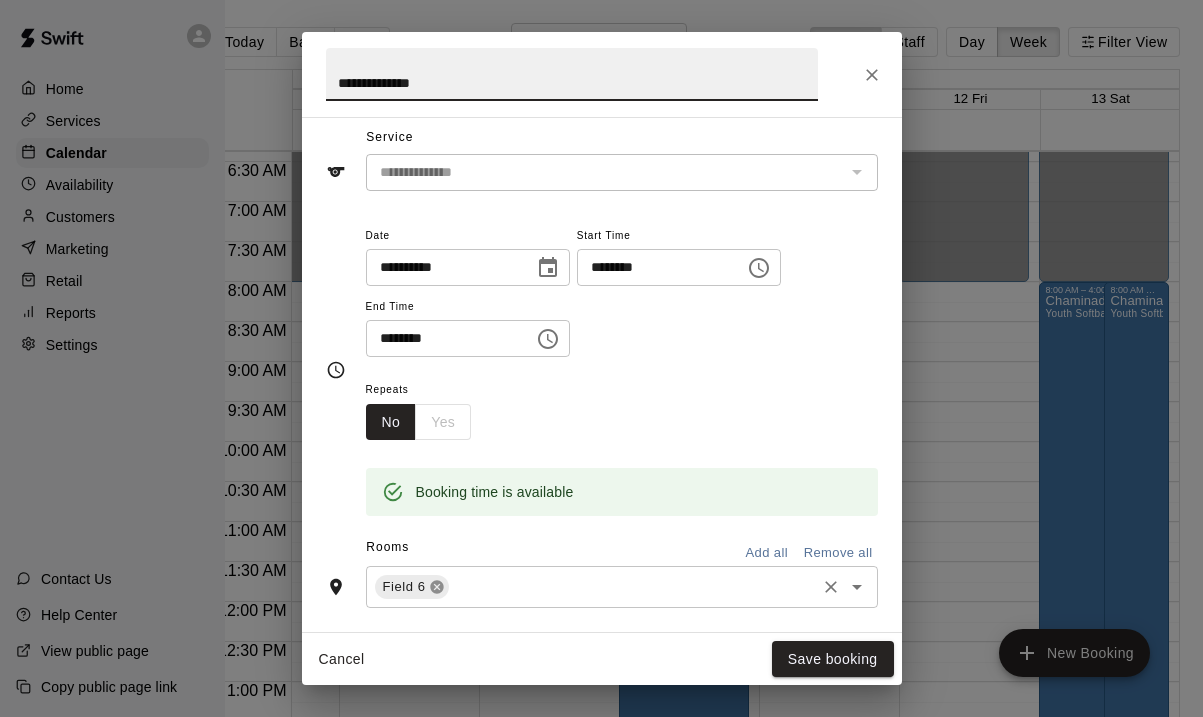 click 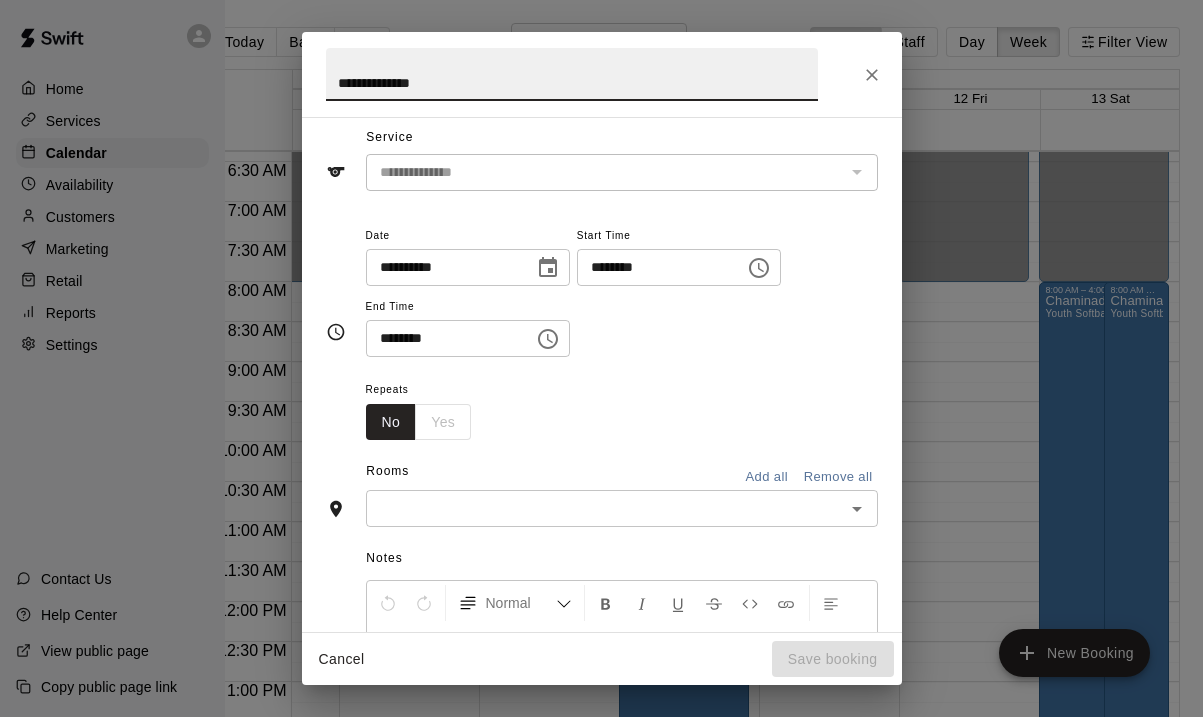 click at bounding box center [605, 508] 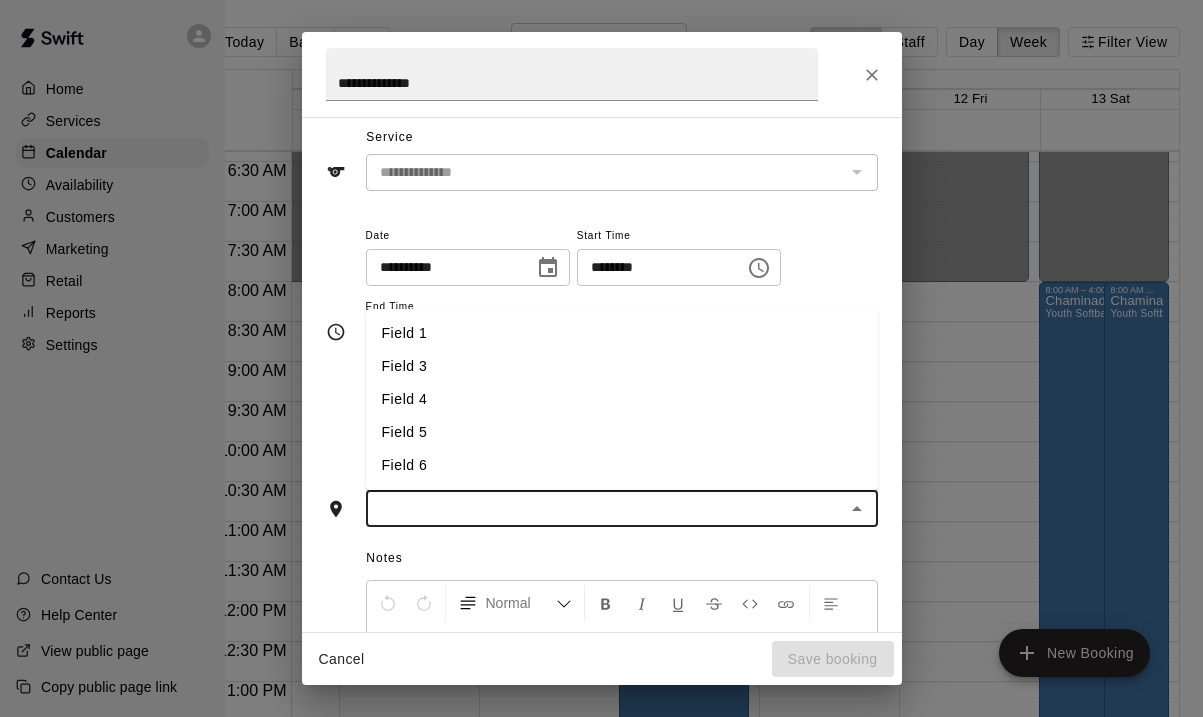 click on "Field 3" at bounding box center [622, 366] 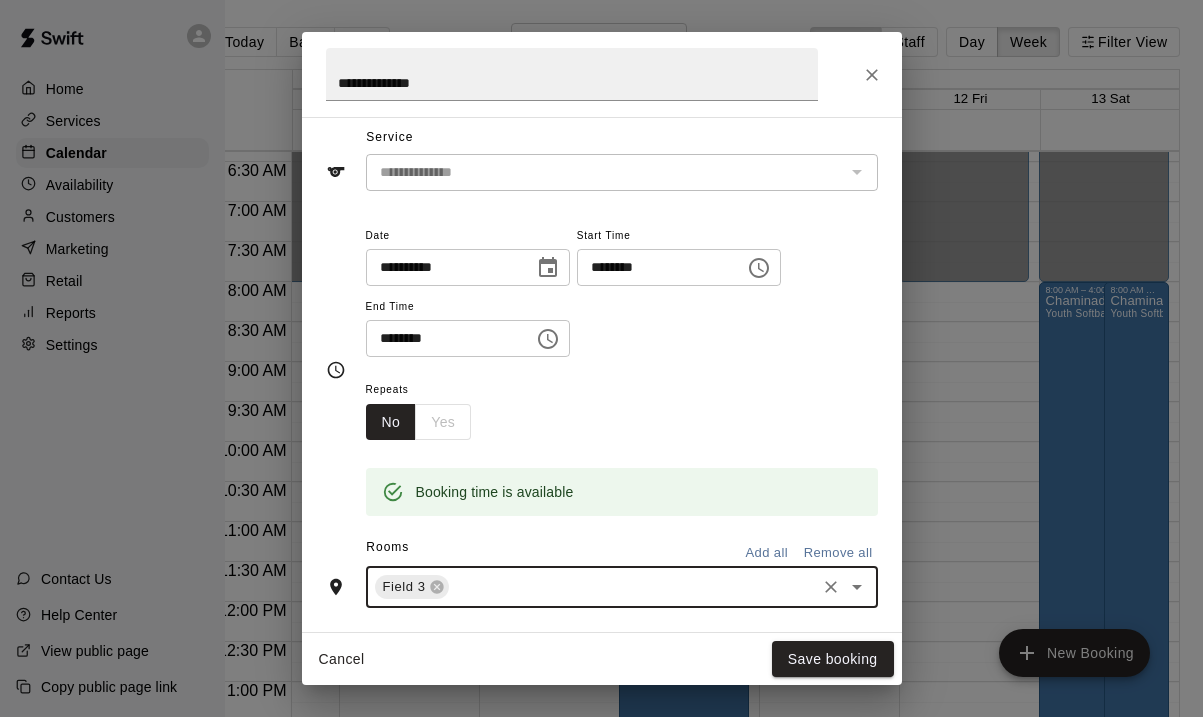 click 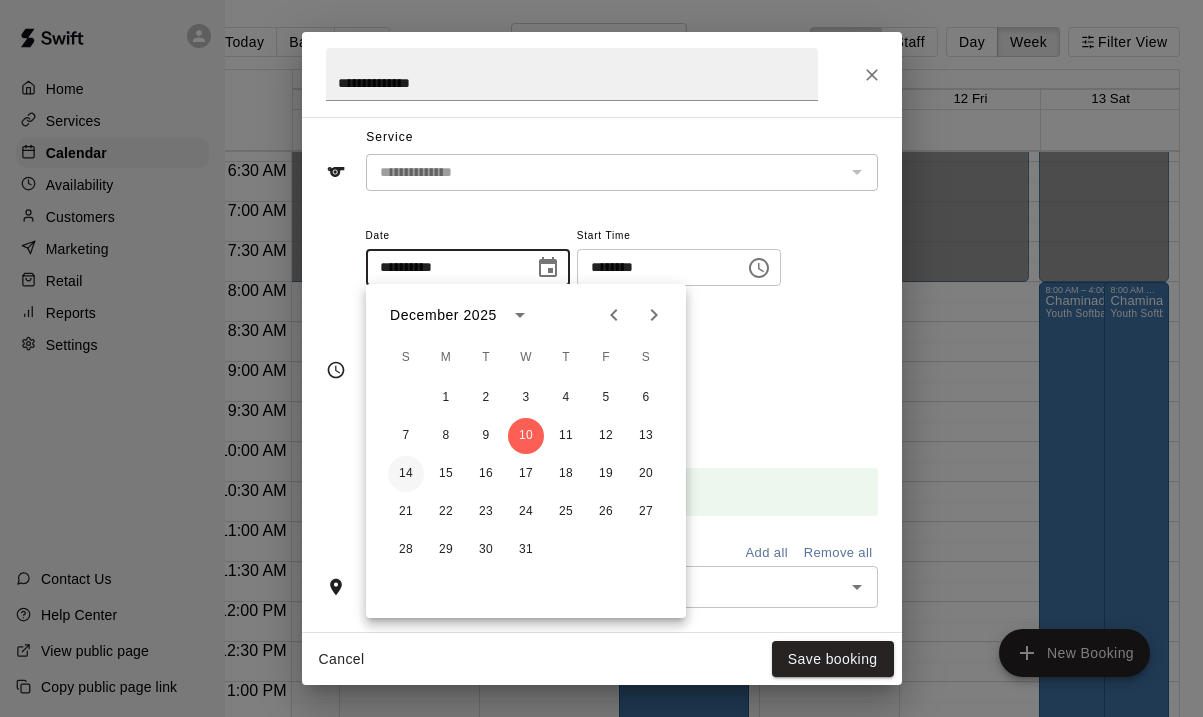 click on "14" at bounding box center [406, 474] 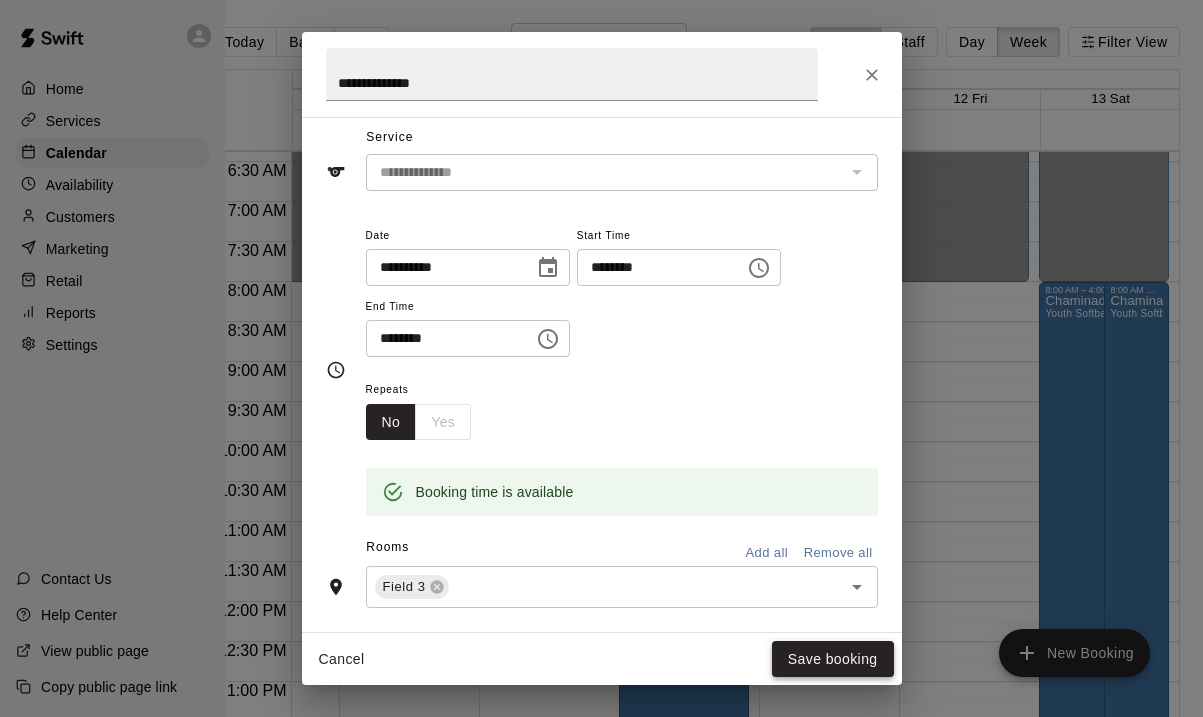 click on "Save booking" at bounding box center (833, 659) 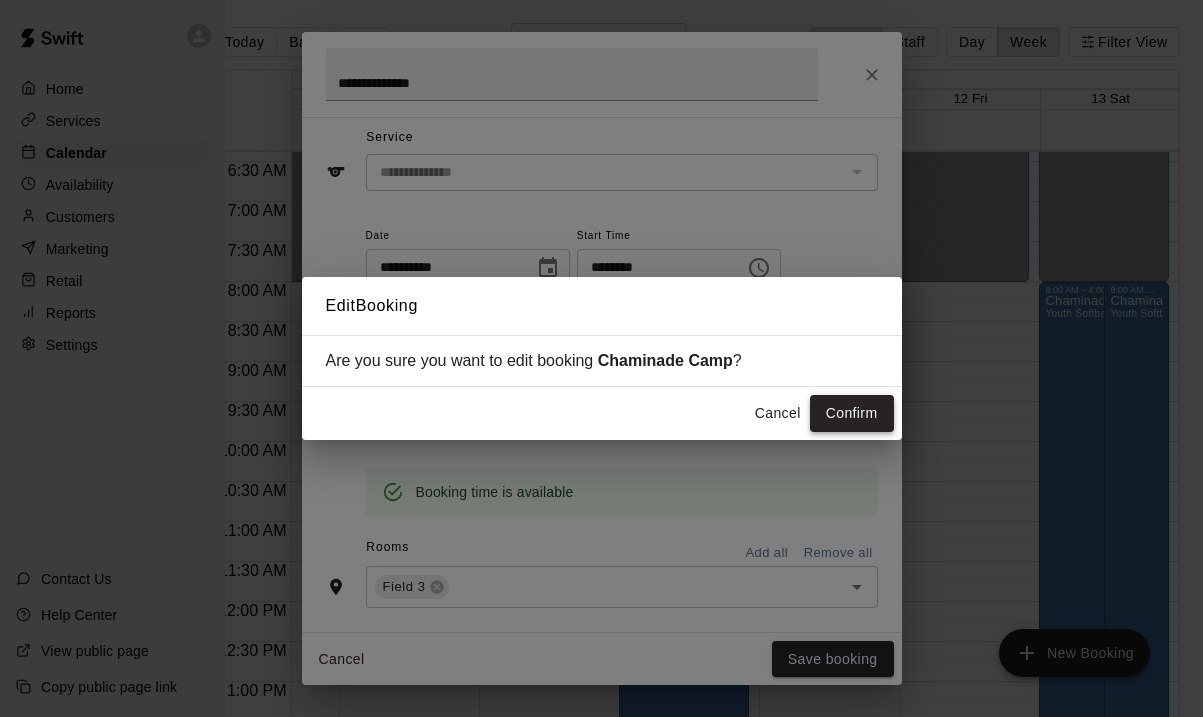 click on "Confirm" at bounding box center (852, 413) 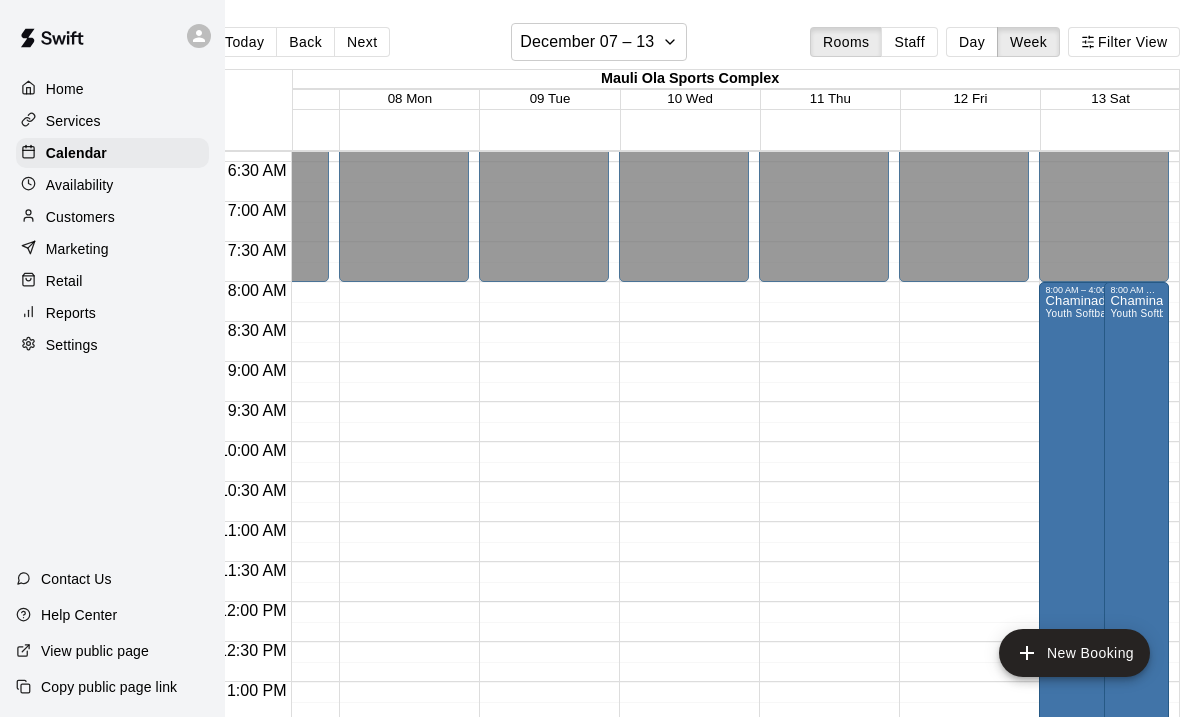 scroll, scrollTop: 0, scrollLeft: 0, axis: both 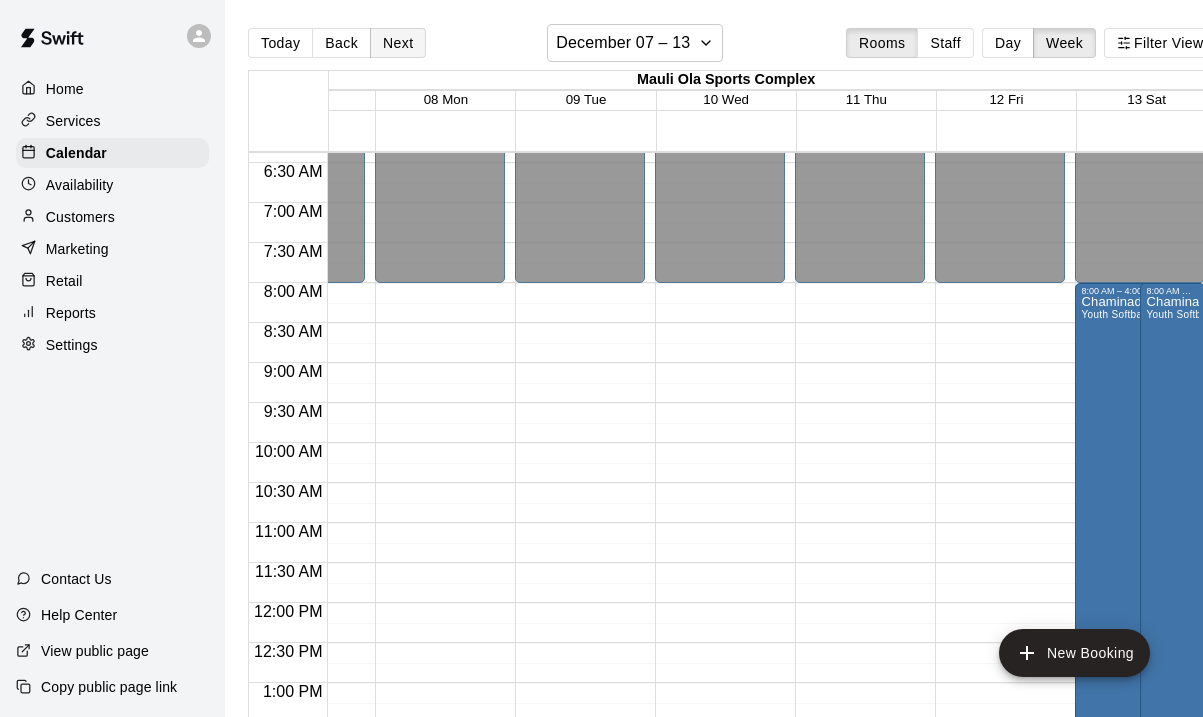 click on "Next" at bounding box center (398, 43) 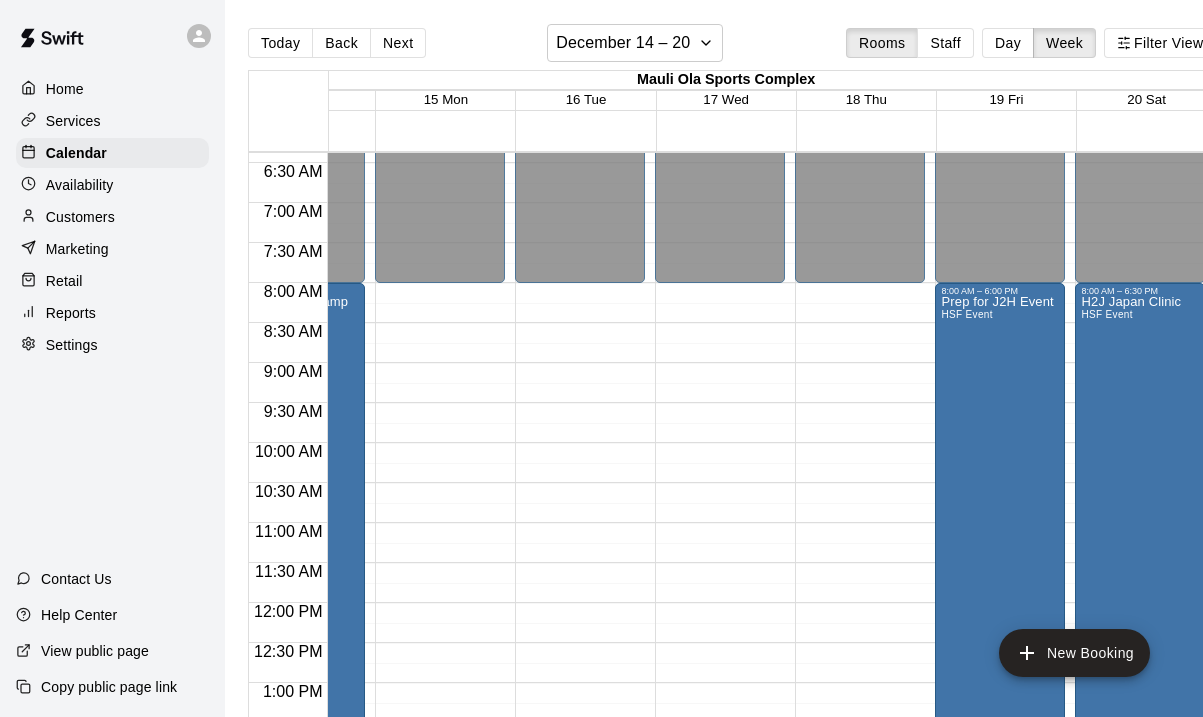 scroll, scrollTop: 510, scrollLeft: 0, axis: vertical 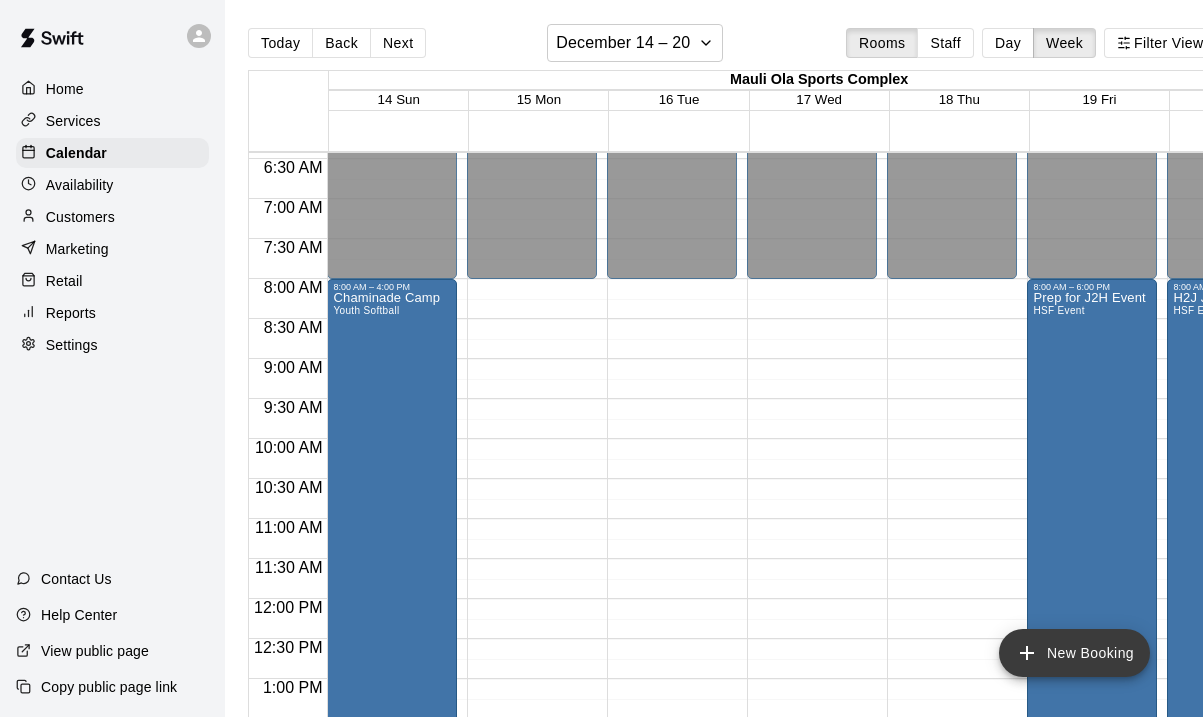 click on "New Booking" at bounding box center (1074, 653) 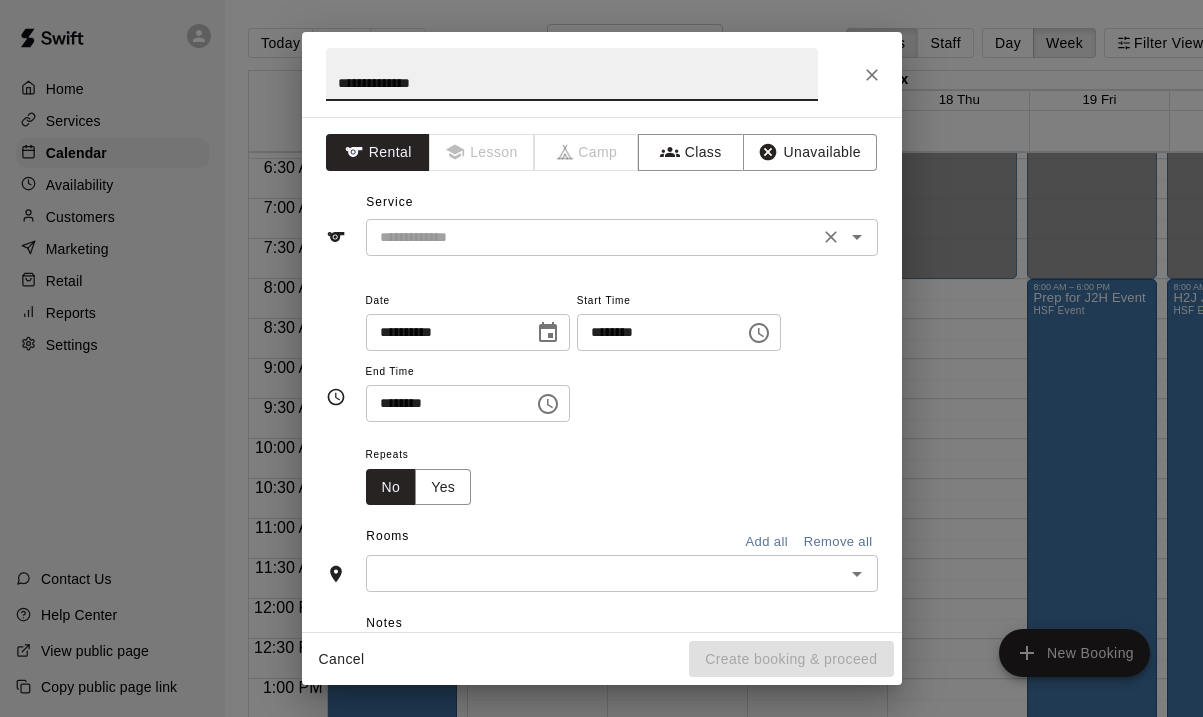 type on "**********" 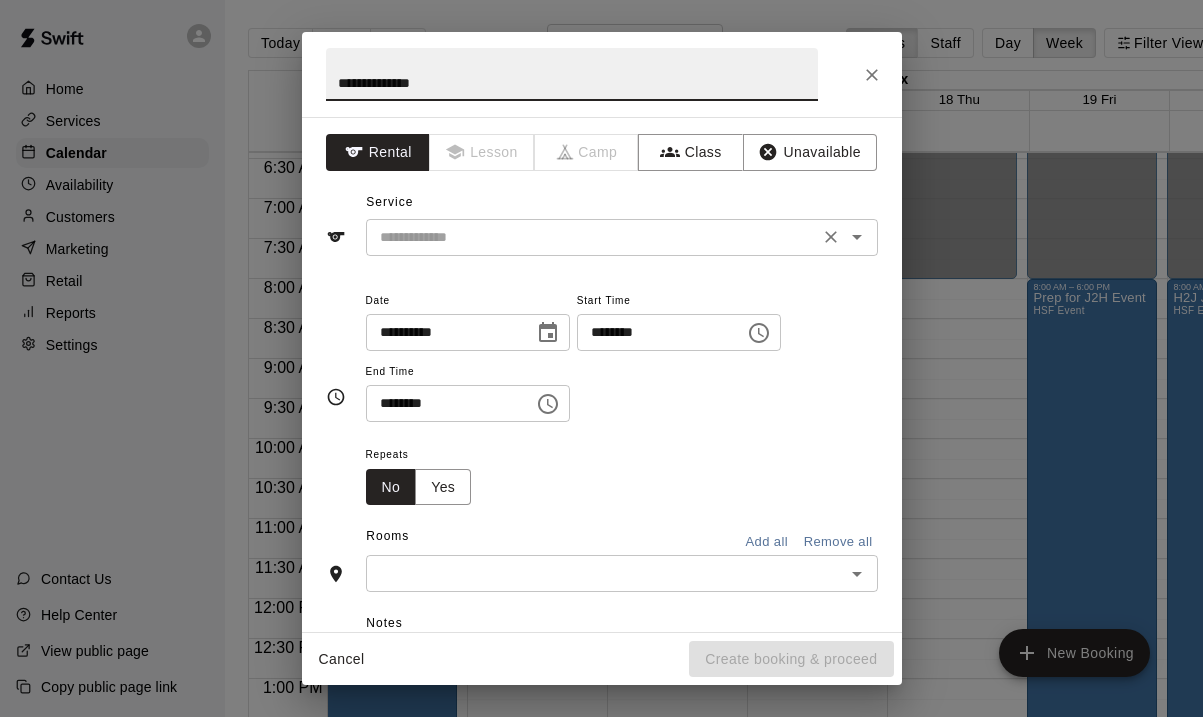 click at bounding box center [592, 237] 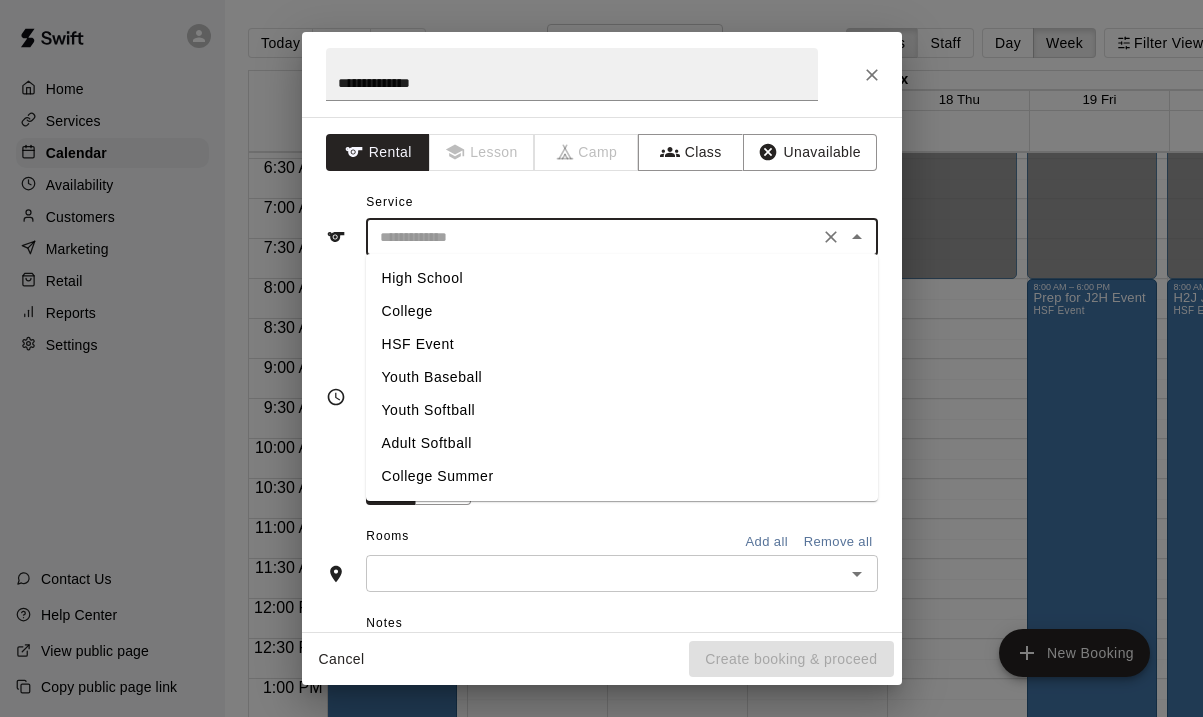 click on "Youth Softball" at bounding box center [622, 410] 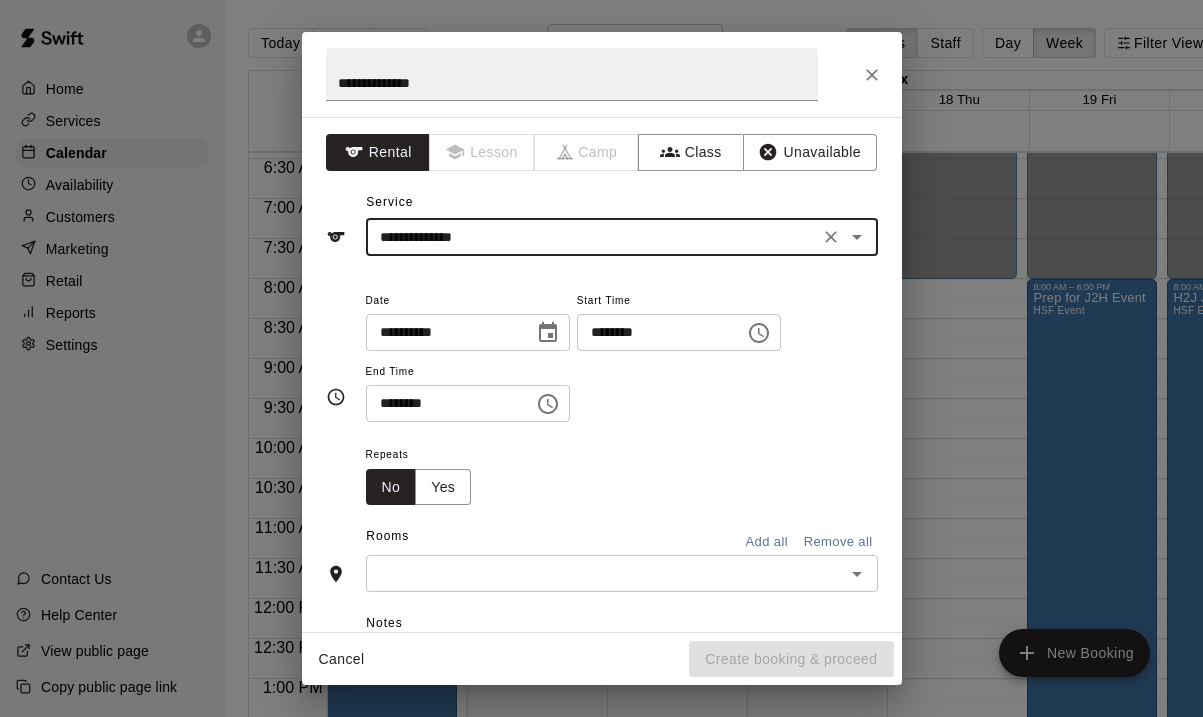 click on "********" at bounding box center [654, 332] 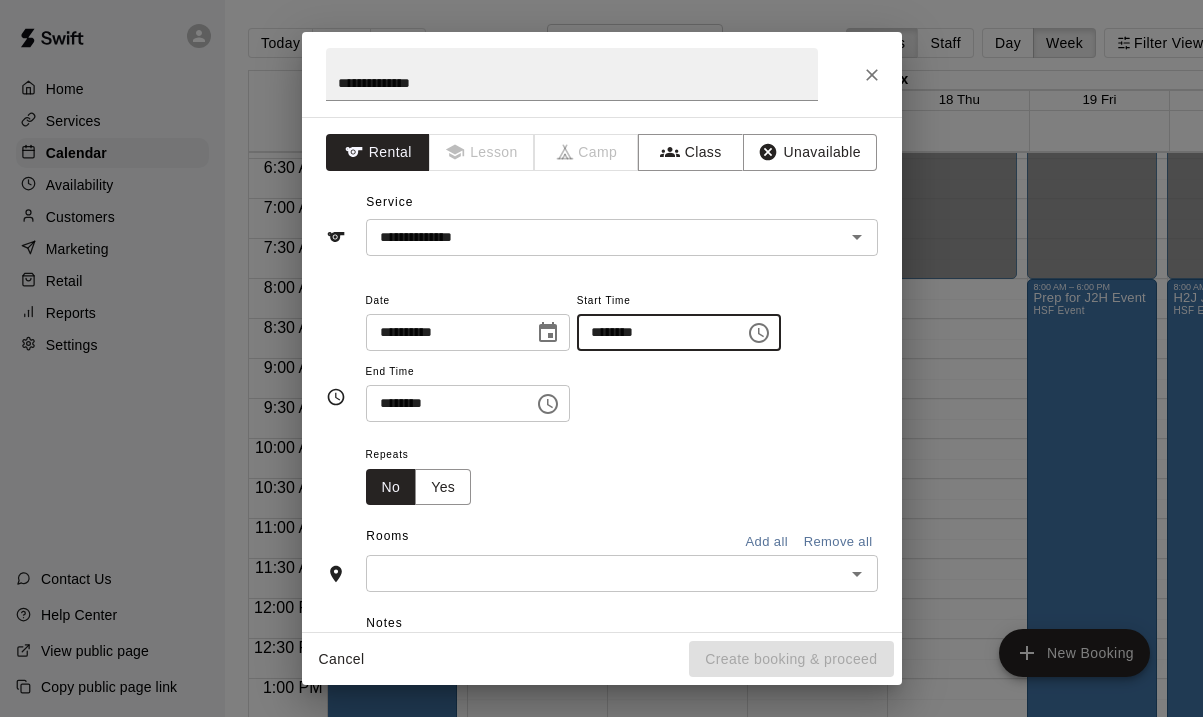 type on "********" 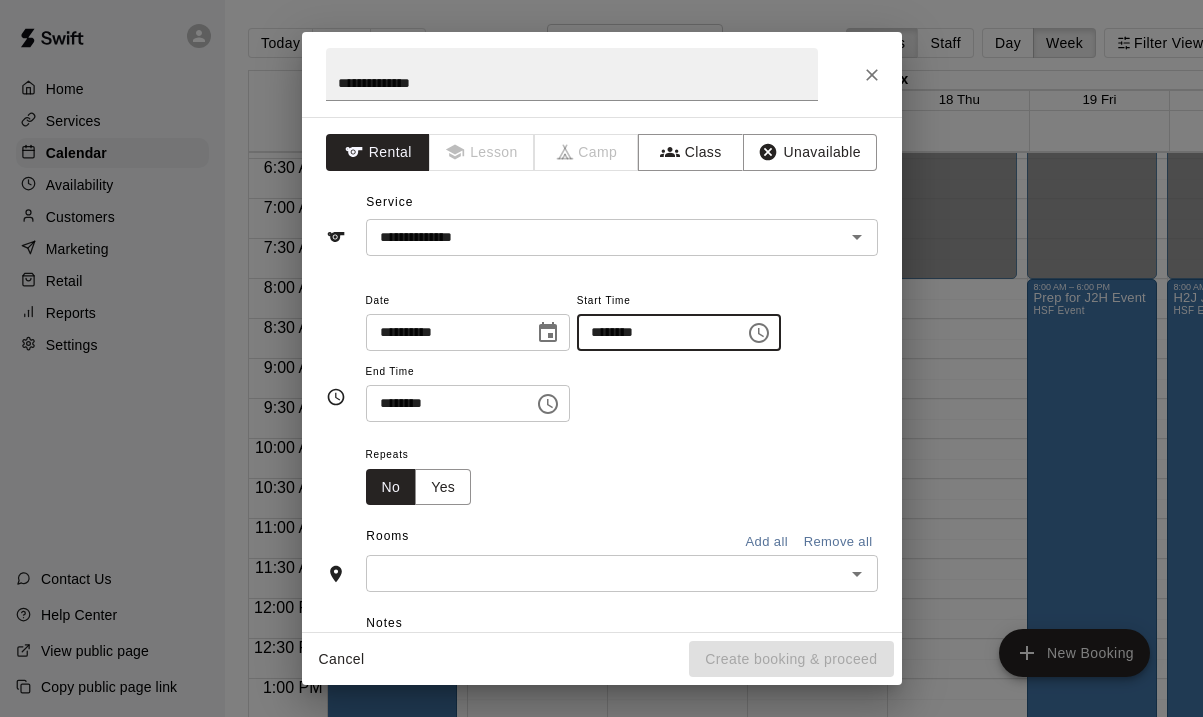 click on "********" at bounding box center (443, 403) 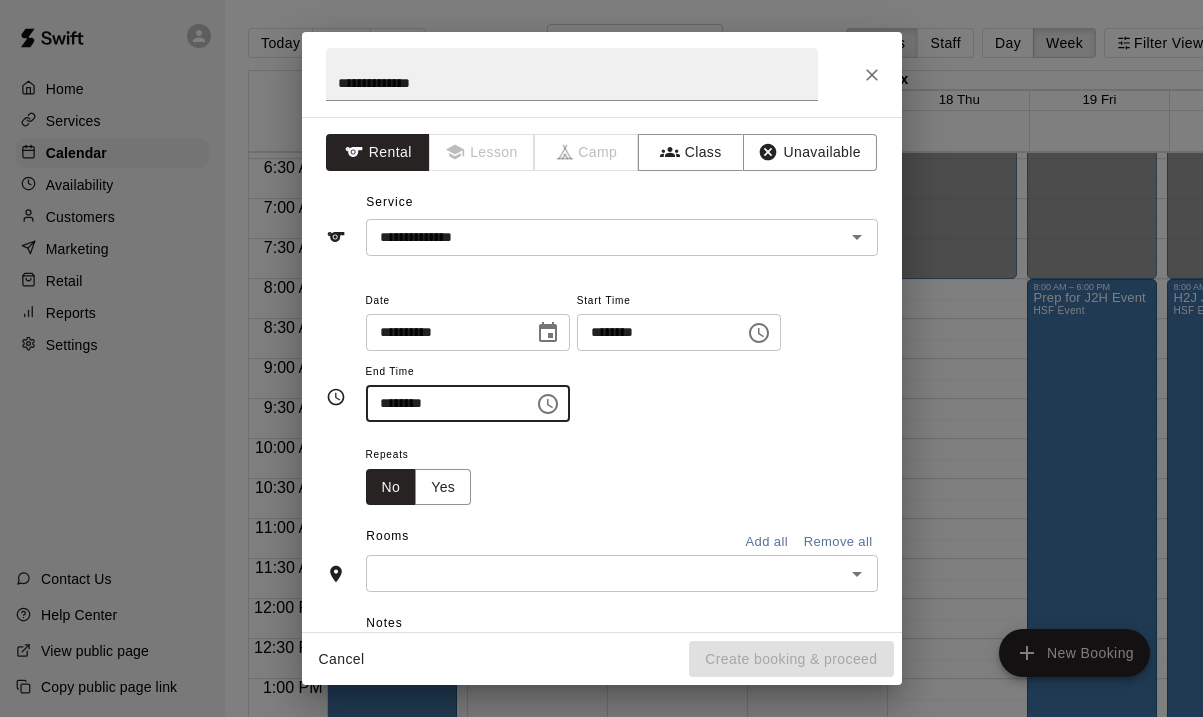 type on "********" 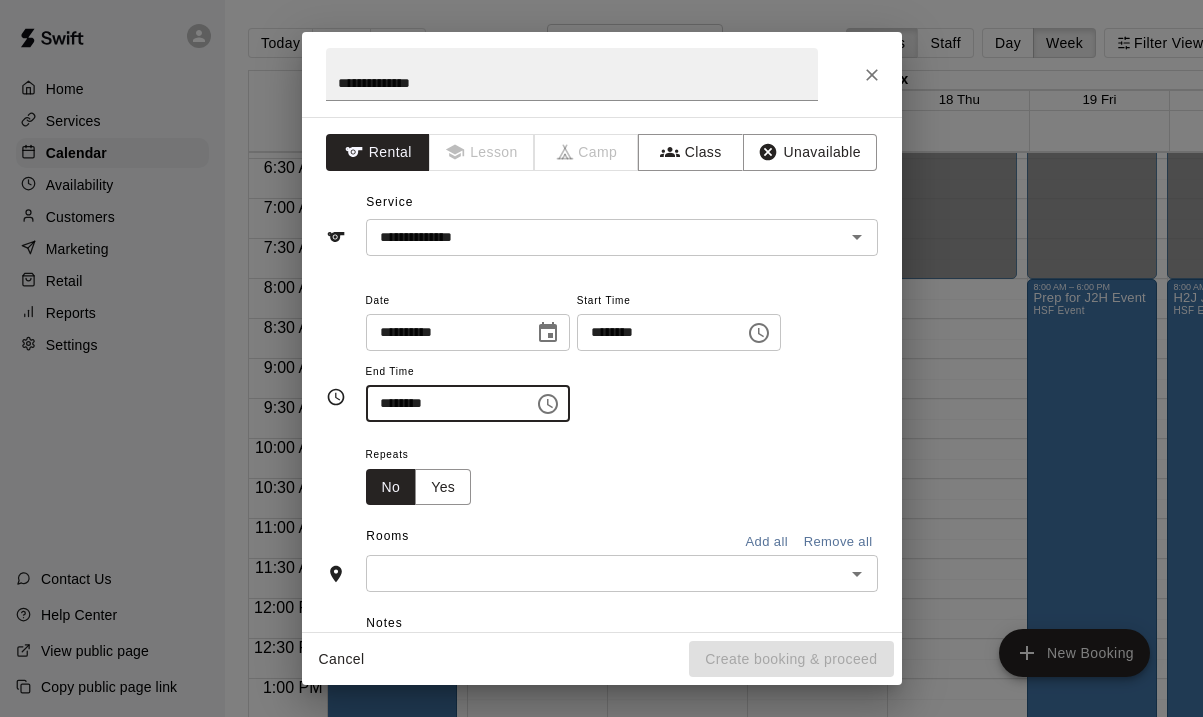 click at bounding box center (605, 573) 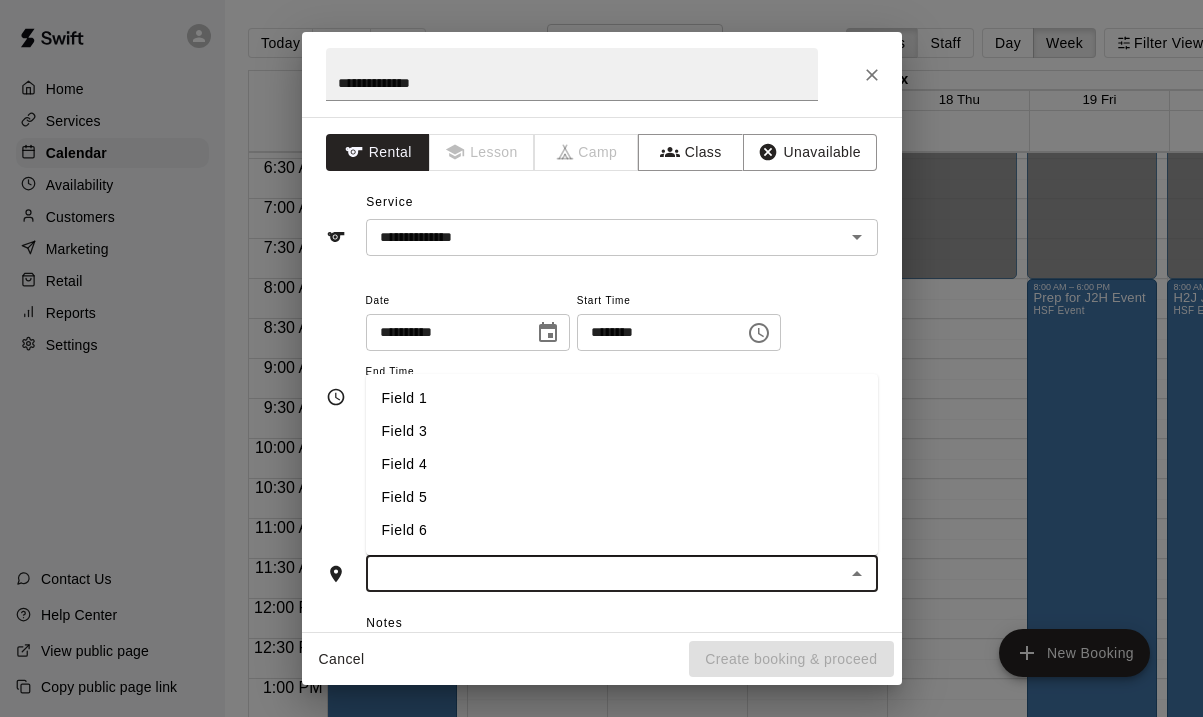 click on "Field 4" at bounding box center [622, 464] 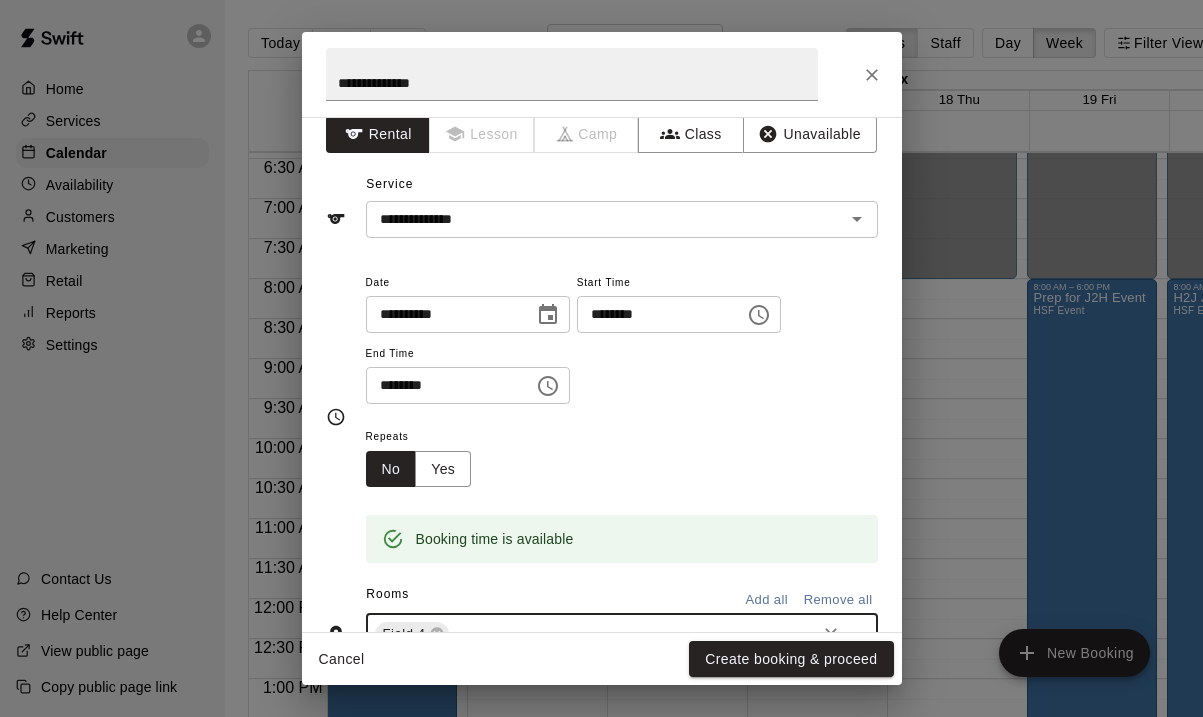 scroll, scrollTop: 26, scrollLeft: 0, axis: vertical 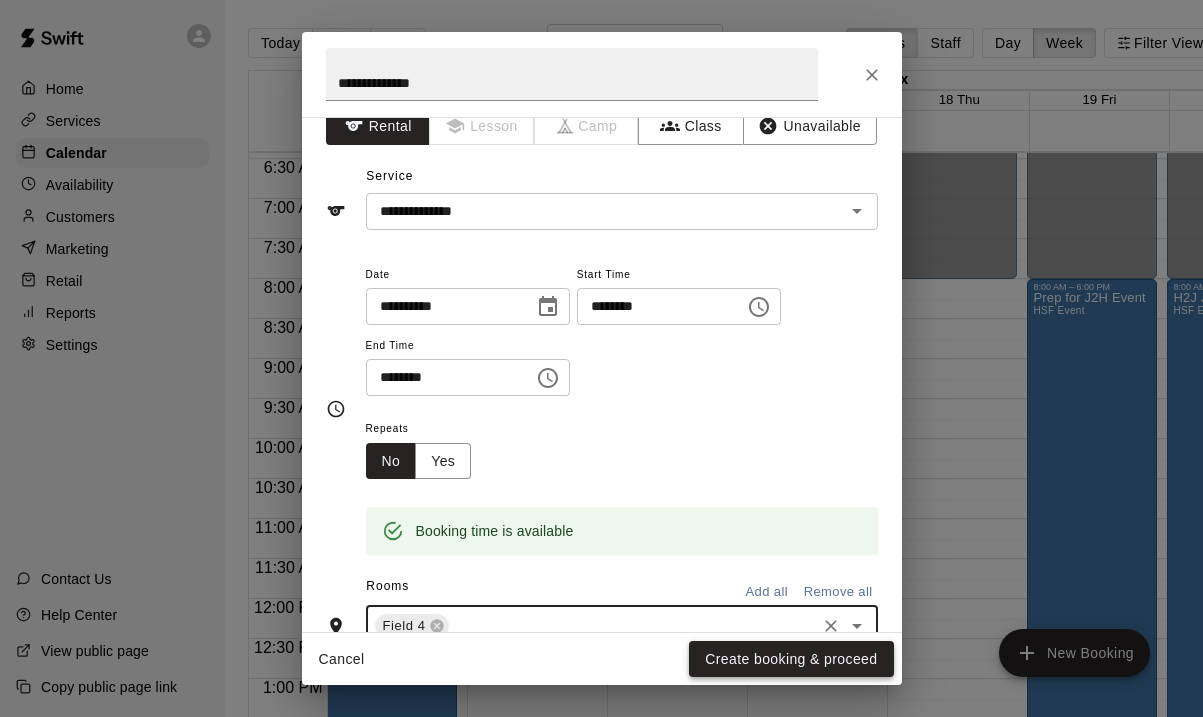 click on "Create booking & proceed" at bounding box center (791, 659) 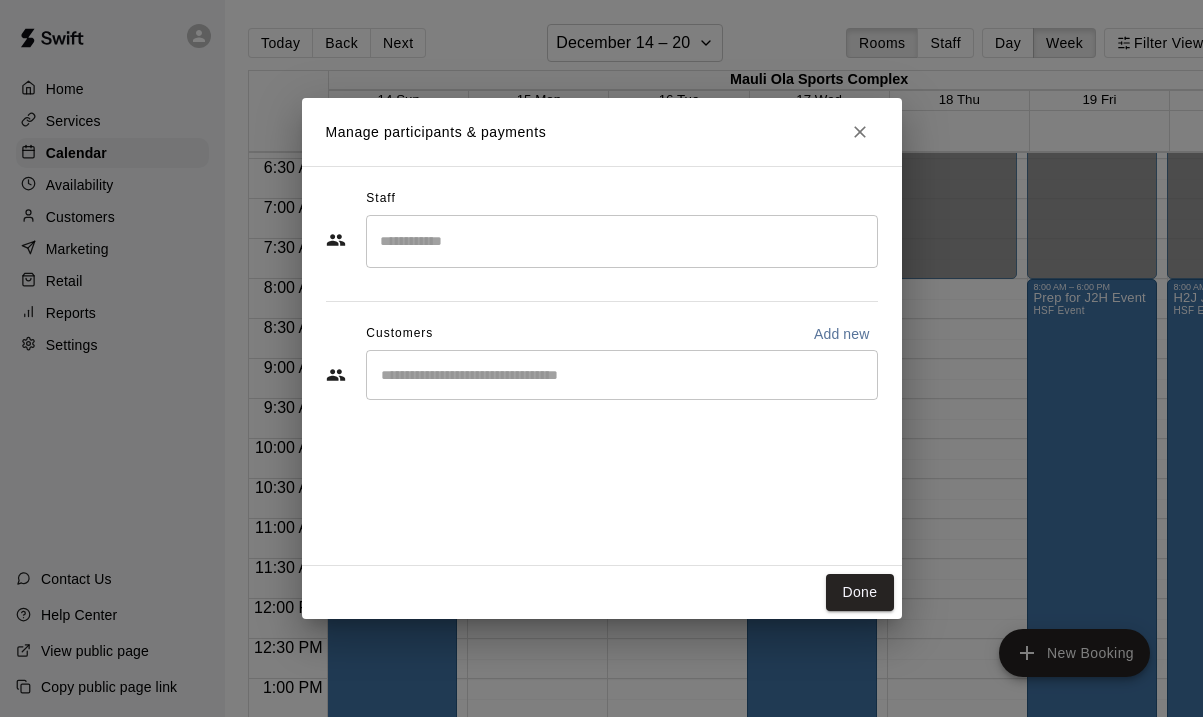 click on "Manage participants & payments Staff ​ Customers Add new ​ Done" at bounding box center (601, 358) 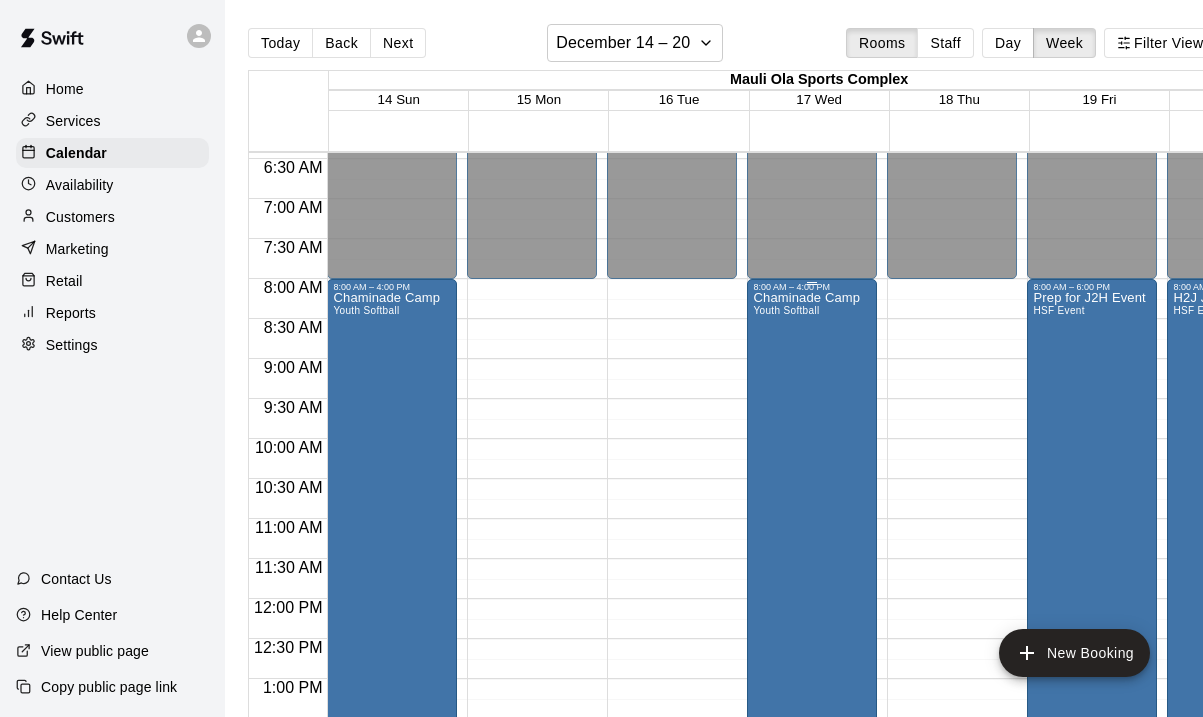 click on "Chaminade Camp Youth Softball" at bounding box center [806, 650] 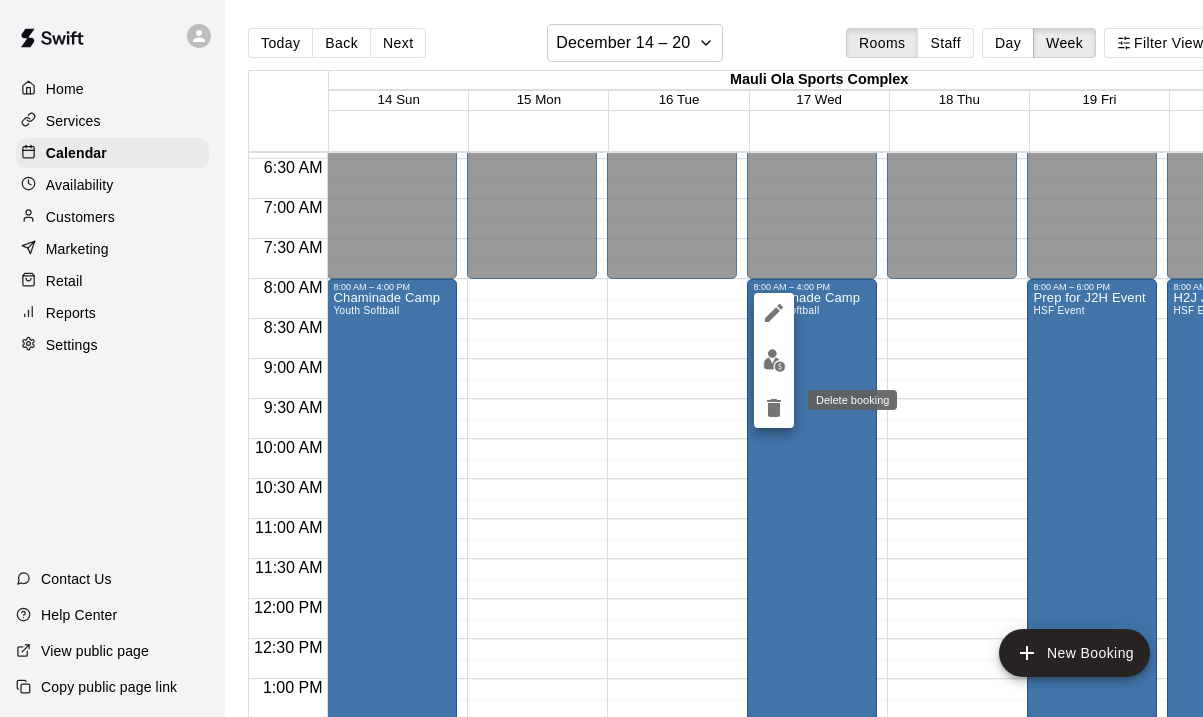 click 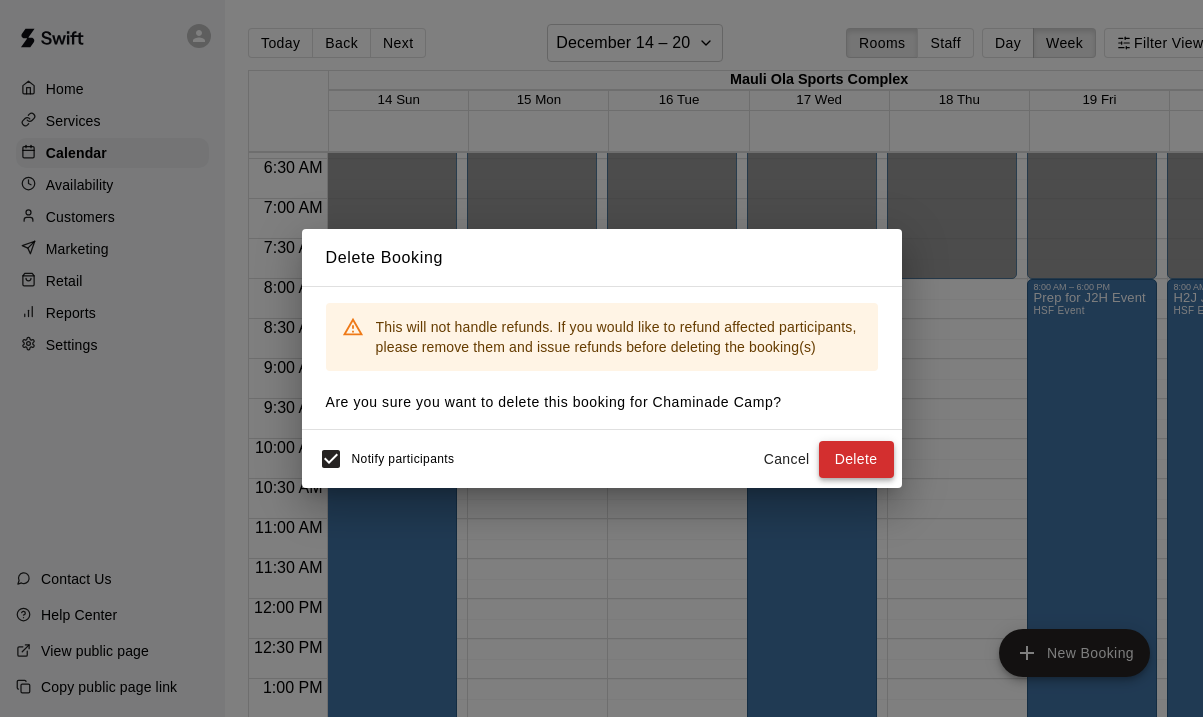 click on "Delete" at bounding box center (856, 459) 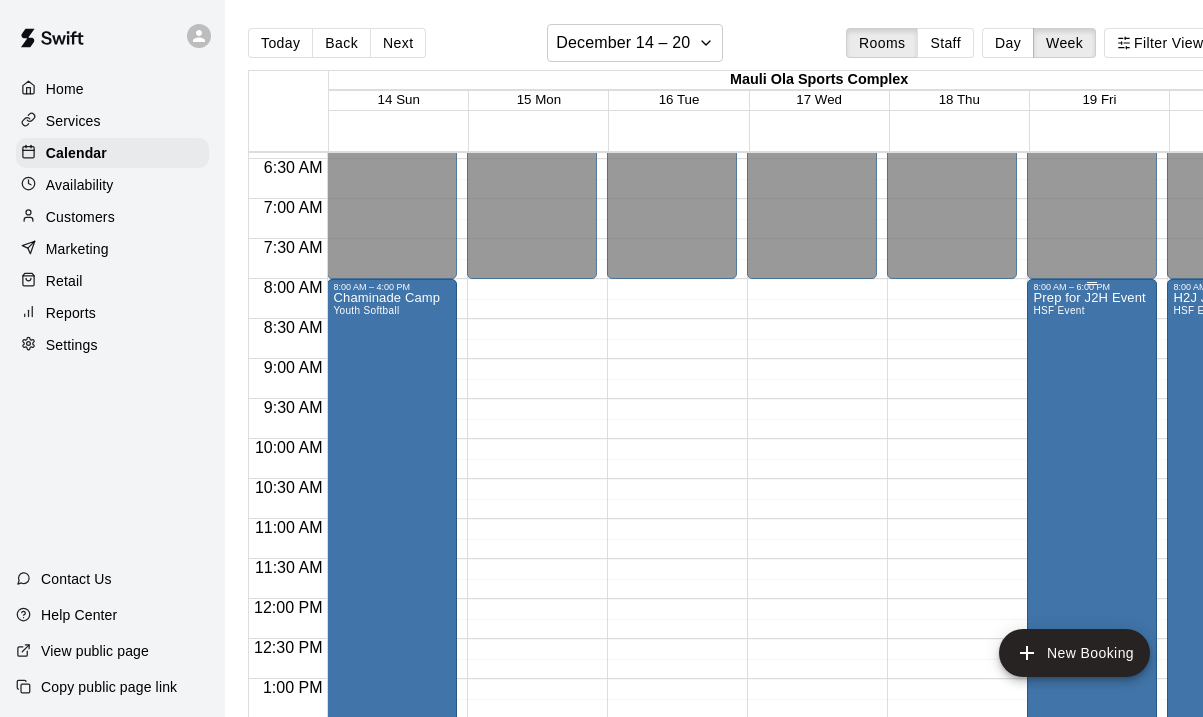 scroll, scrollTop: 514, scrollLeft: 81, axis: both 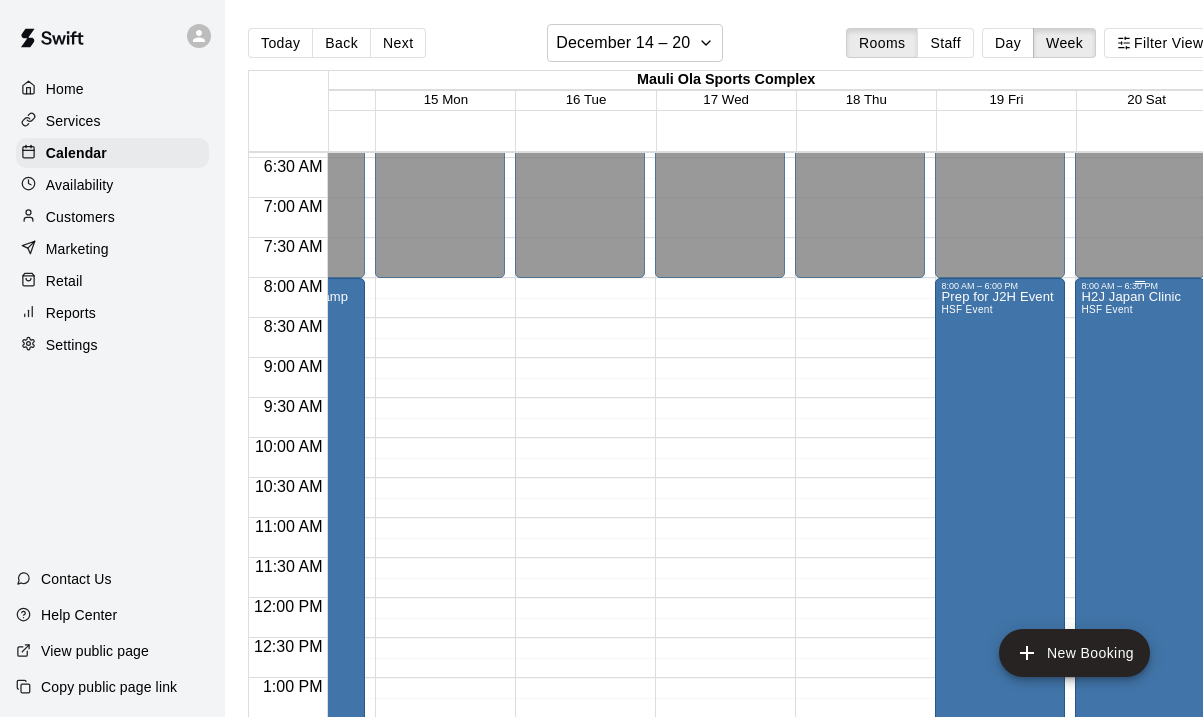 click on "H2J Japan Clinic HSF Event" at bounding box center (1131, 649) 